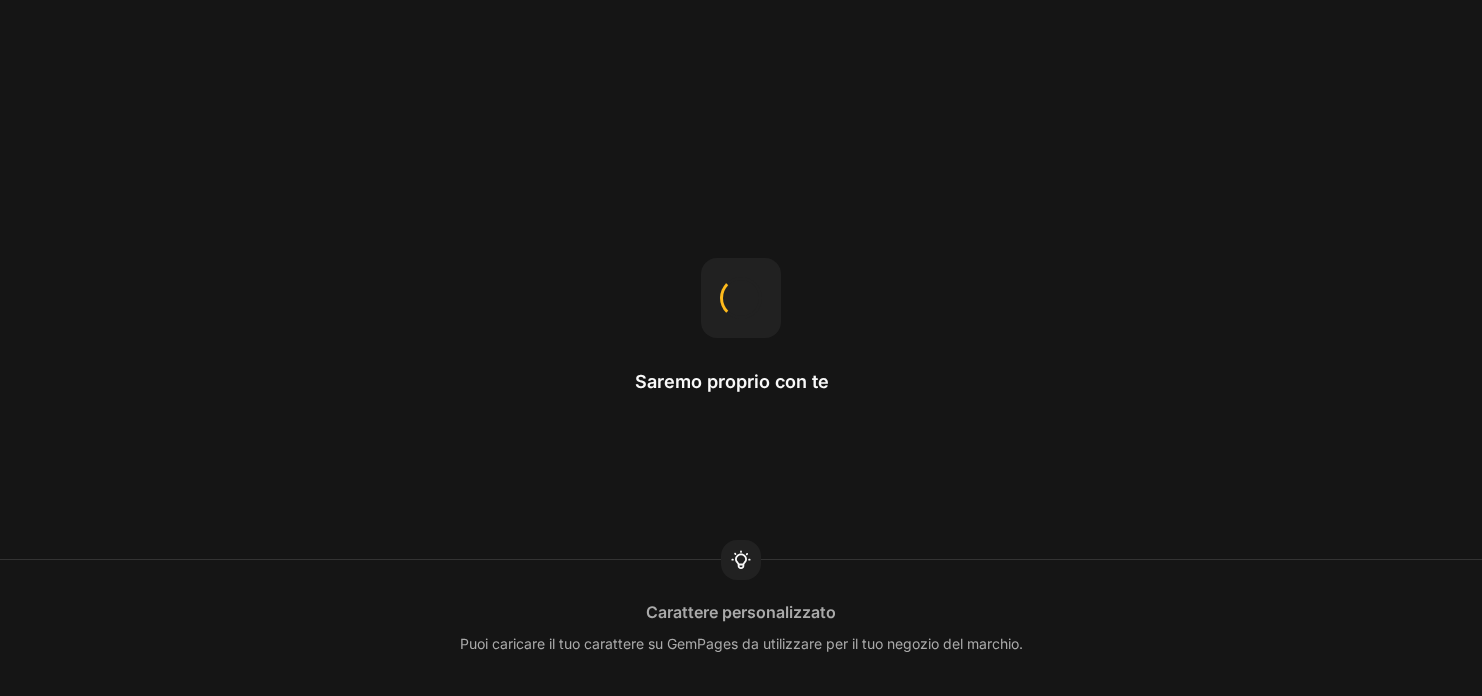 scroll, scrollTop: 0, scrollLeft: 0, axis: both 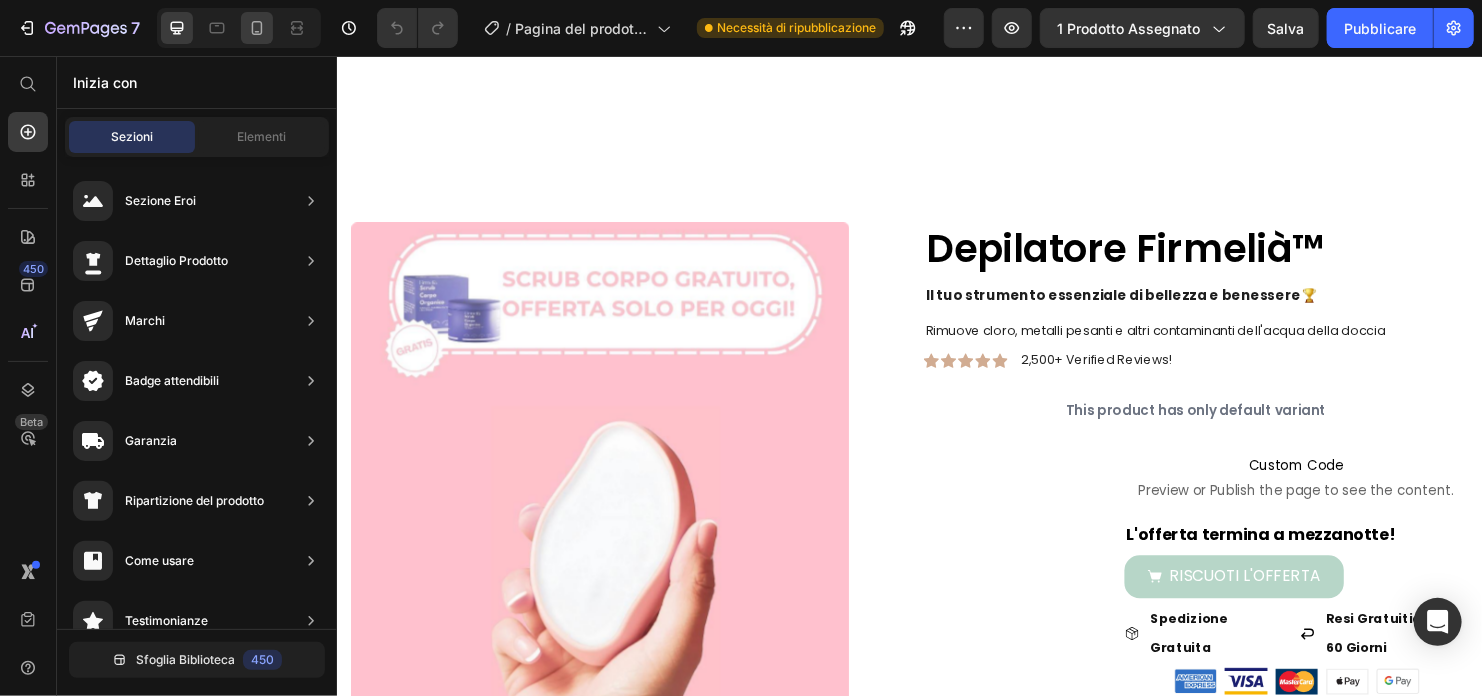 click 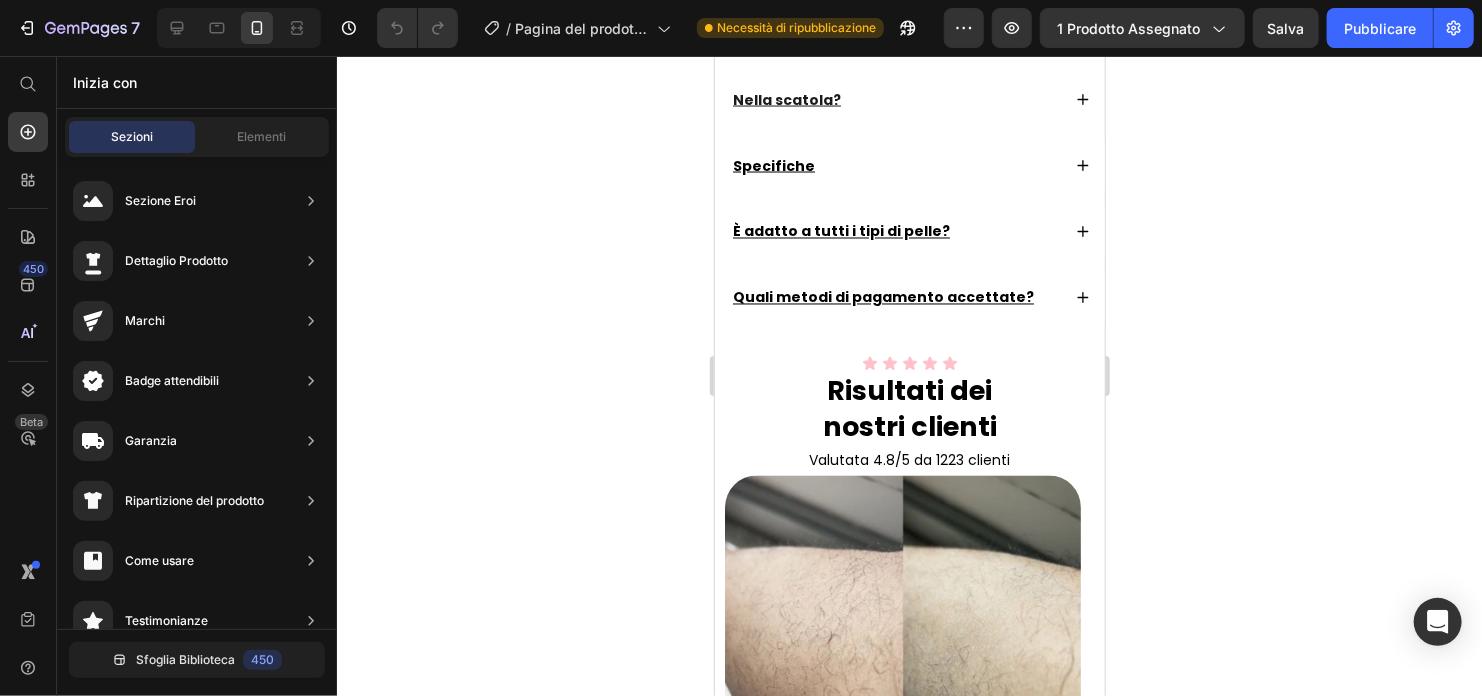scroll, scrollTop: 1600, scrollLeft: 0, axis: vertical 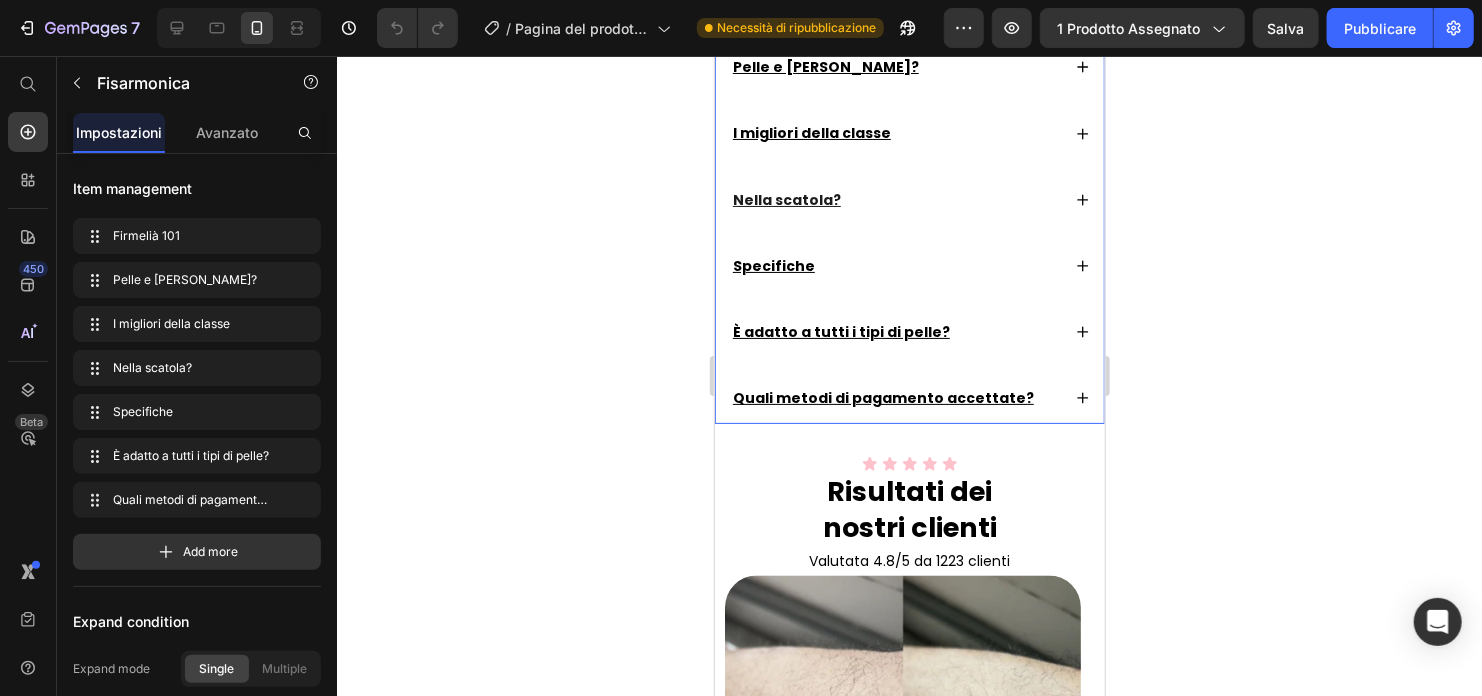 click on "Firmelià 101
Pelle e [PERSON_NAME]?
I migliori della classe
Nella scatola?
Specifiche
È adatto a tutti i tipi di pelle?
Quali metodi di pagamento accettate?" at bounding box center (909, 198) 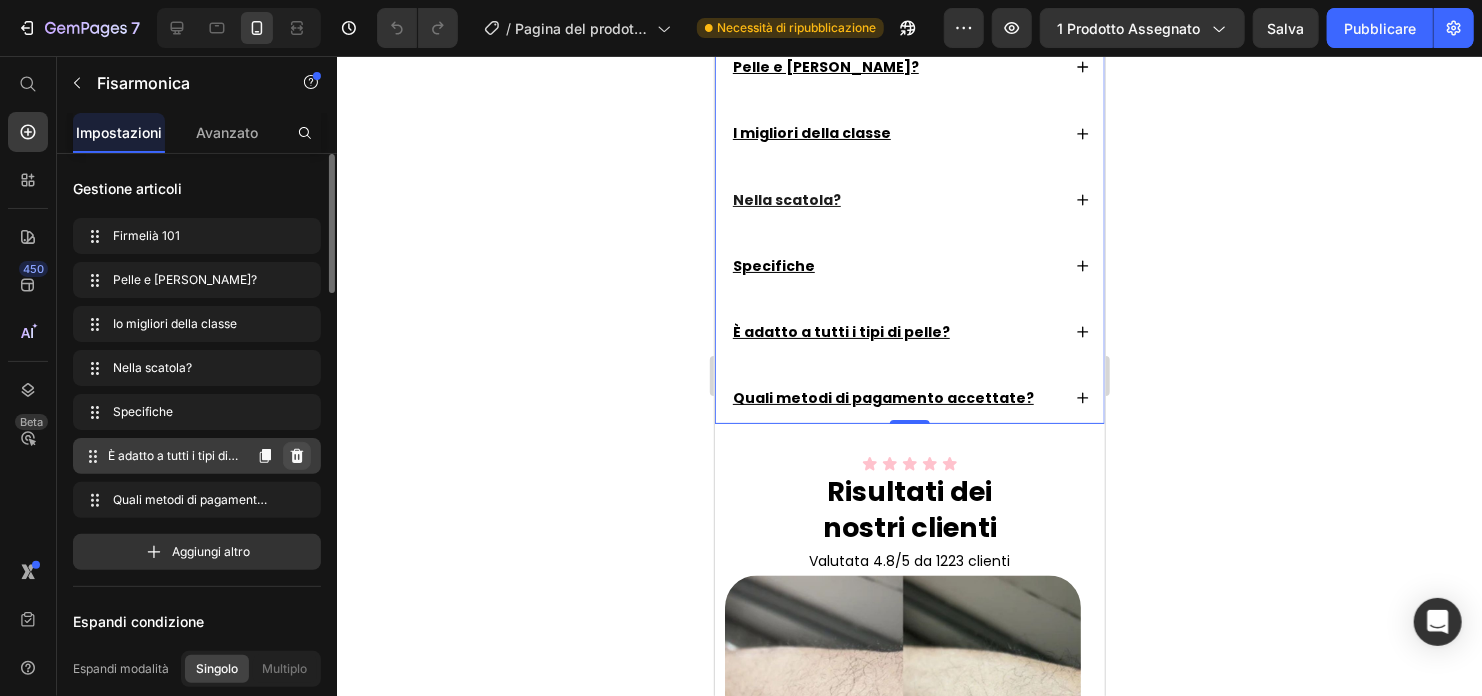 click 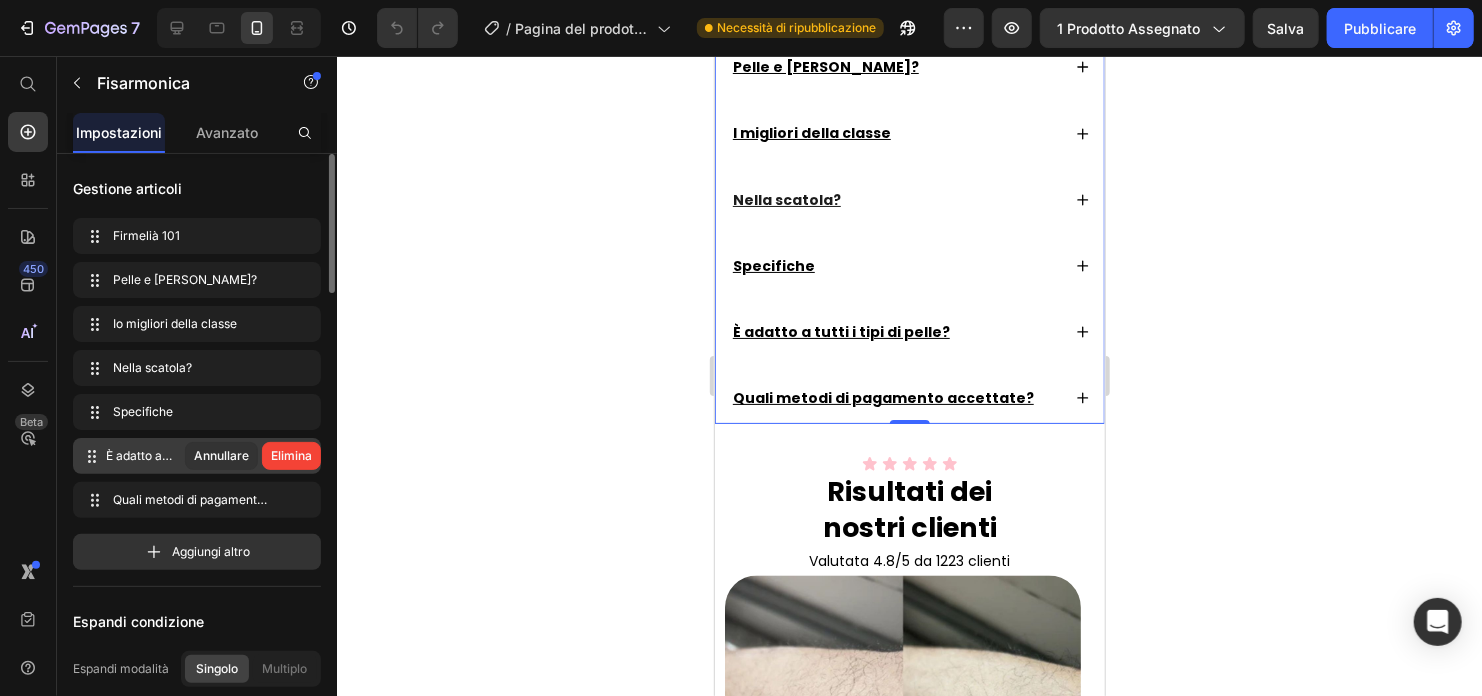 click on "Elimina" at bounding box center [291, 456] 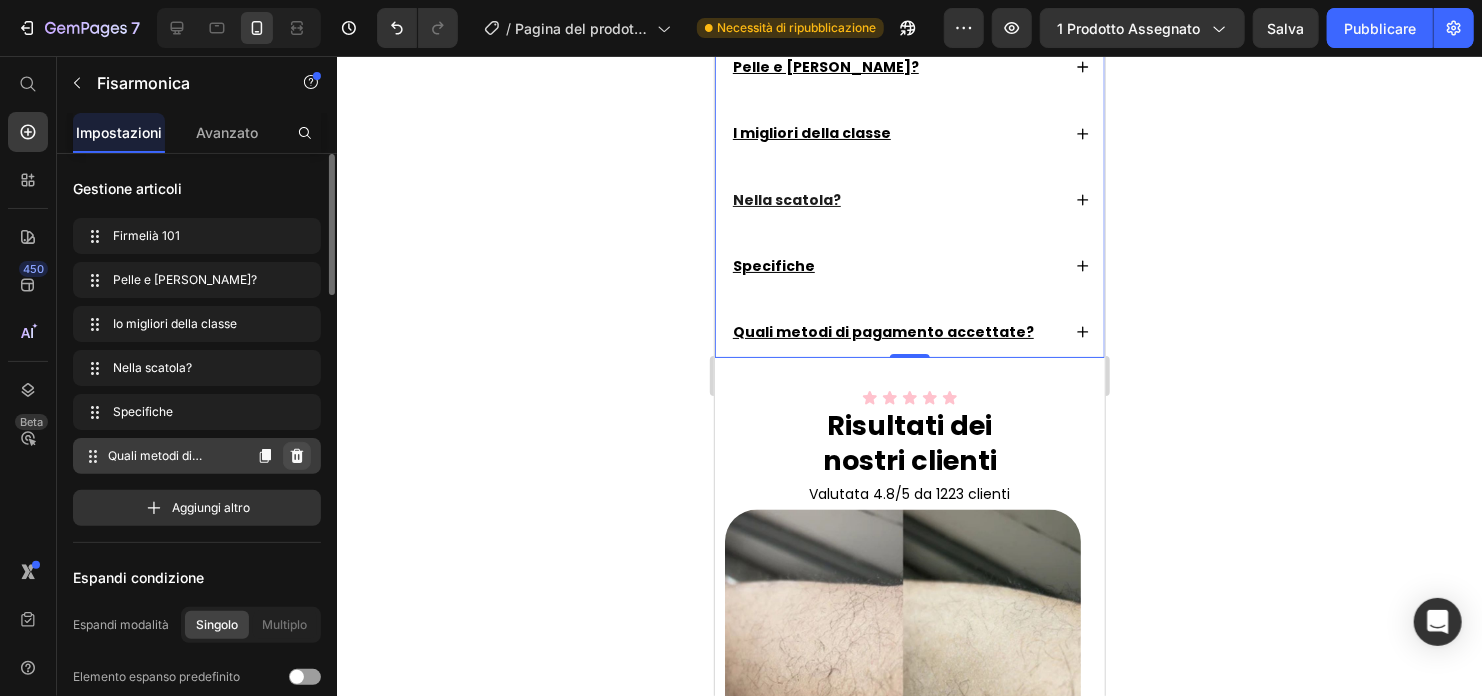 click 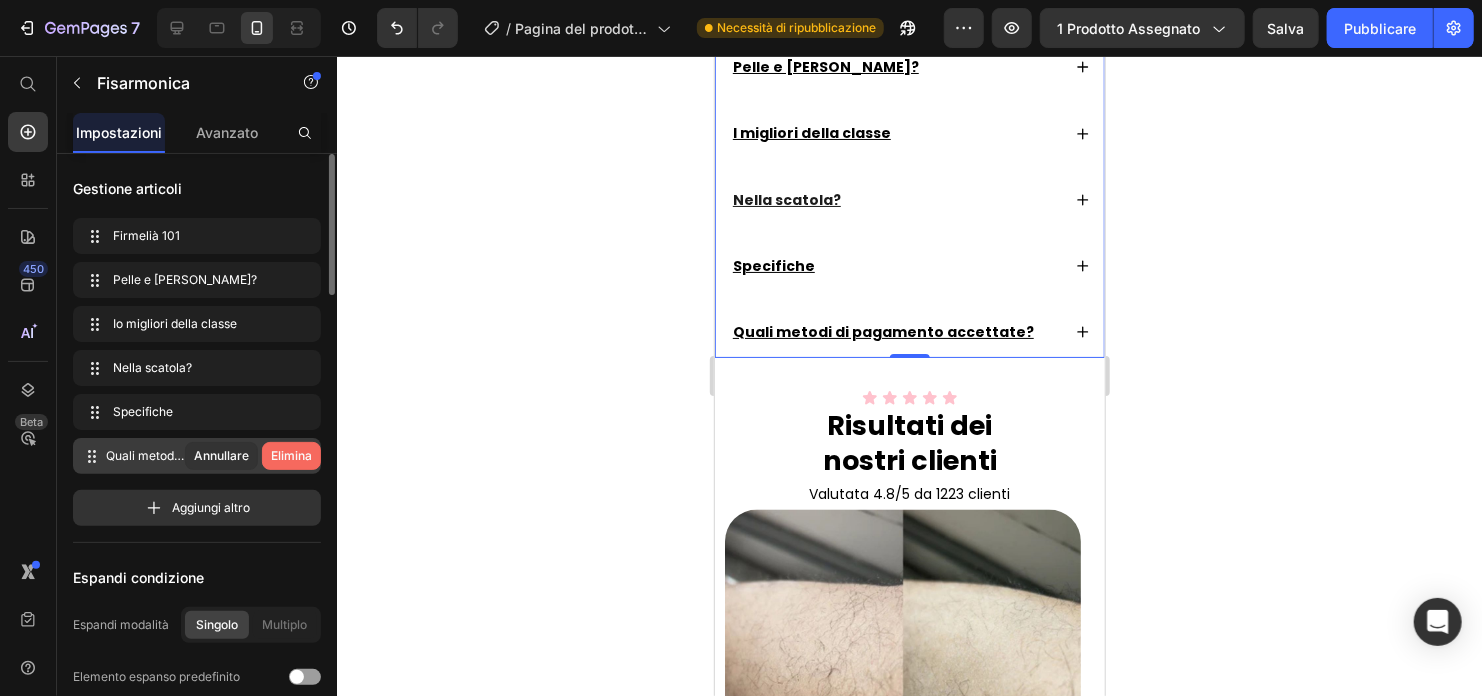 click on "Elimina" at bounding box center (291, 456) 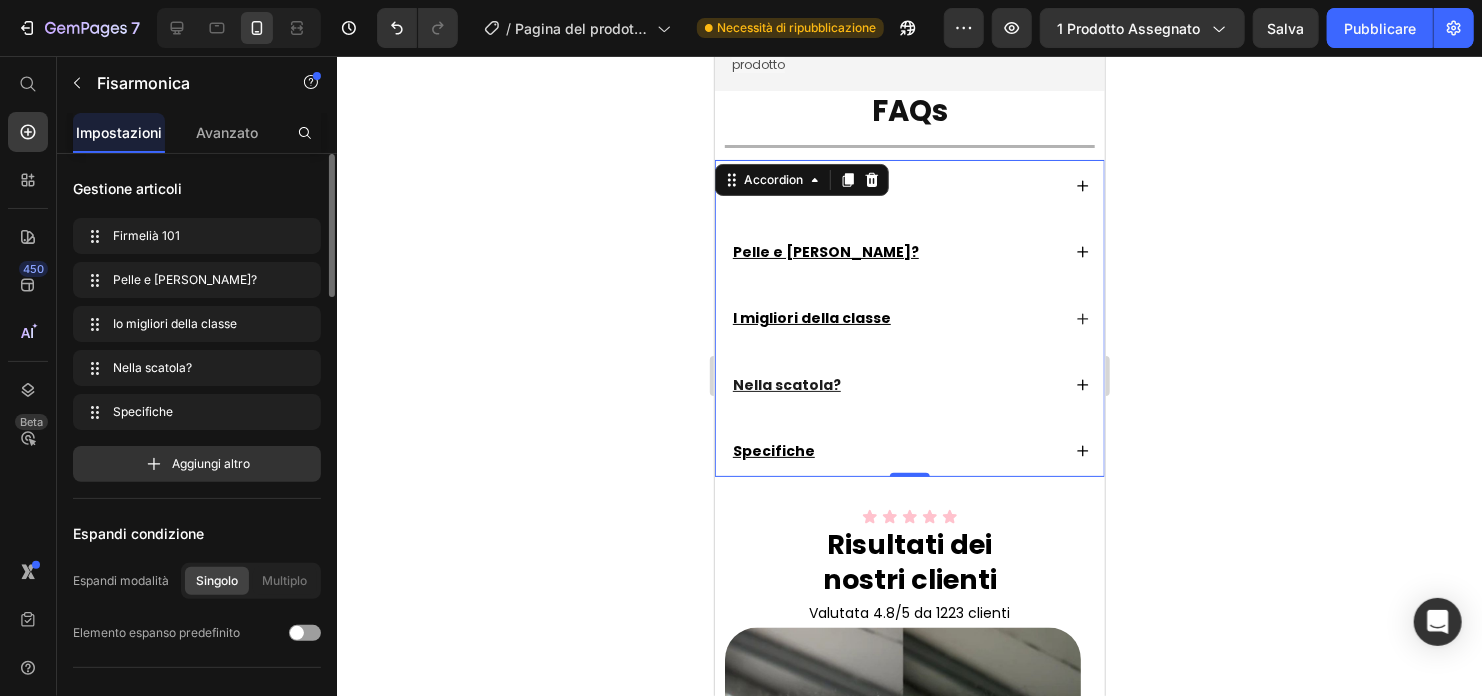 scroll, scrollTop: 1700, scrollLeft: 0, axis: vertical 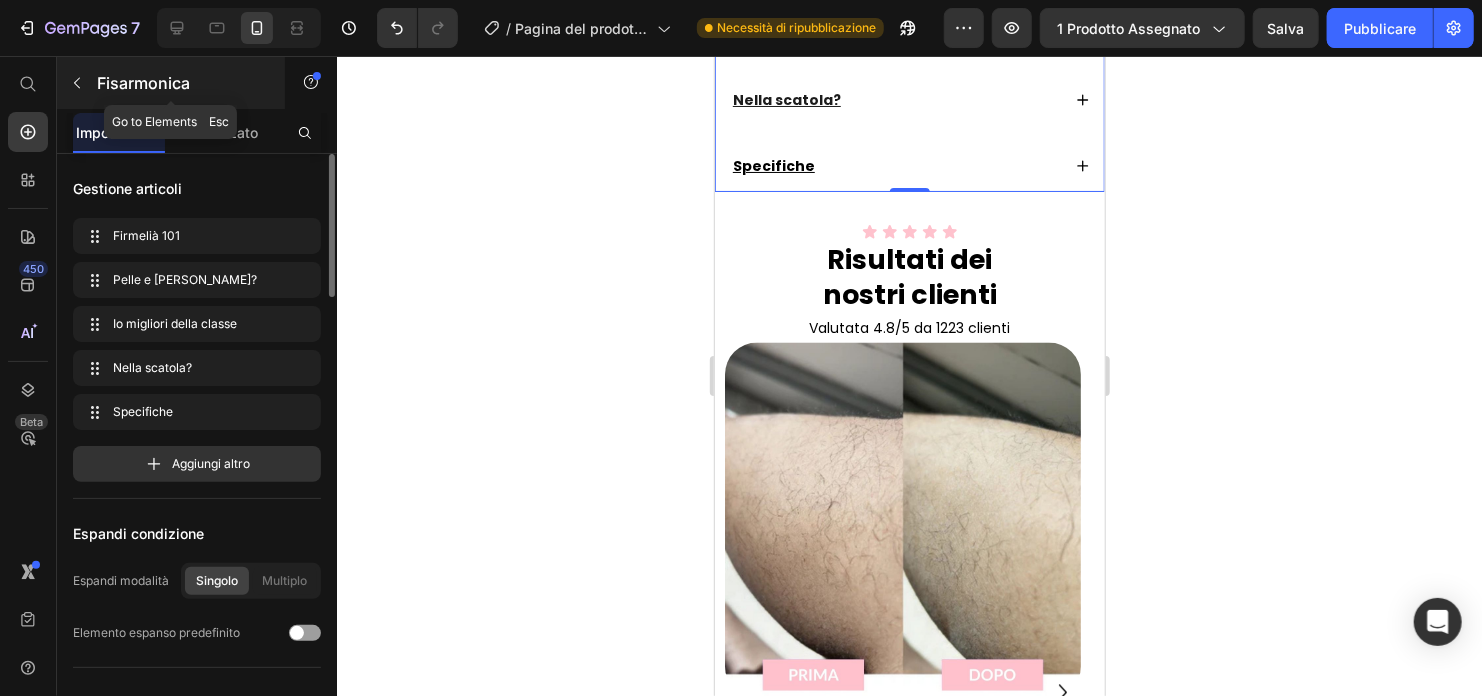 click 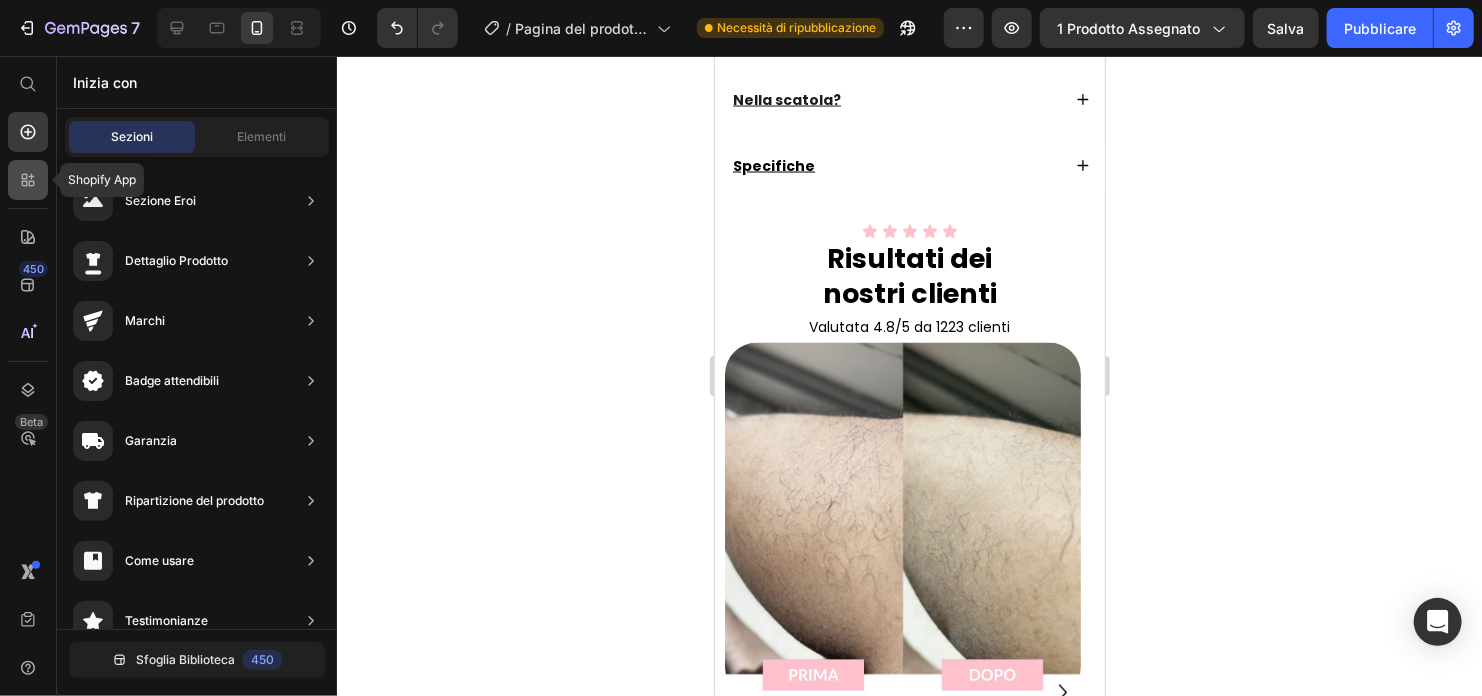 click 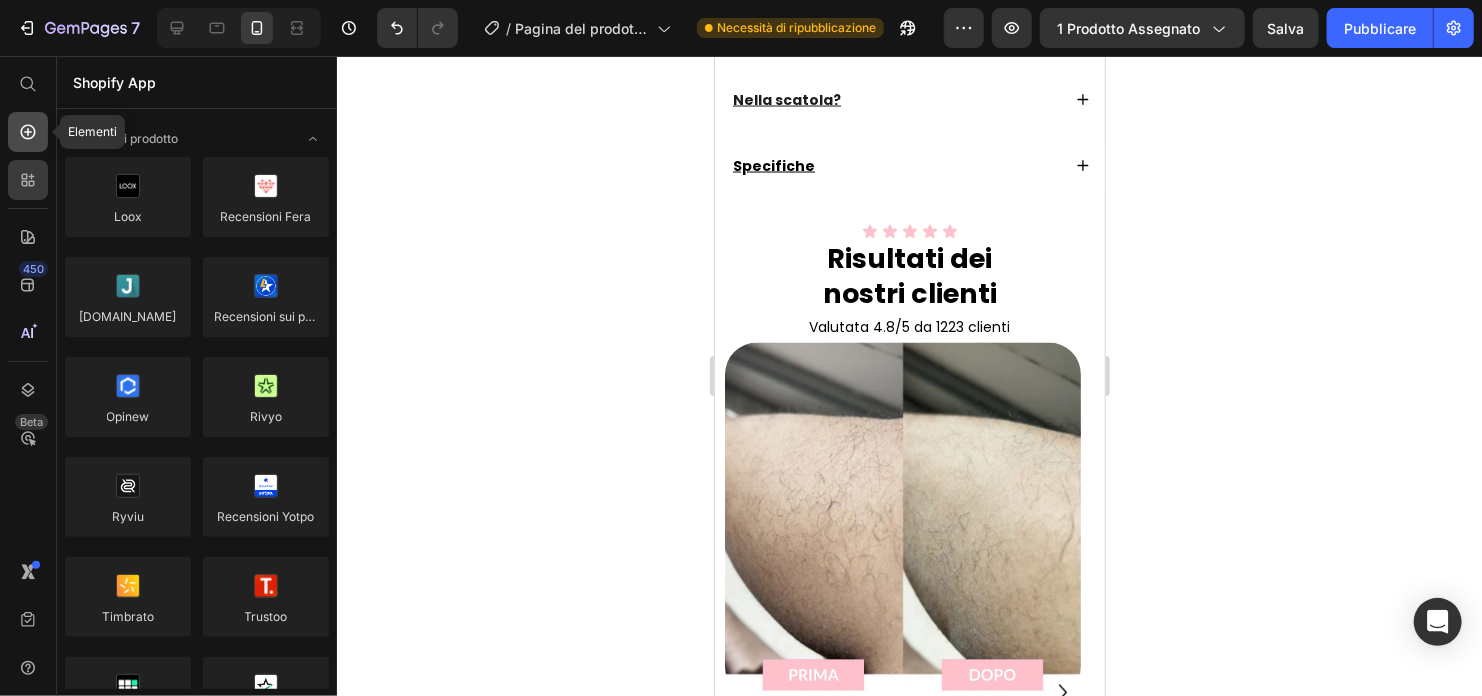 click 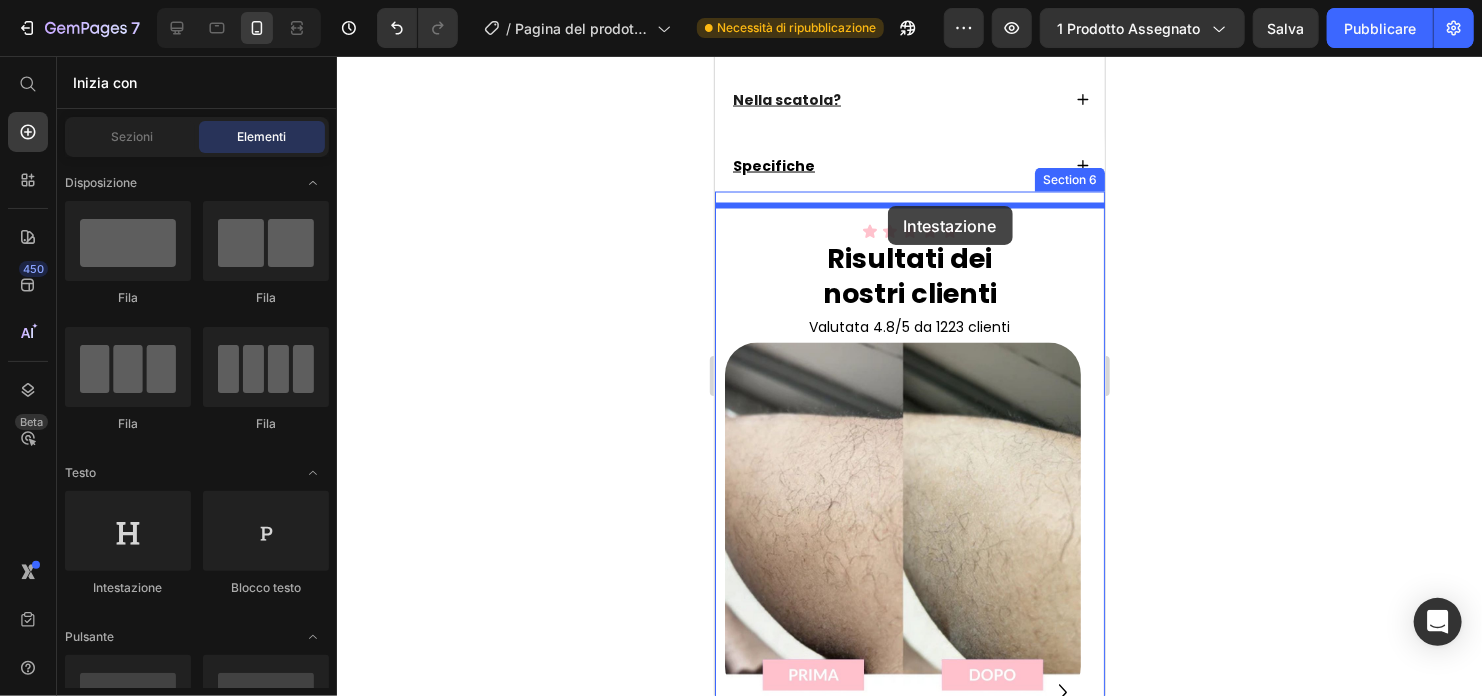 drag, startPoint x: 811, startPoint y: 589, endPoint x: 887, endPoint y: 205, distance: 391.44858 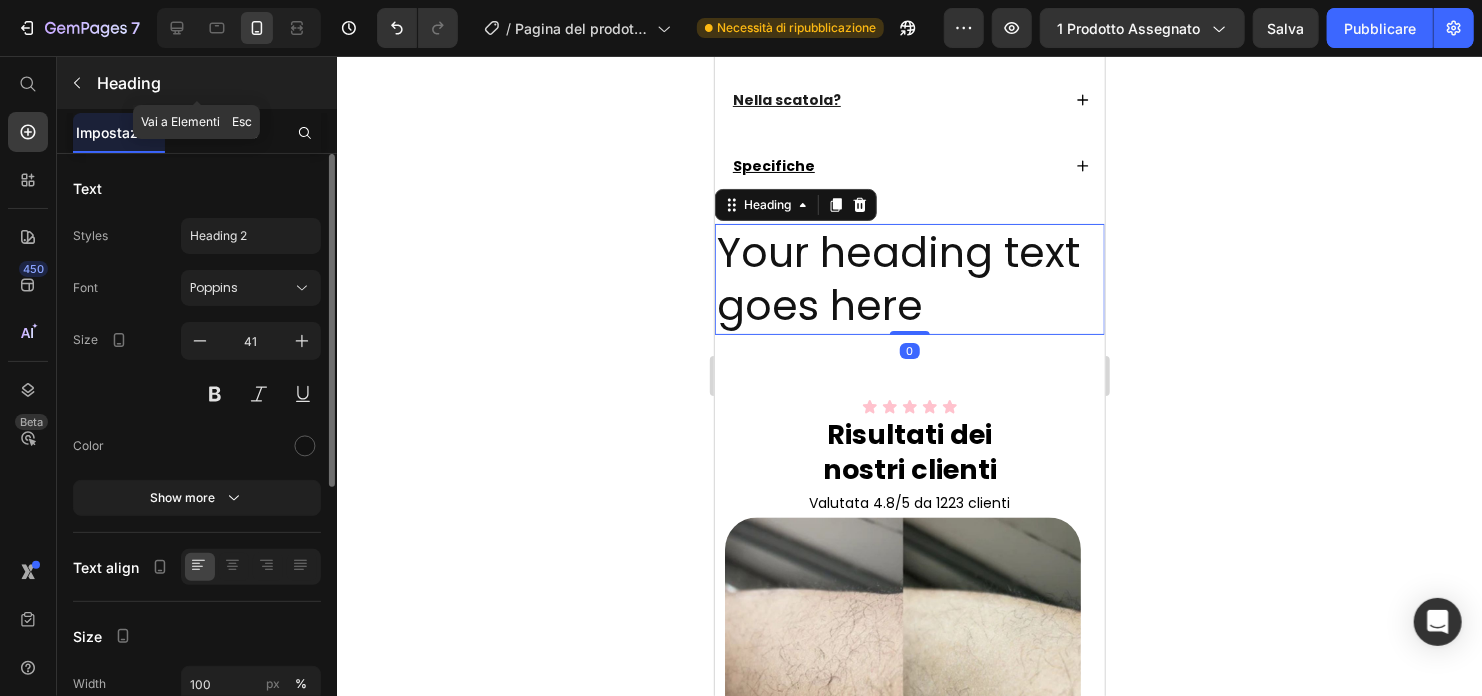 click 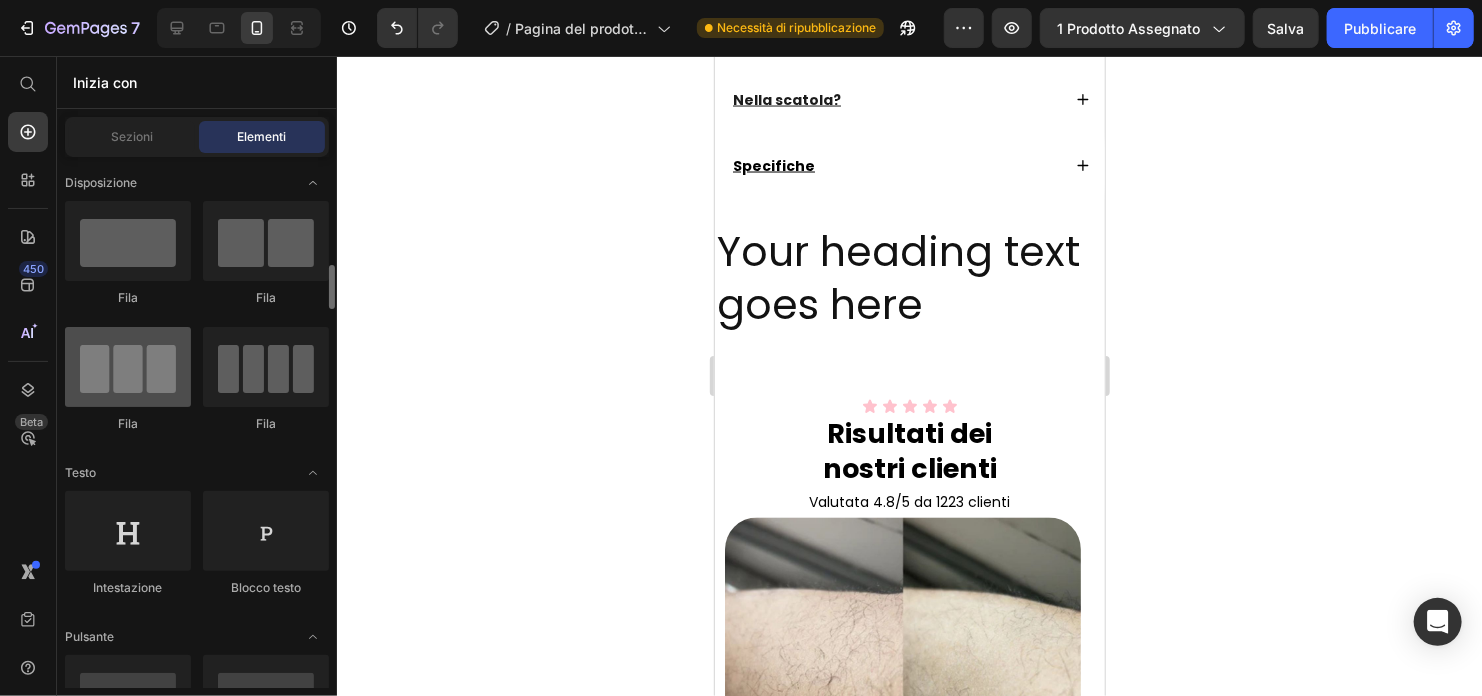 scroll, scrollTop: 100, scrollLeft: 0, axis: vertical 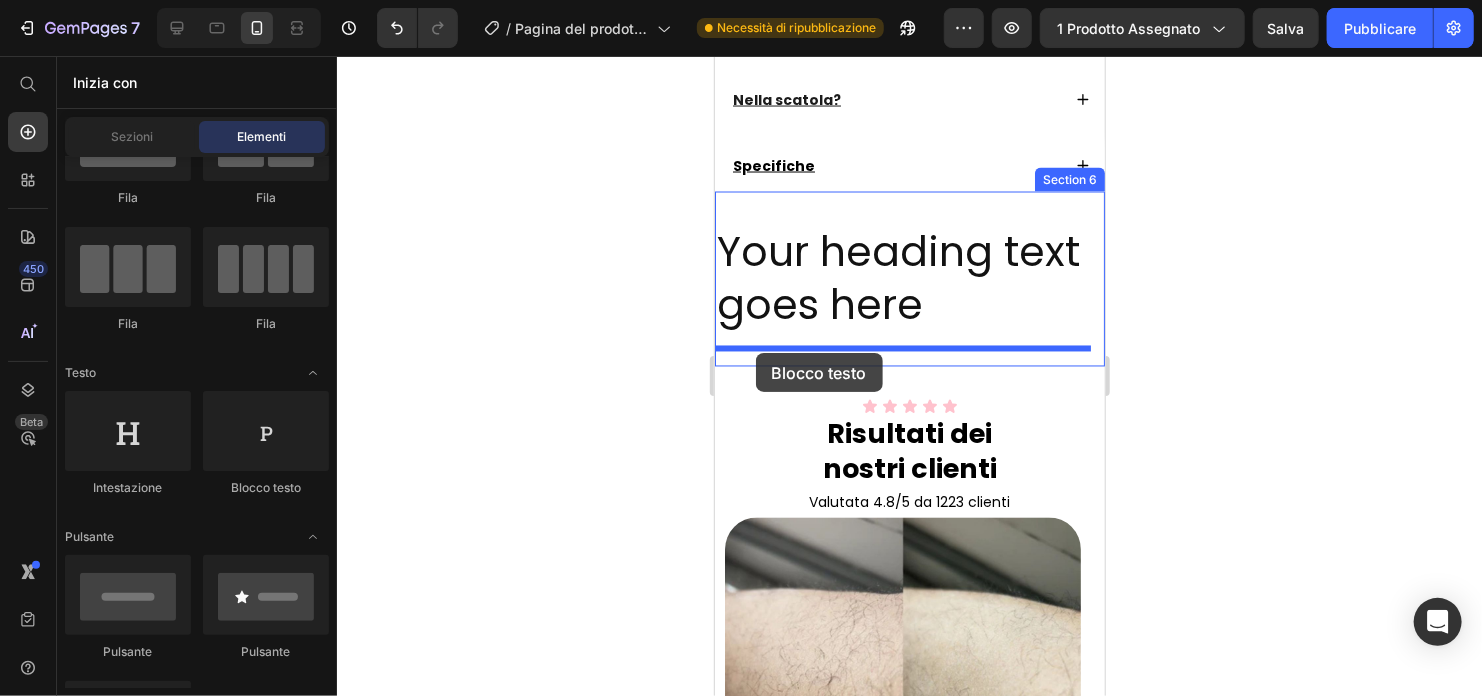 drag, startPoint x: 977, startPoint y: 503, endPoint x: 755, endPoint y: 352, distance: 268.4865 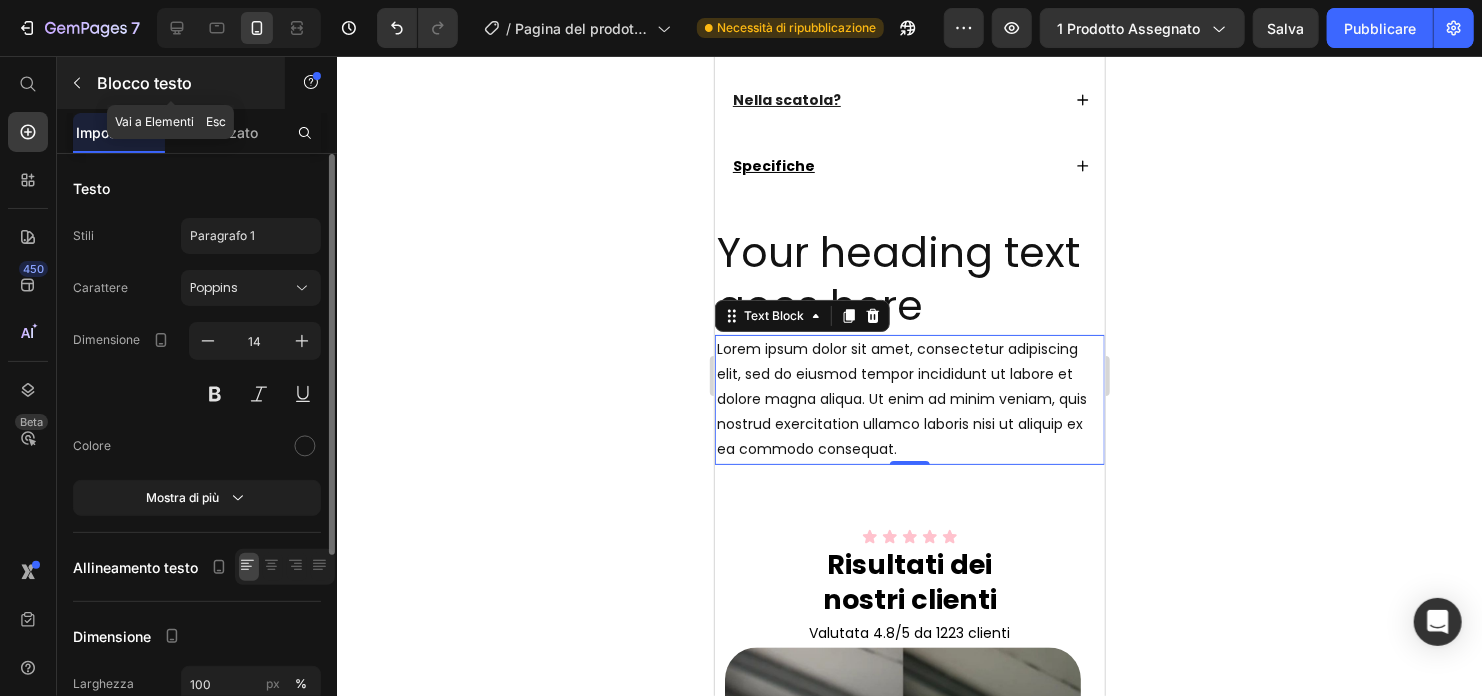 click at bounding box center [77, 83] 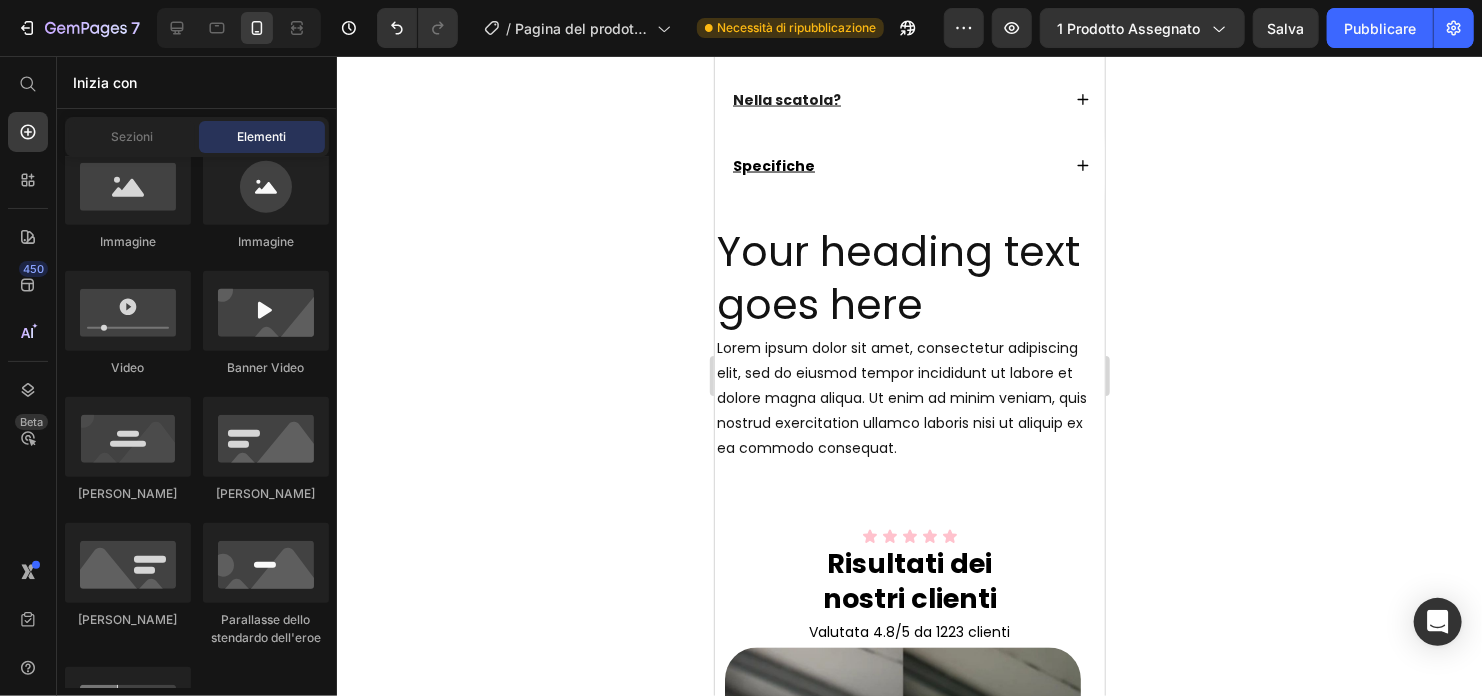 scroll, scrollTop: 600, scrollLeft: 0, axis: vertical 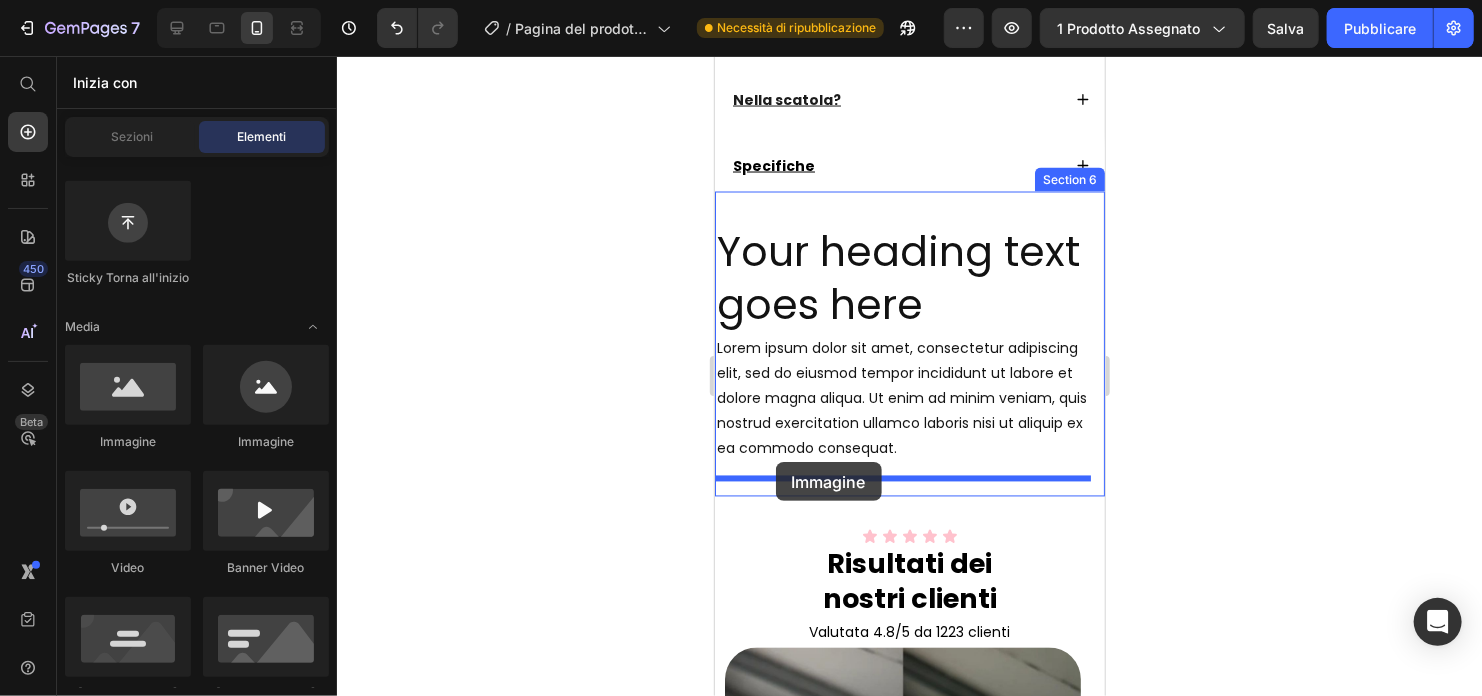 drag, startPoint x: 1258, startPoint y: 426, endPoint x: 775, endPoint y: 461, distance: 484.26645 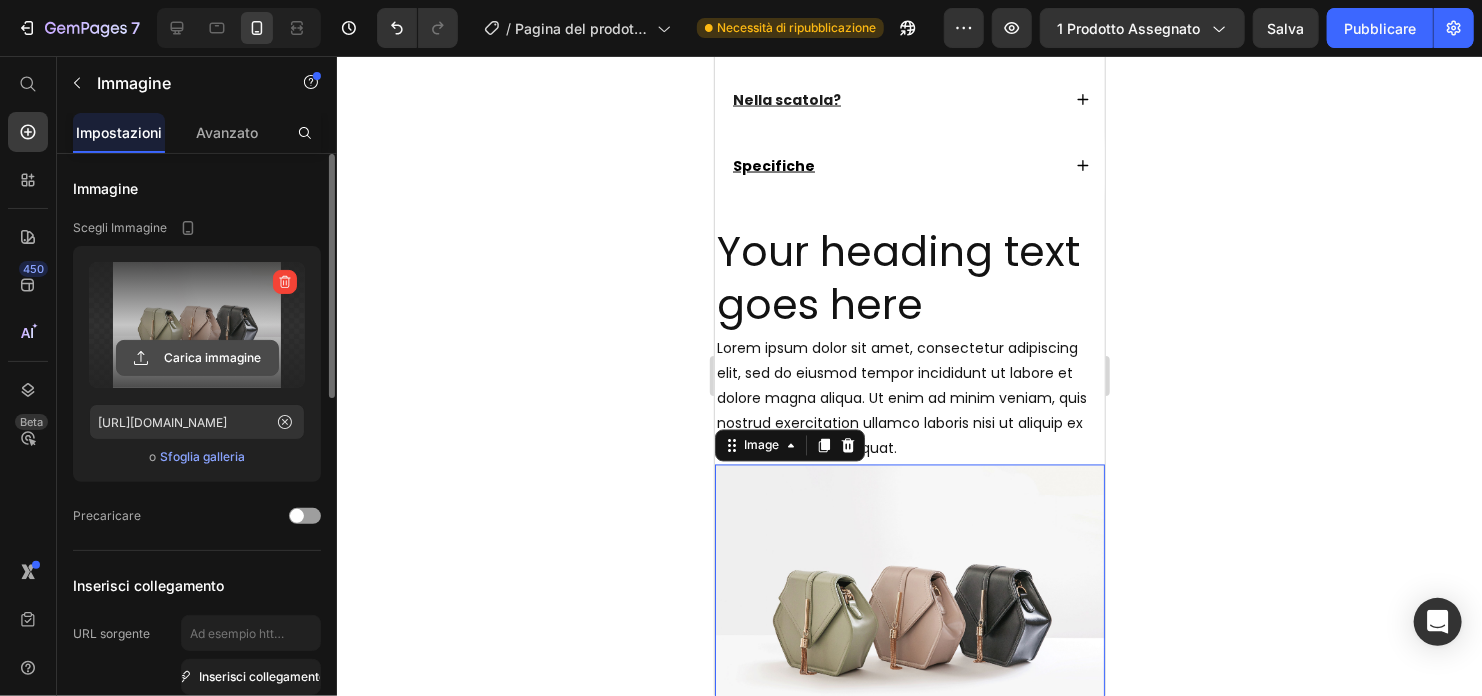 click 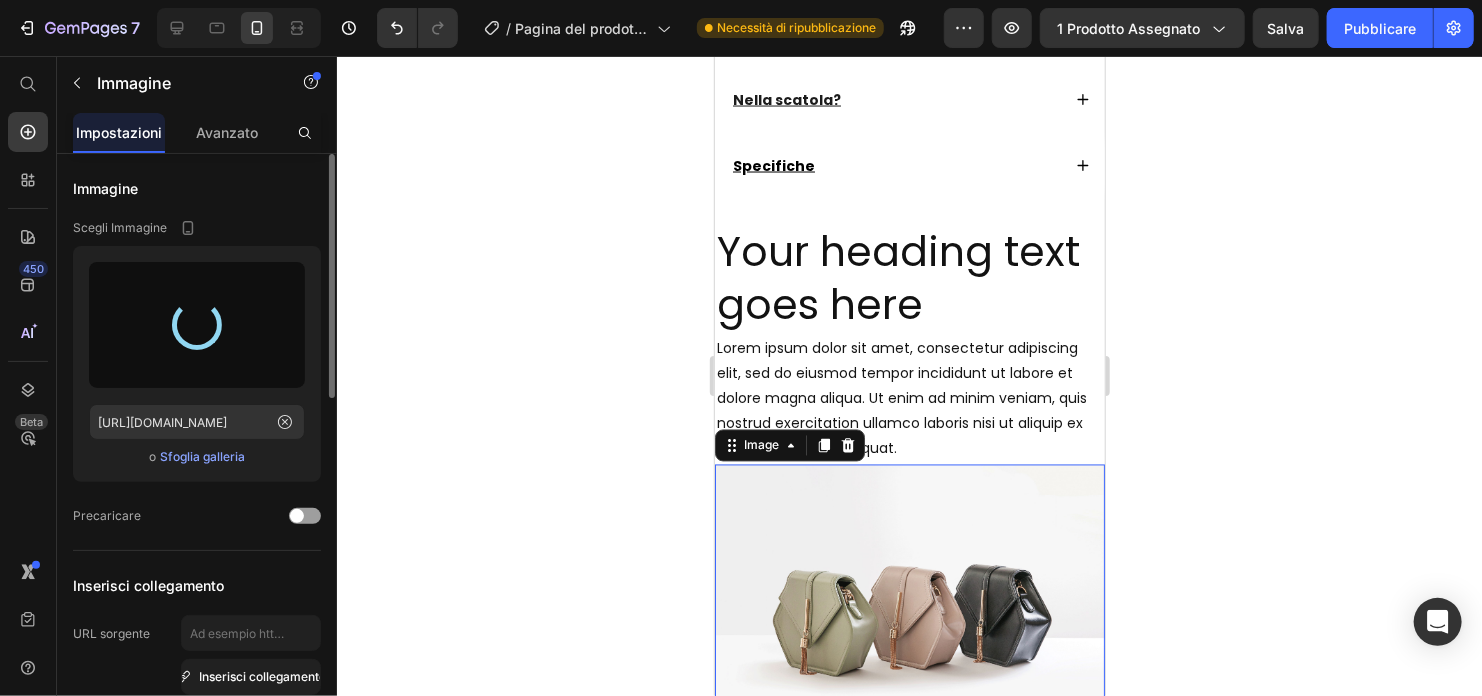 type on "[URL][DOMAIN_NAME]" 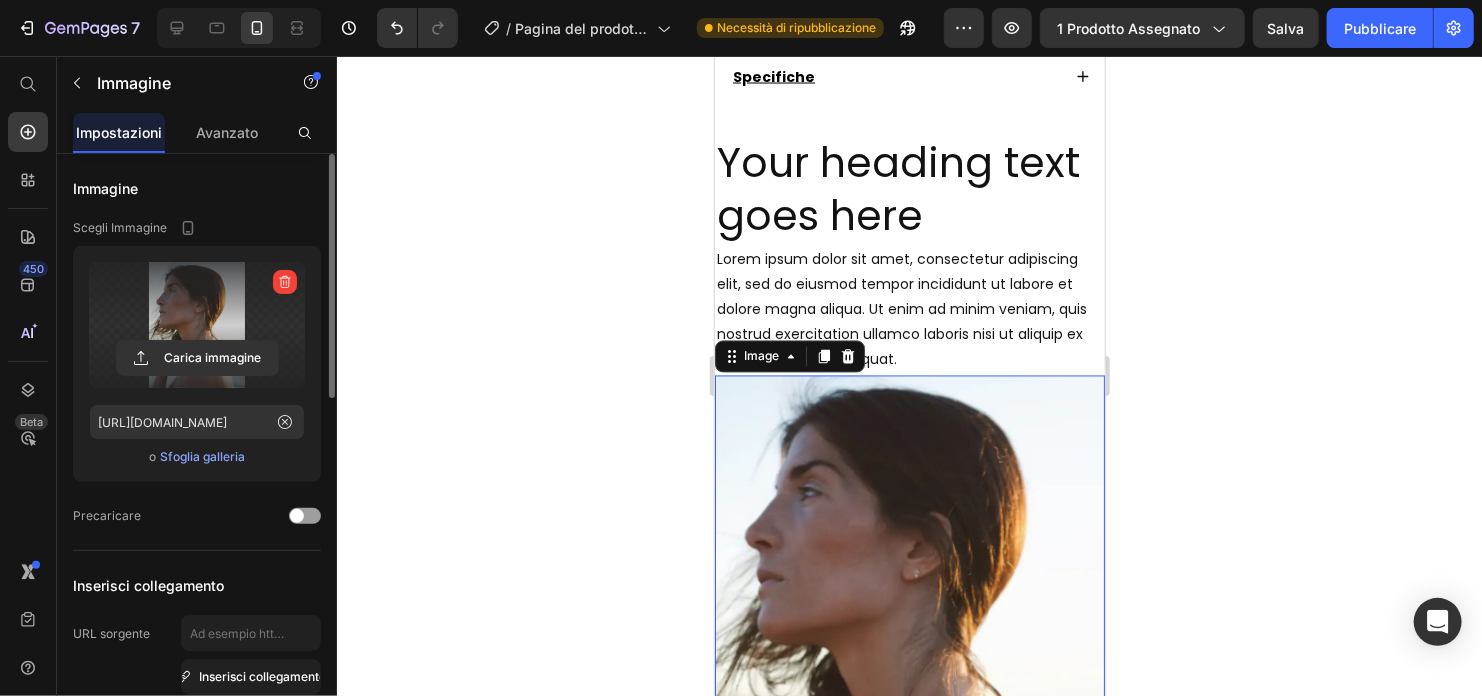 scroll, scrollTop: 1800, scrollLeft: 0, axis: vertical 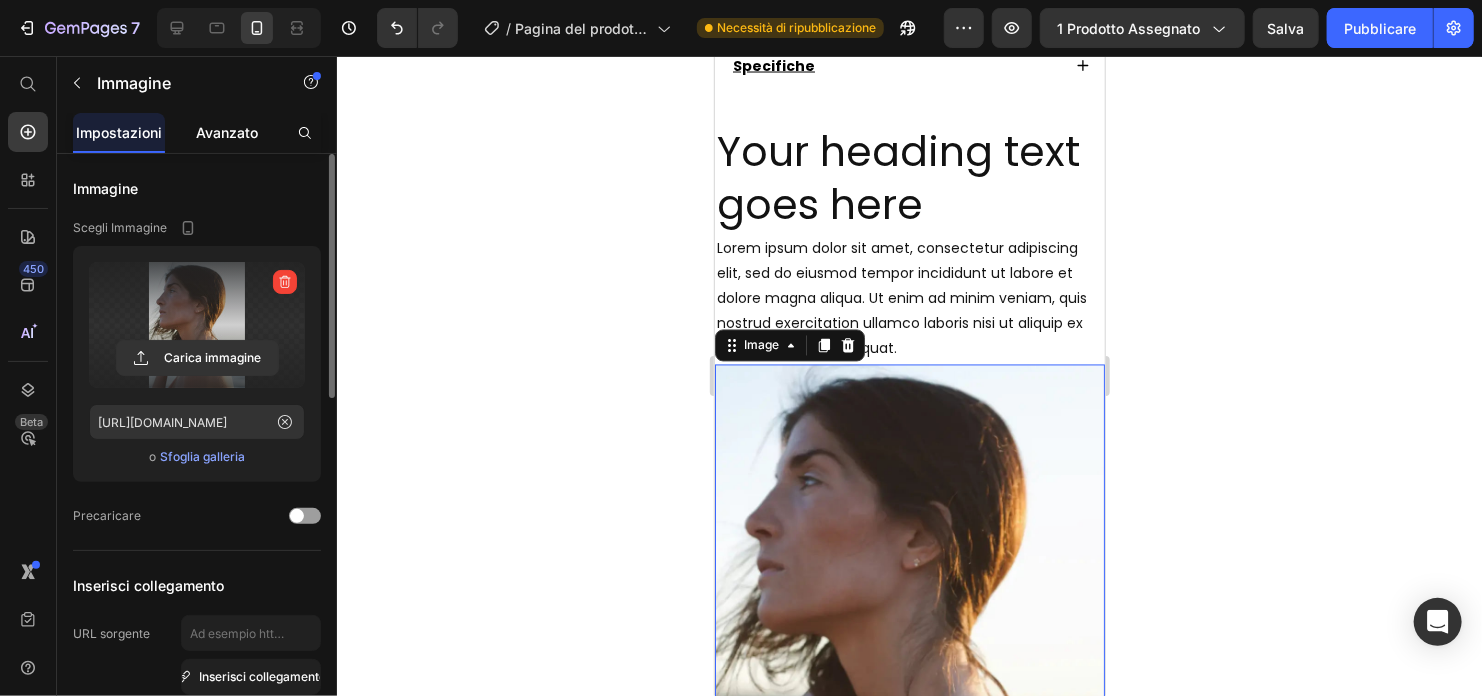 click on "Avanzato" at bounding box center (227, 132) 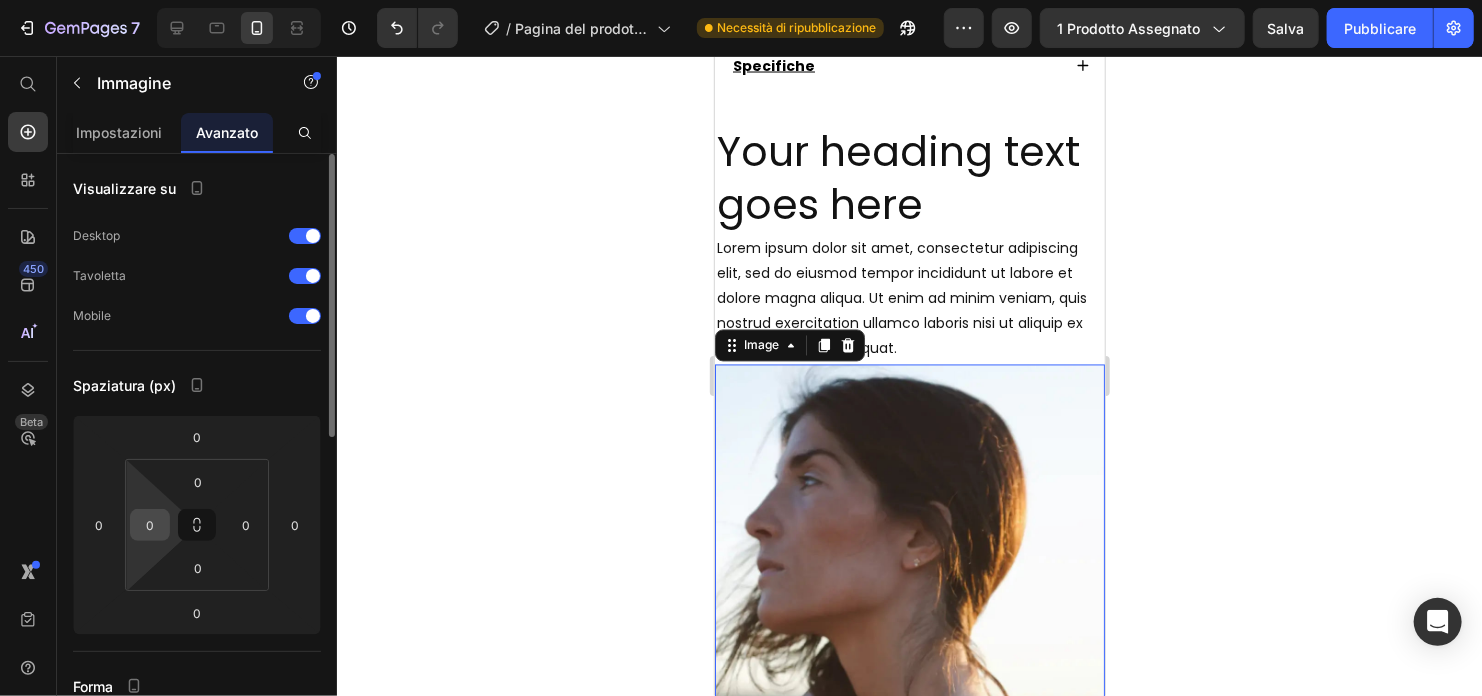 click on "0" at bounding box center (150, 525) 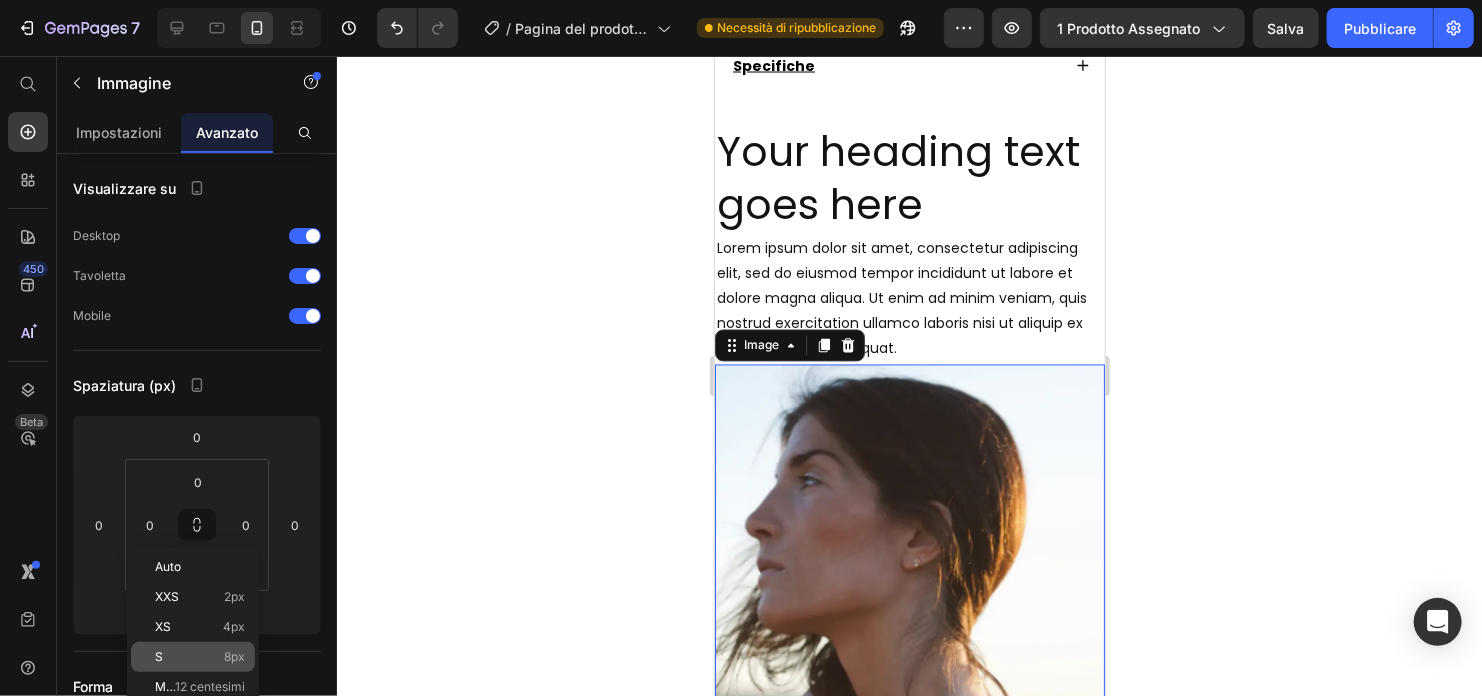 click on "S 8px" 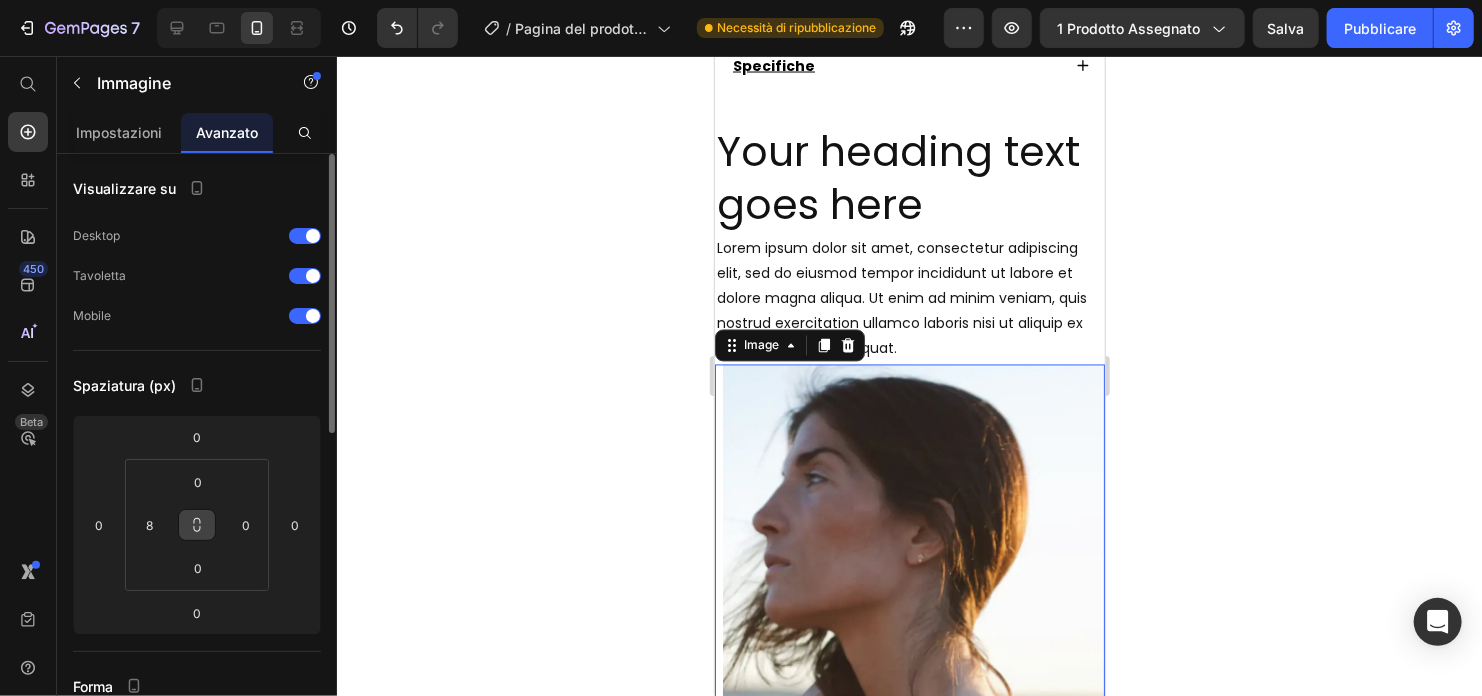click at bounding box center [197, 525] 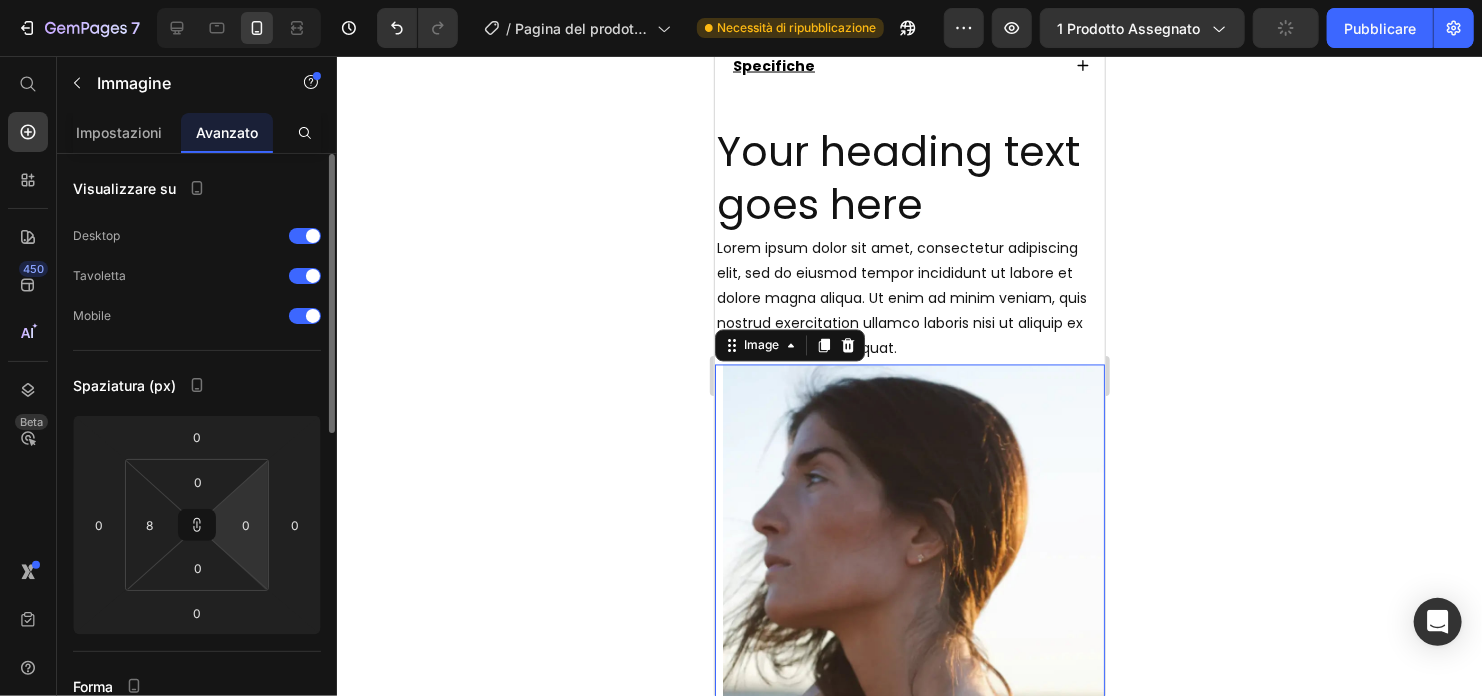 click on "0" at bounding box center (246, 525) 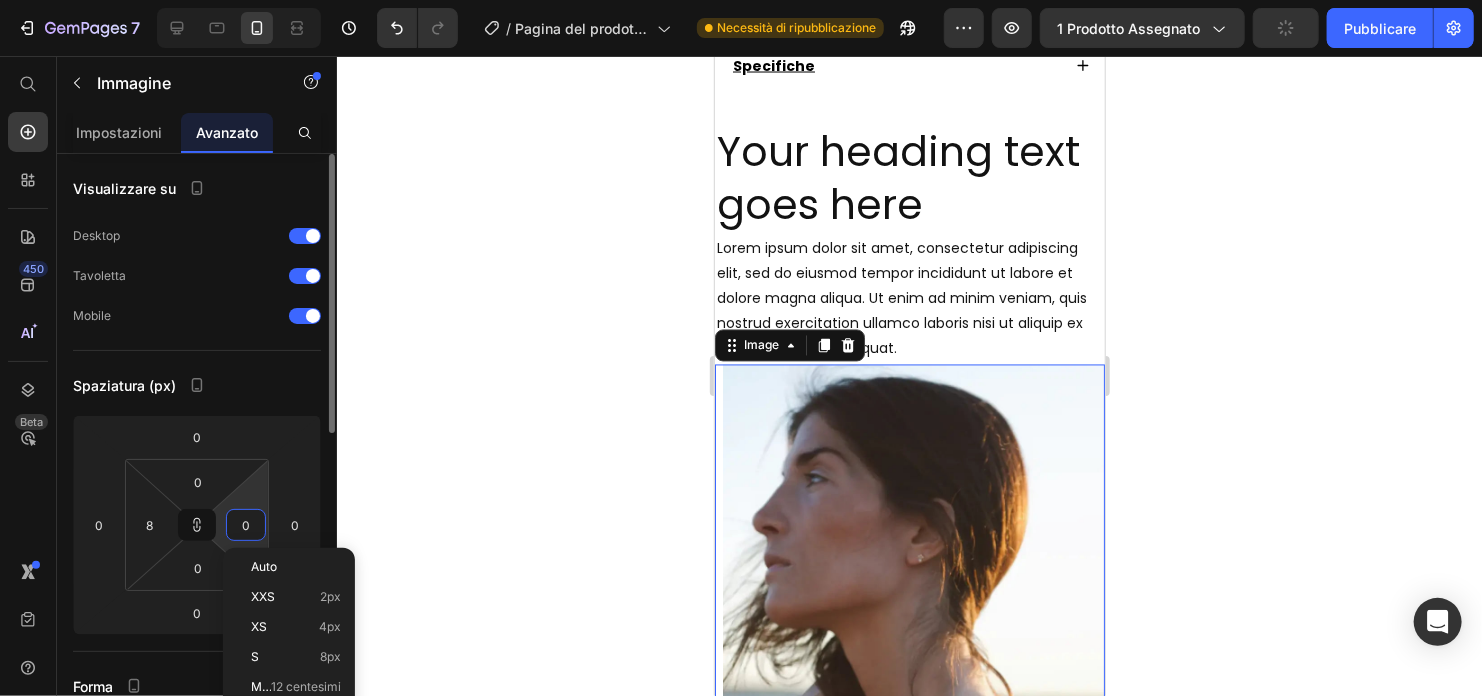 type on "8" 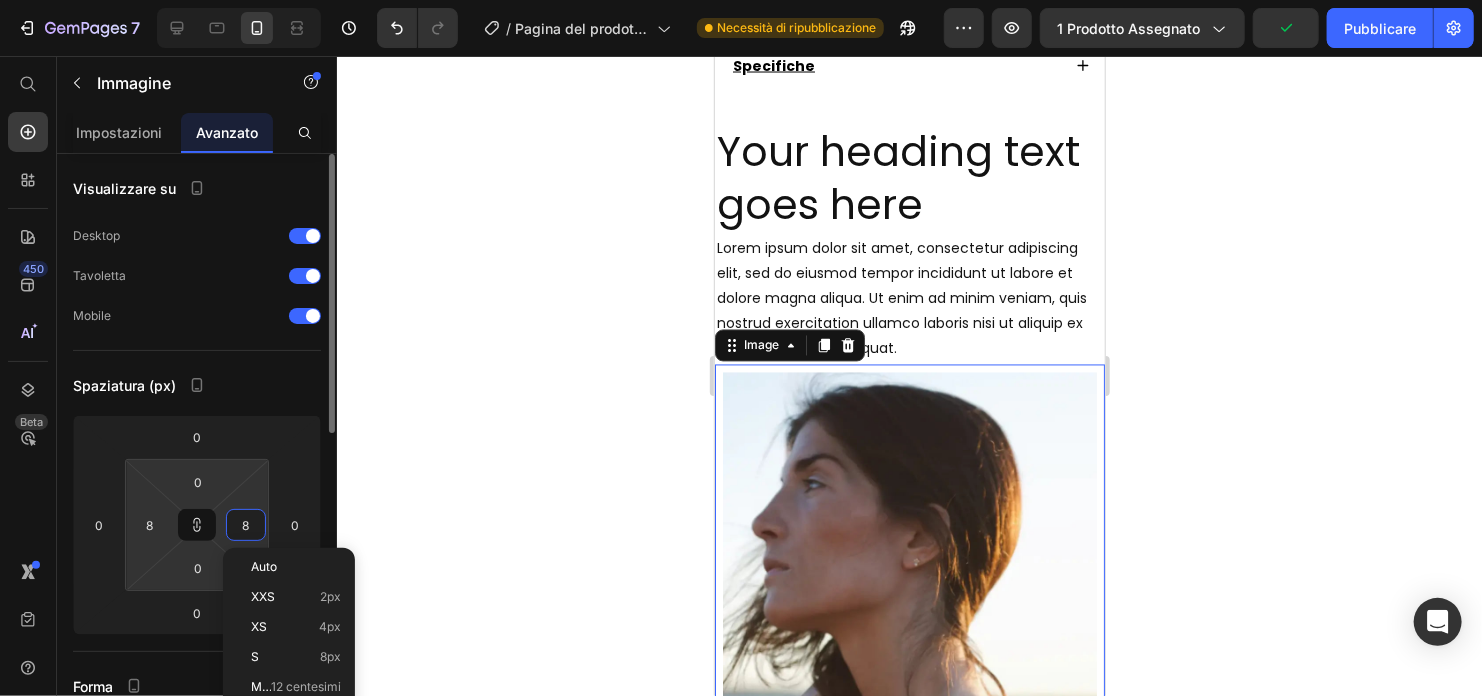 type on "8" 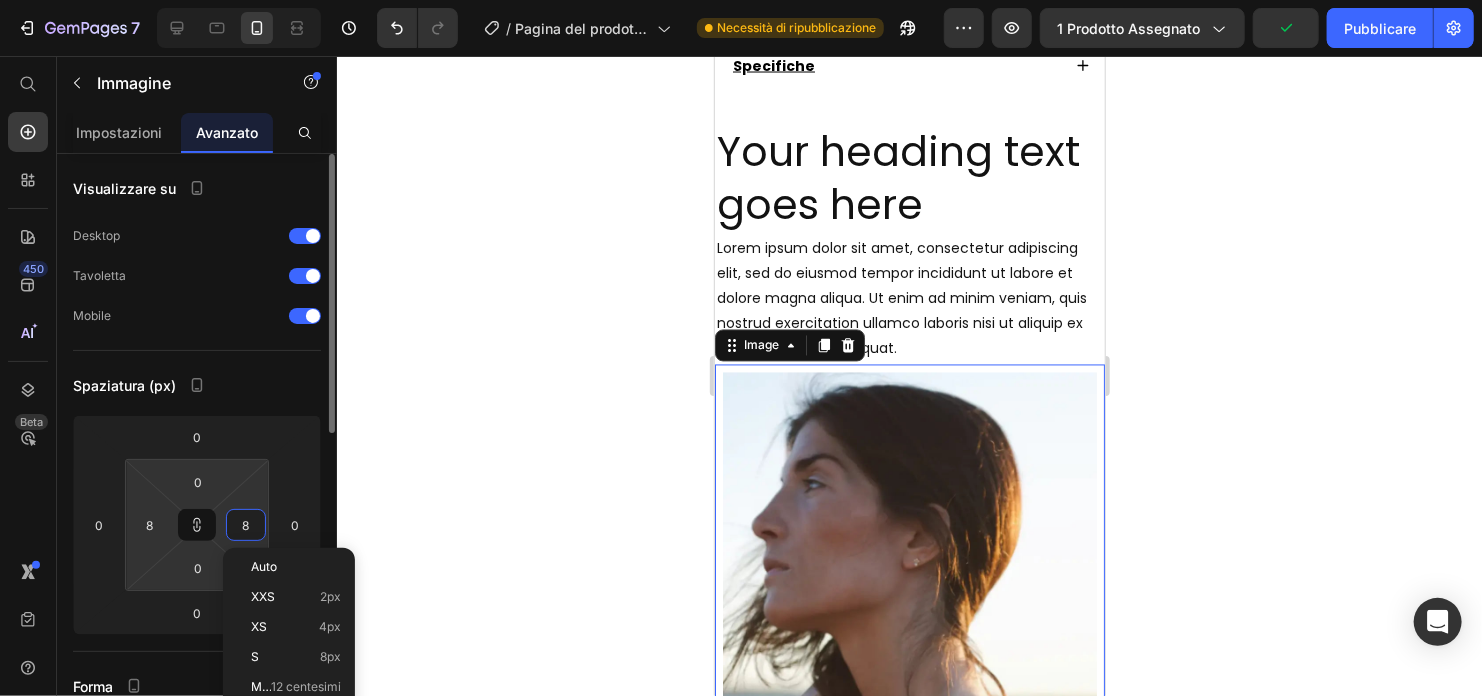 type on "8" 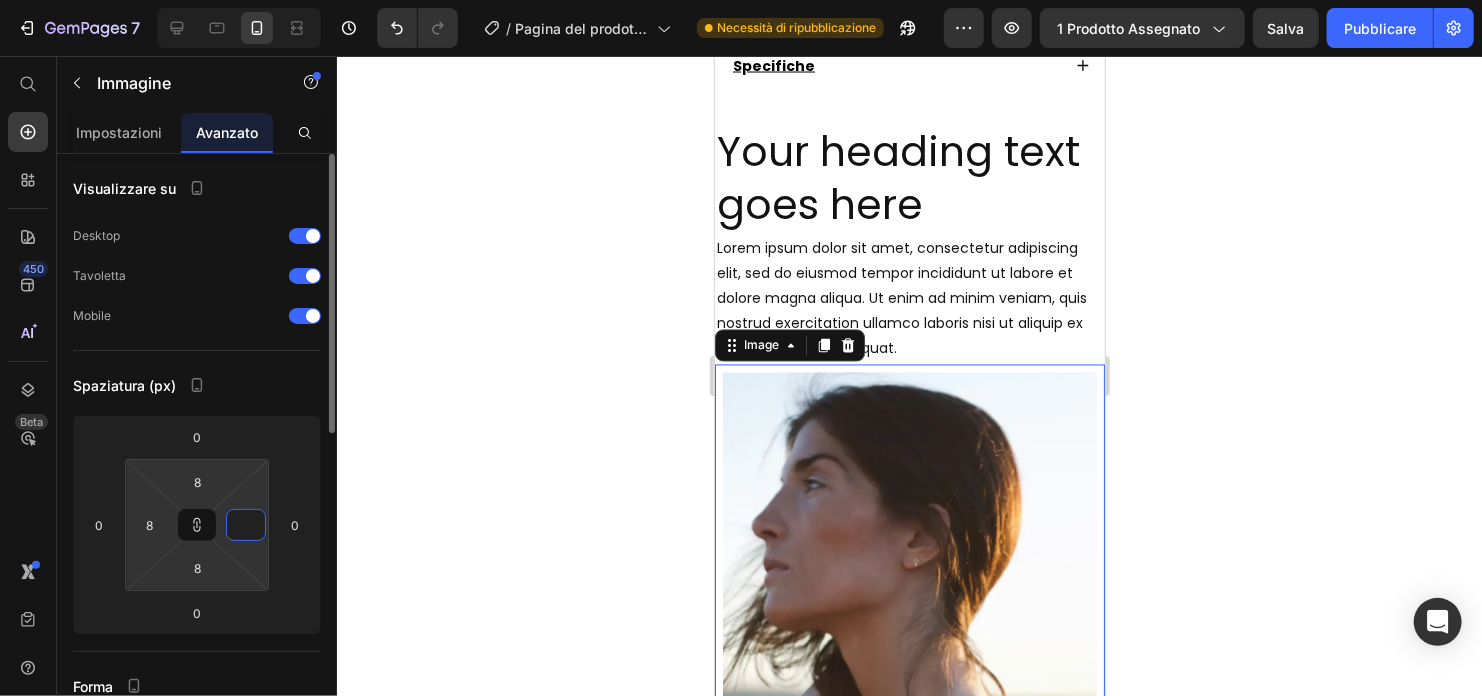 type on "1" 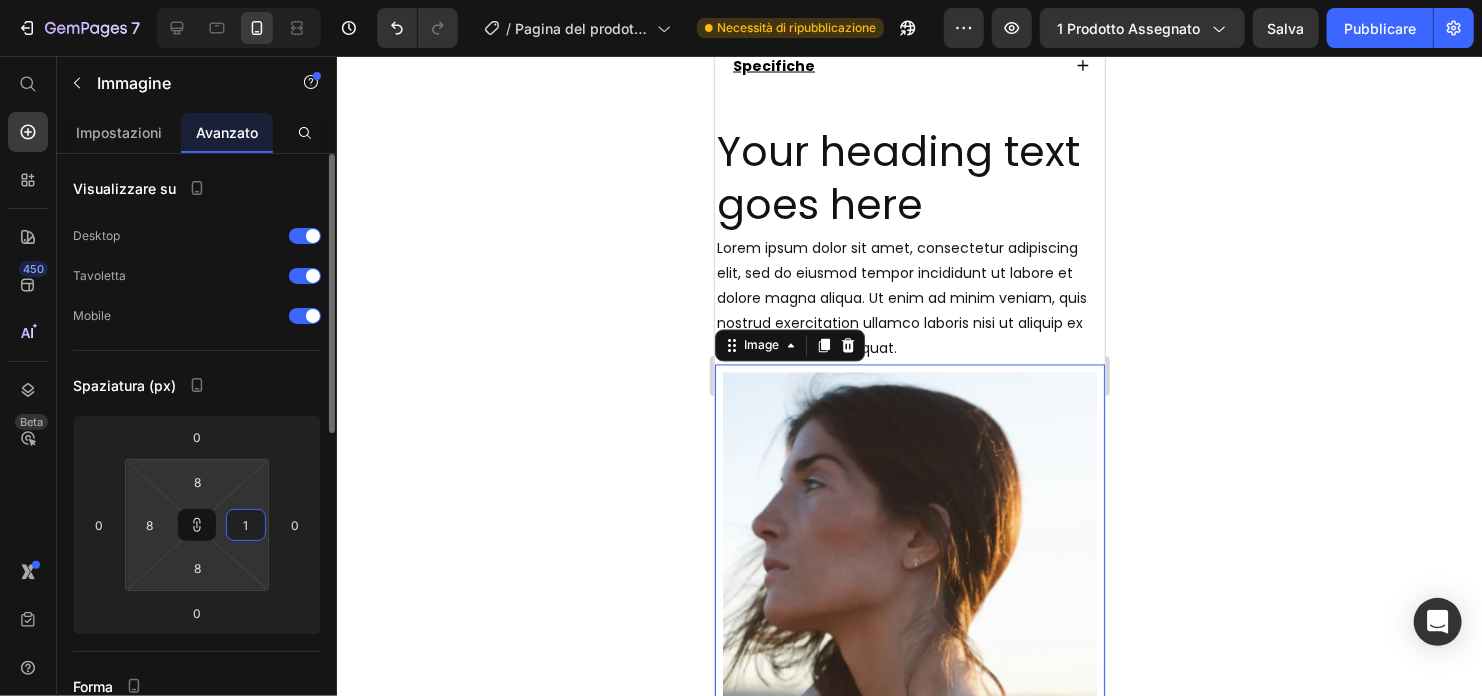type on "1" 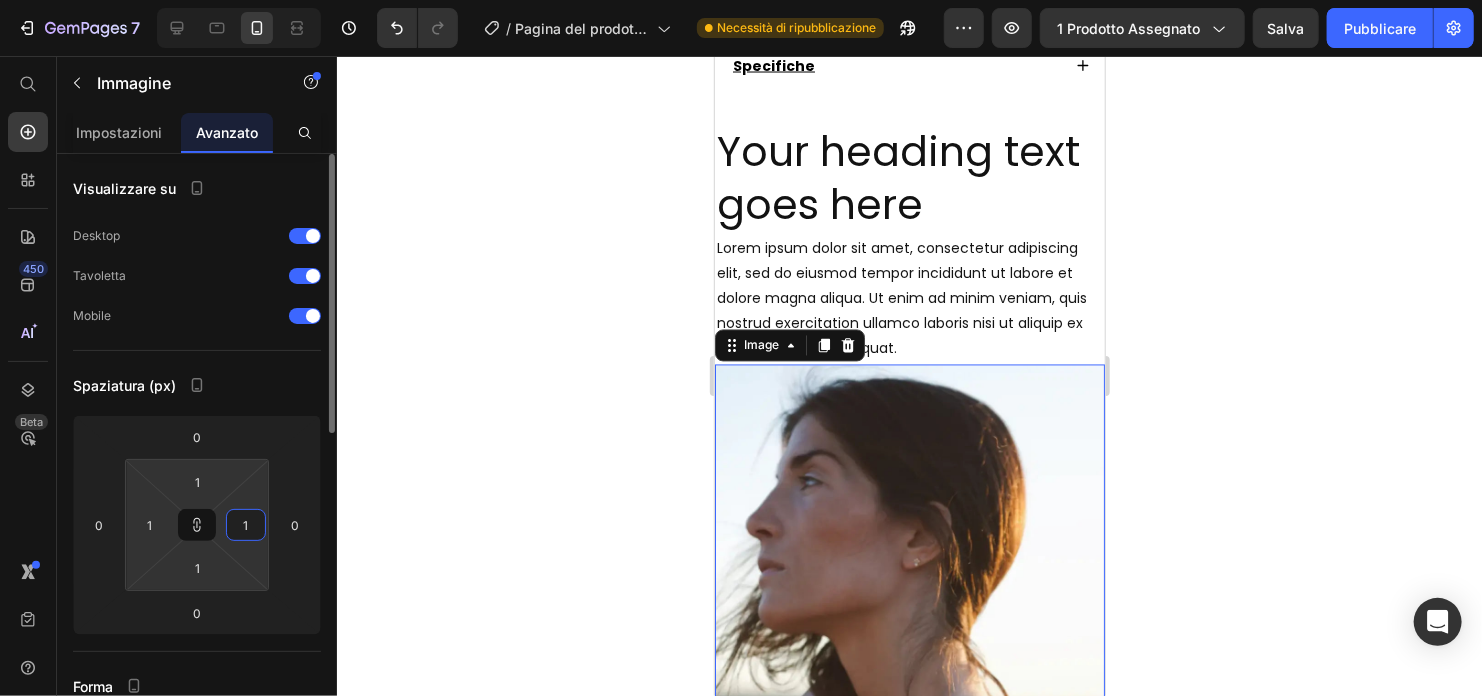 type on "12" 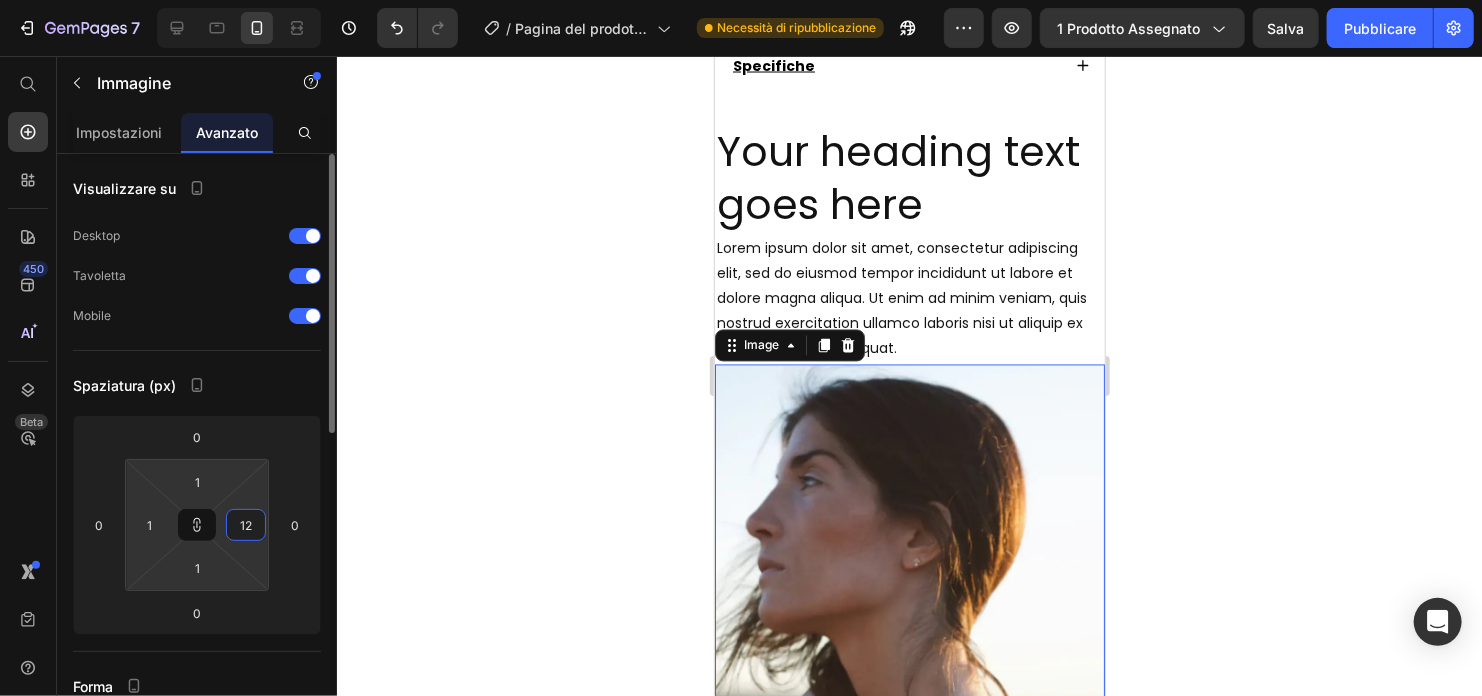 type on "12" 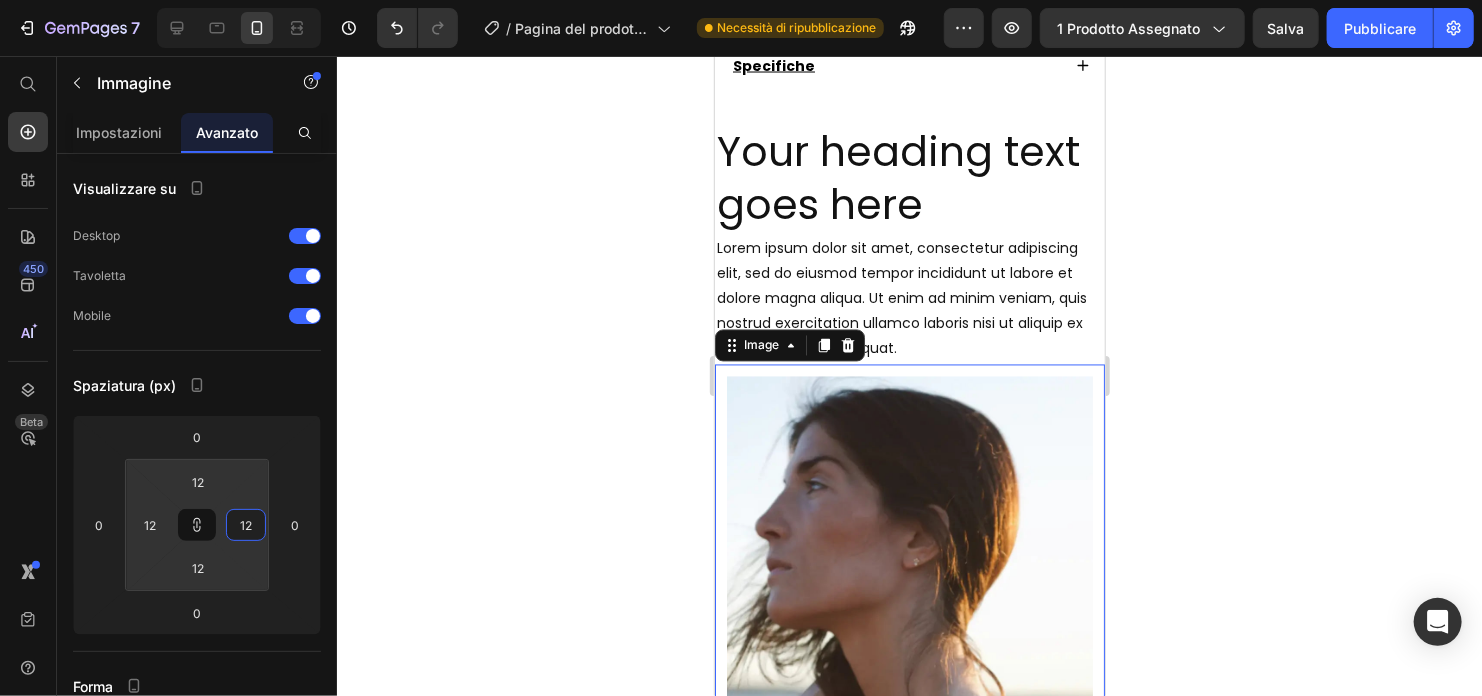 drag, startPoint x: 504, startPoint y: 427, endPoint x: 515, endPoint y: 423, distance: 11.7046995 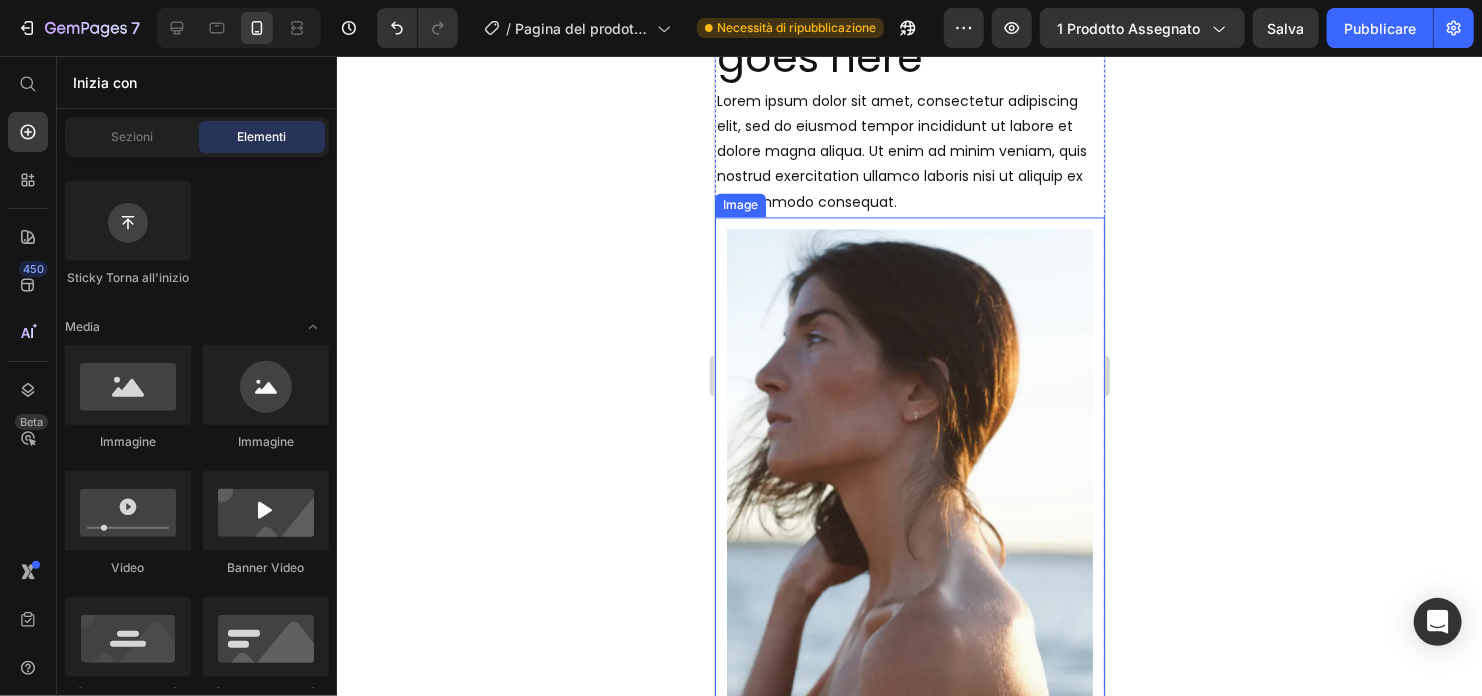 scroll, scrollTop: 2000, scrollLeft: 0, axis: vertical 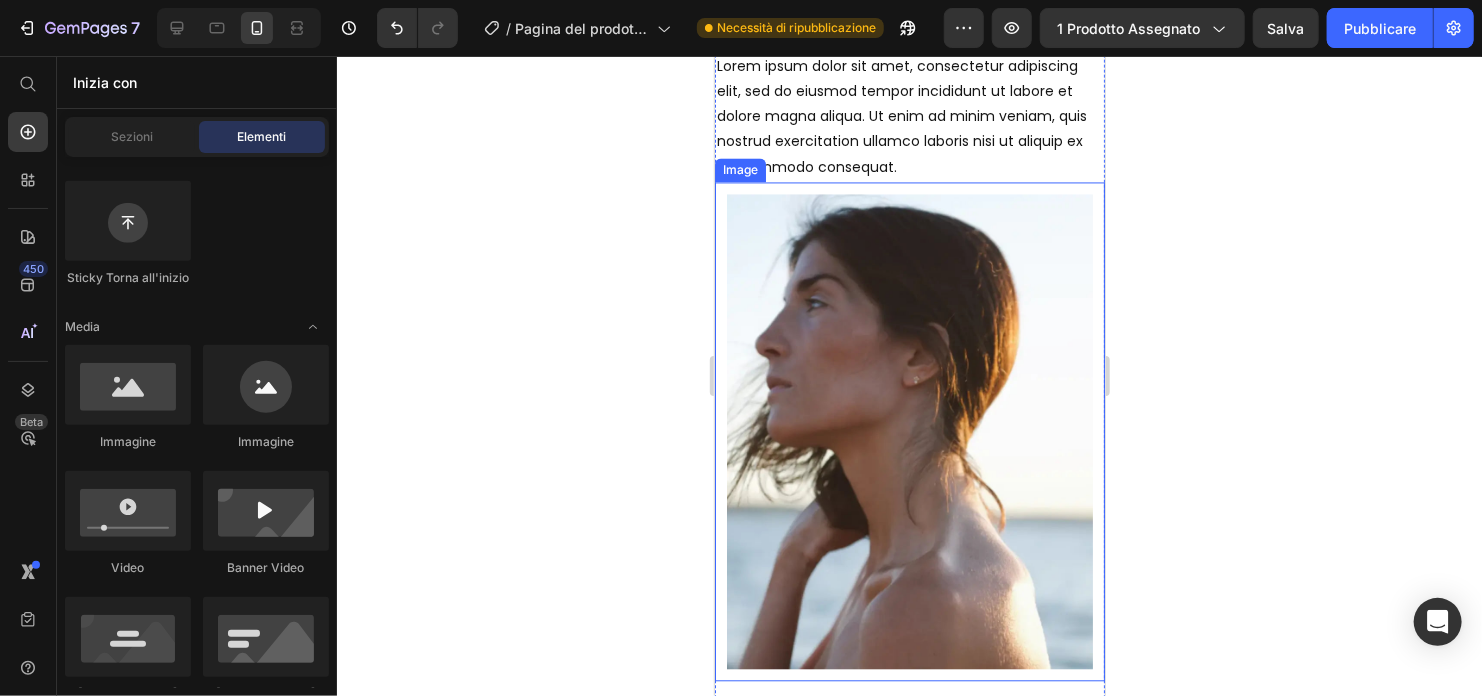 click at bounding box center [909, 431] 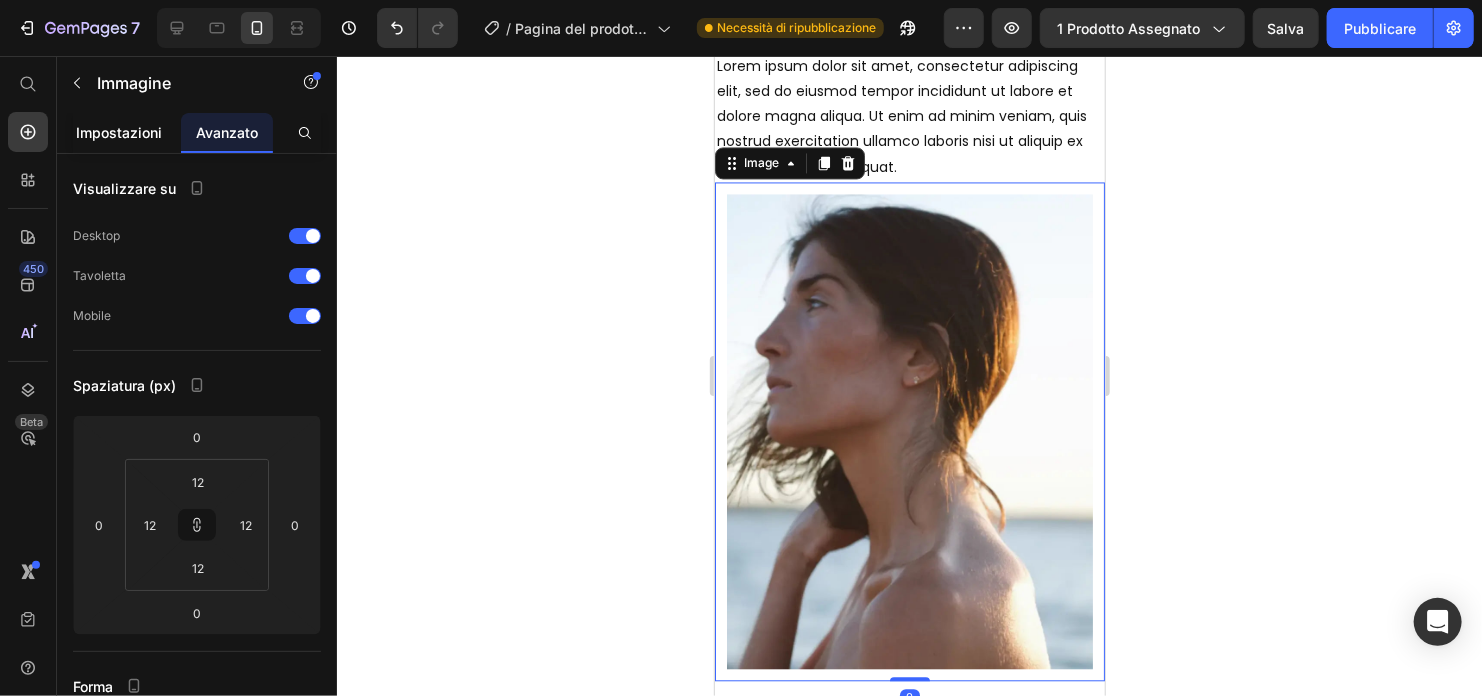 click on "Impostazioni" at bounding box center (119, 132) 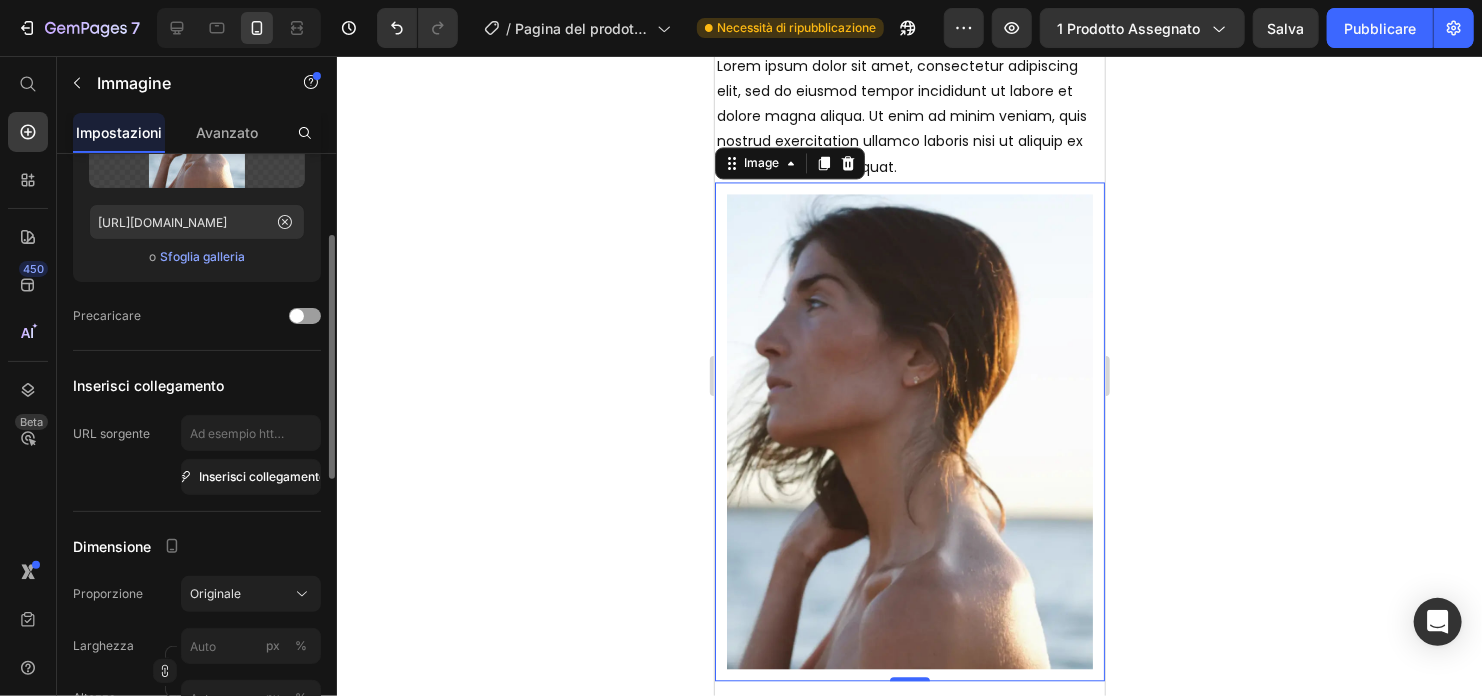 scroll, scrollTop: 400, scrollLeft: 0, axis: vertical 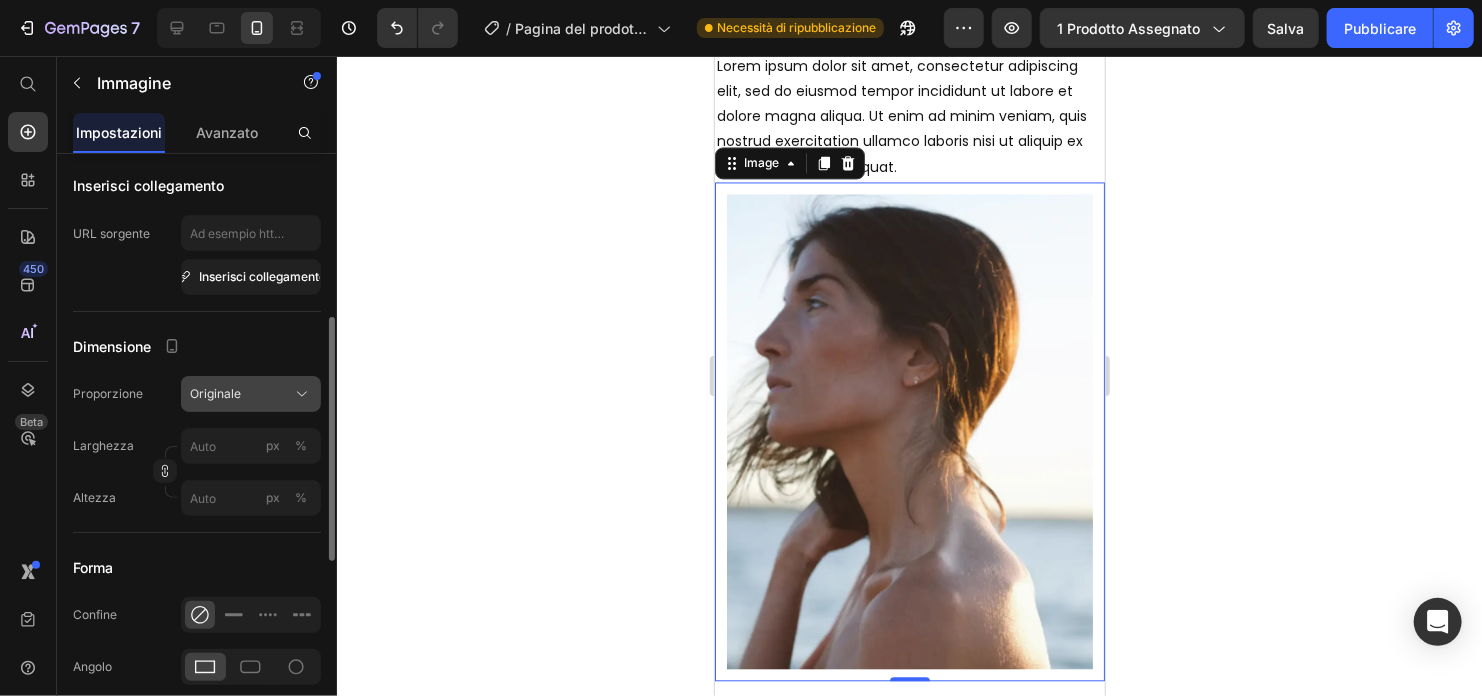 click on "Originale" 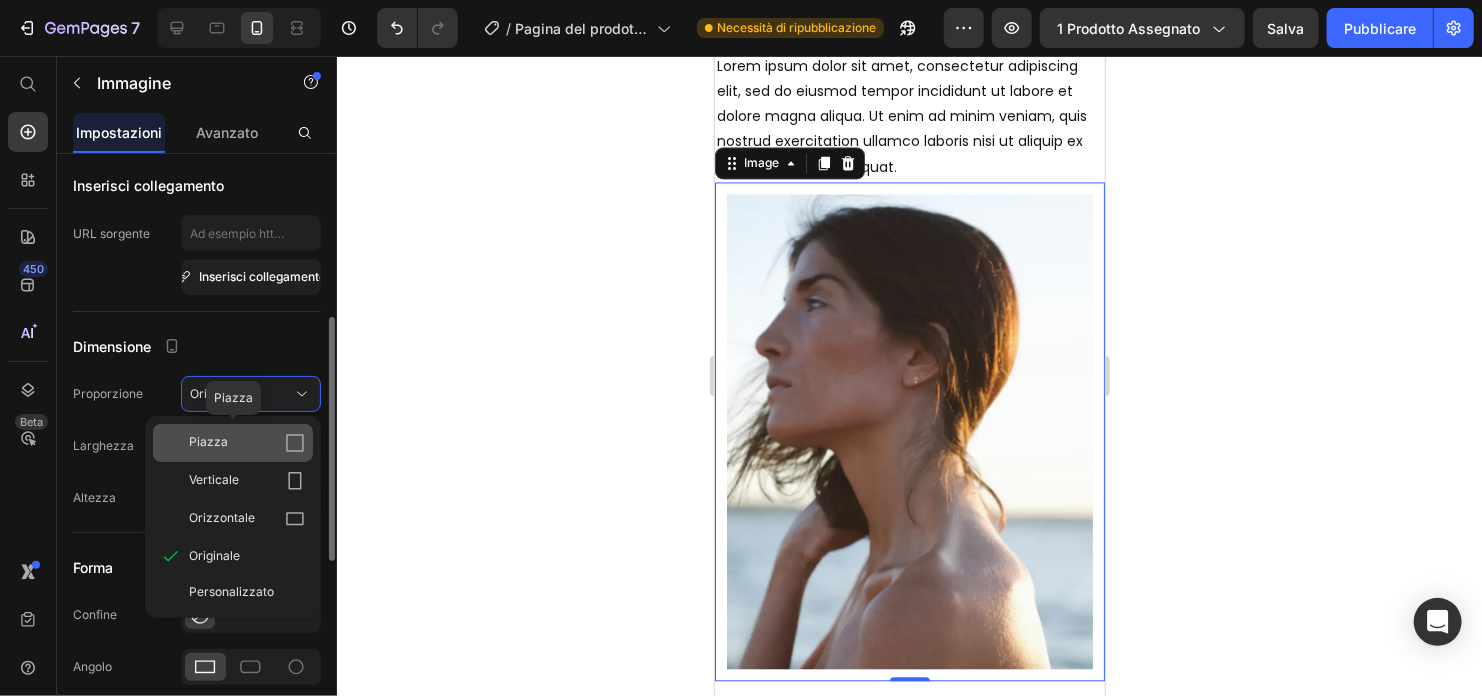 click on "Piazza" 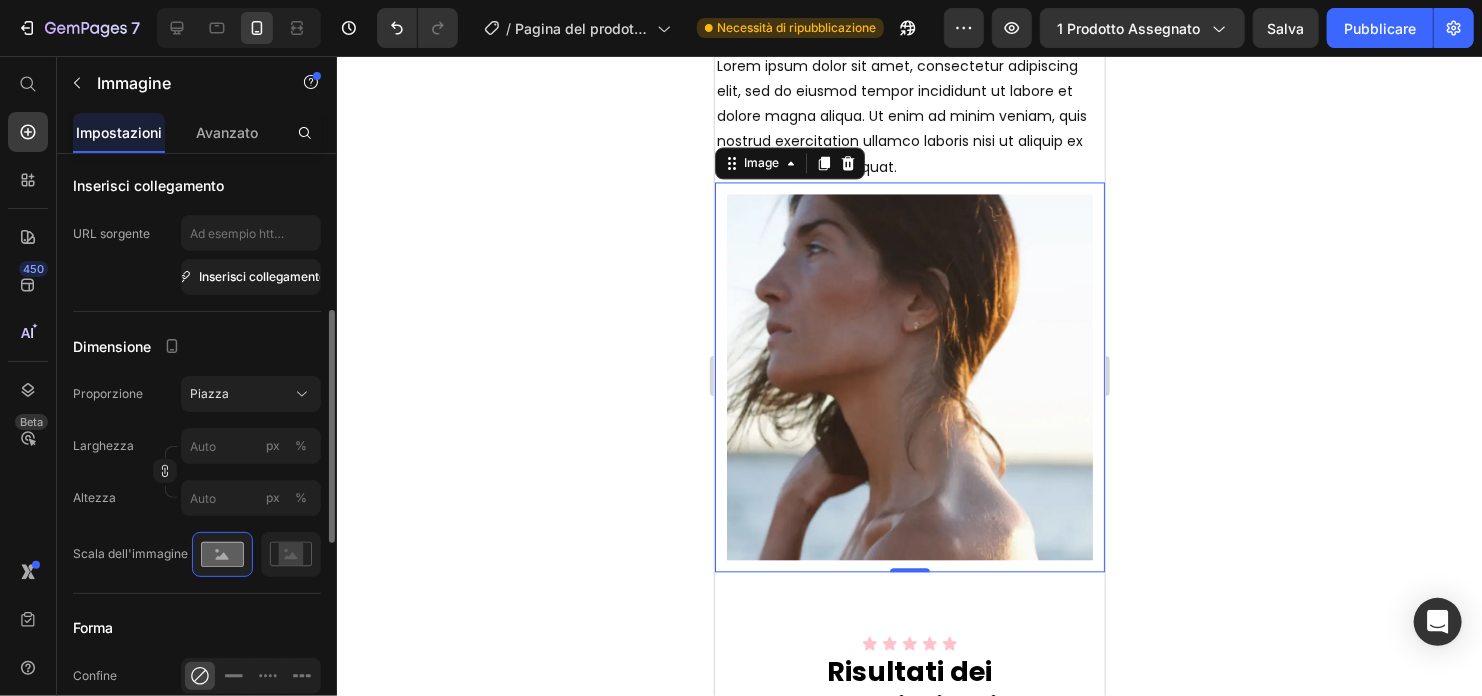 click 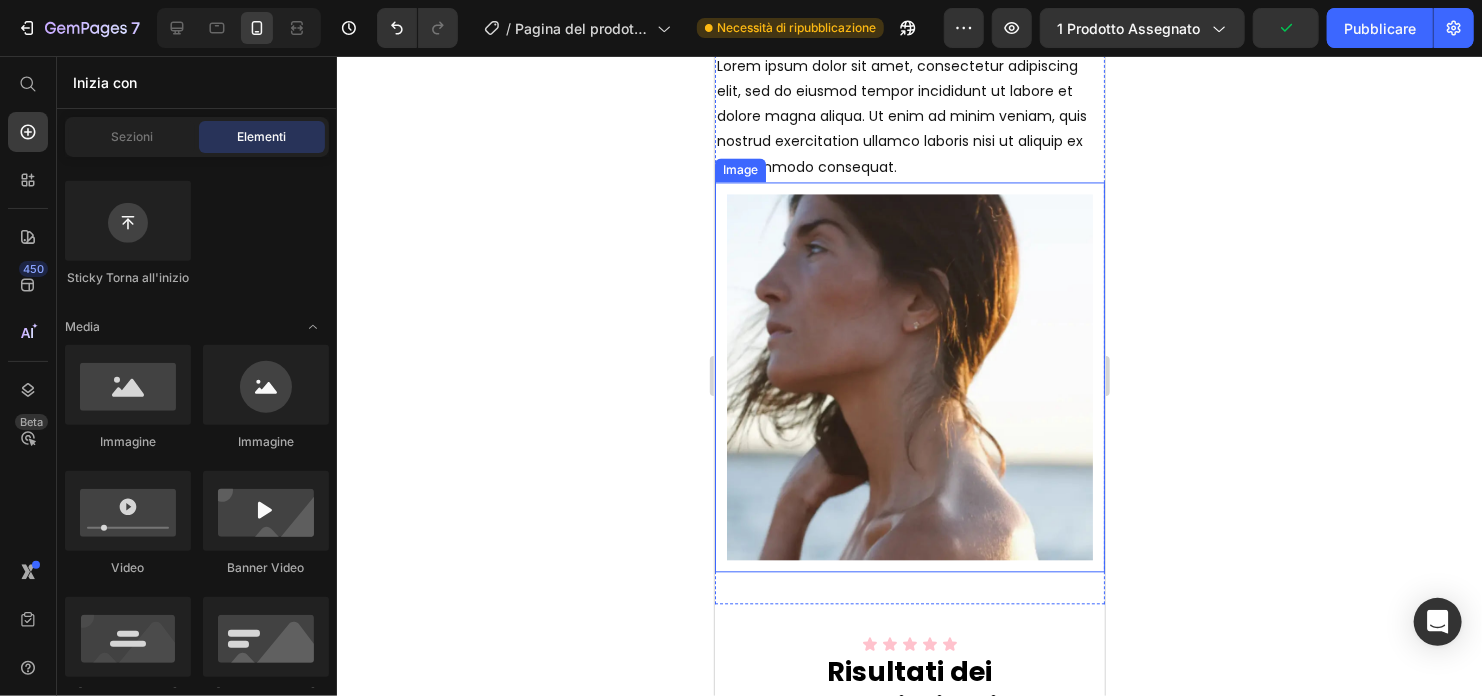 scroll, scrollTop: 1700, scrollLeft: 0, axis: vertical 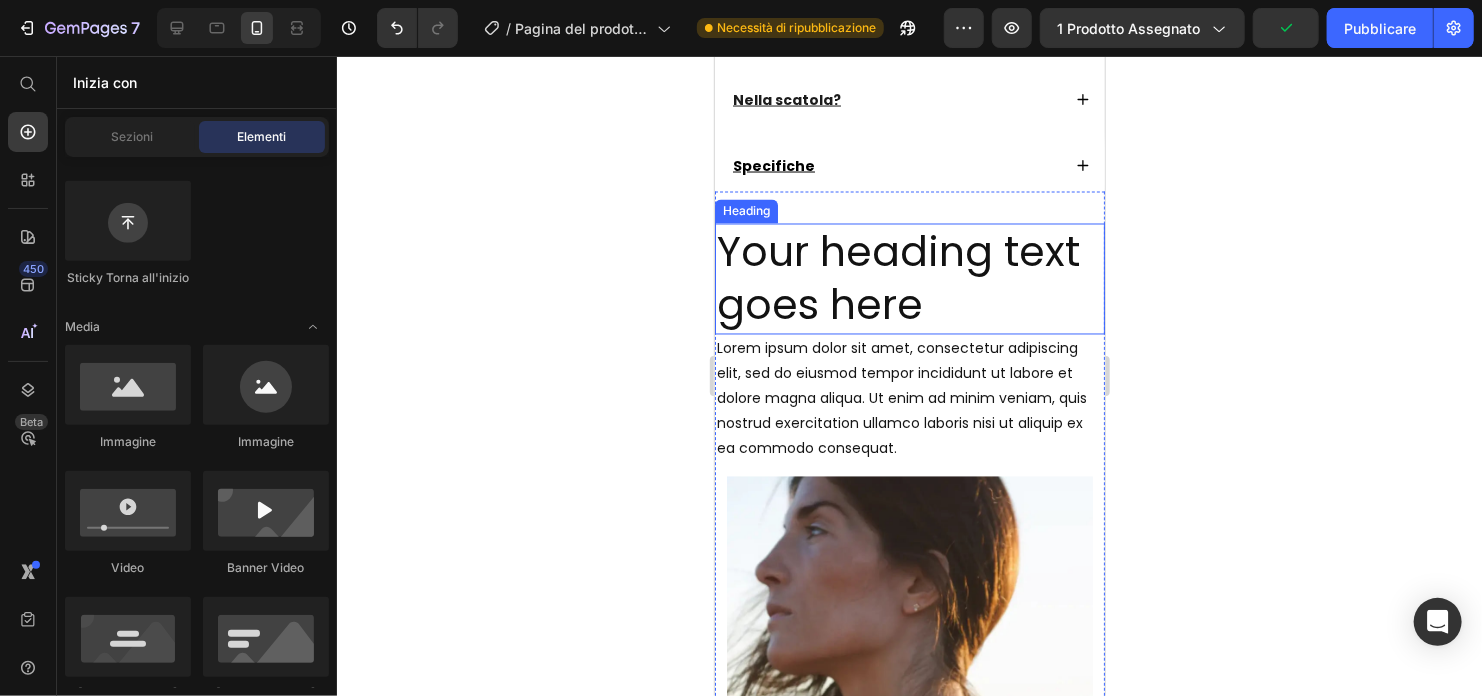 click on "Your heading text goes here" at bounding box center [909, 278] 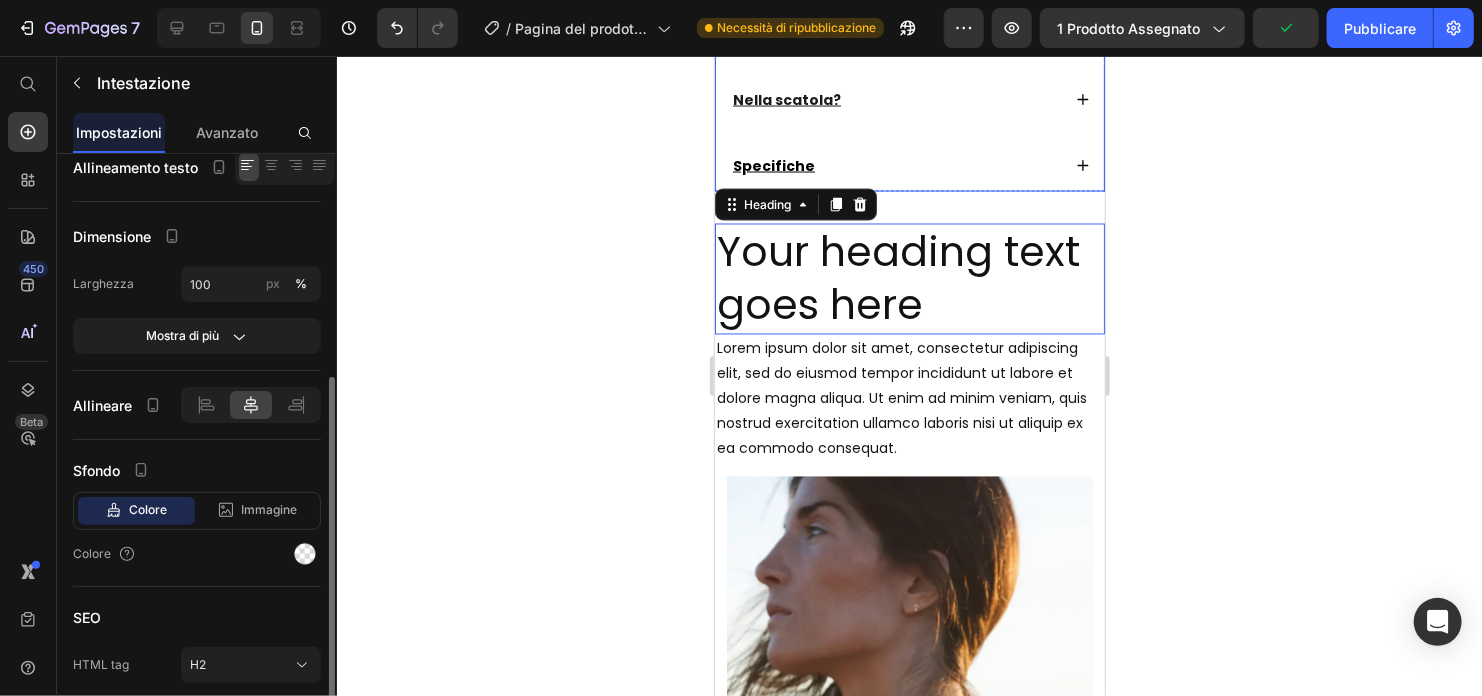 scroll, scrollTop: 0, scrollLeft: 0, axis: both 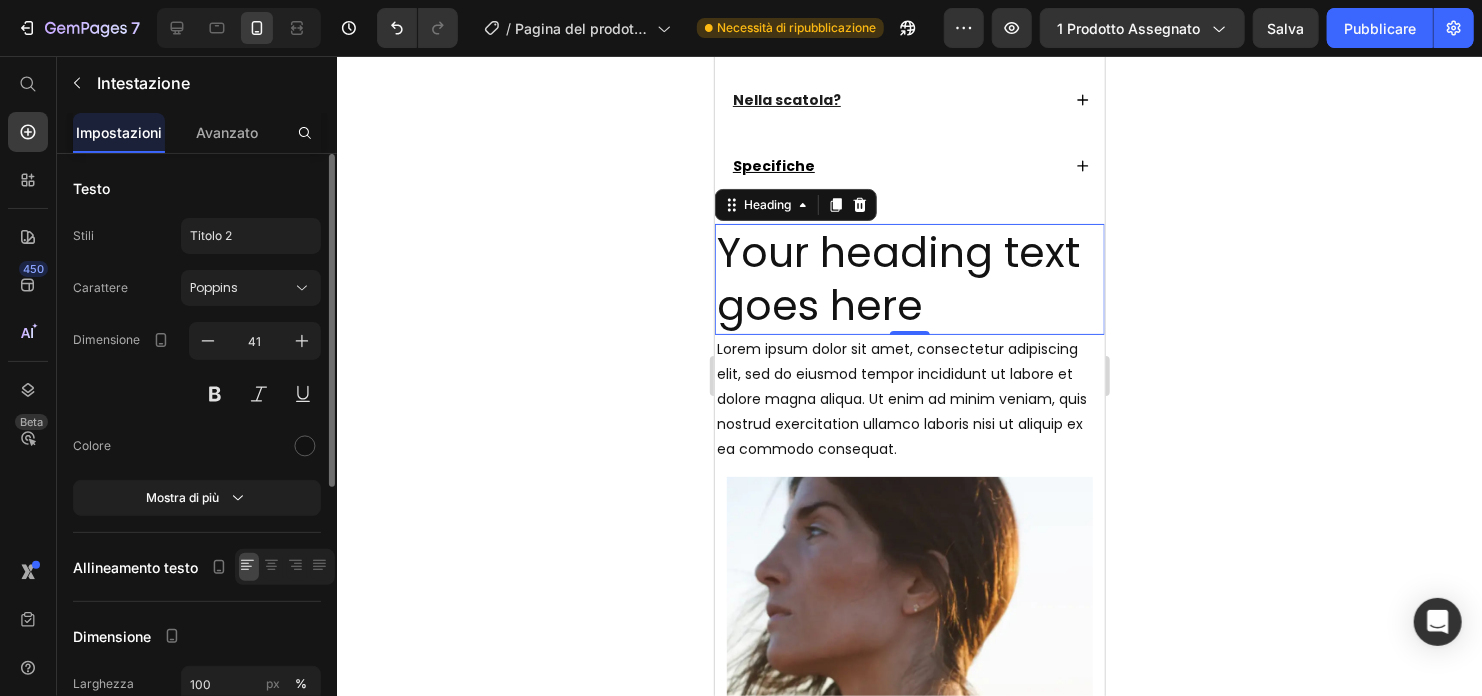click on "Your heading text goes here" at bounding box center [909, 278] 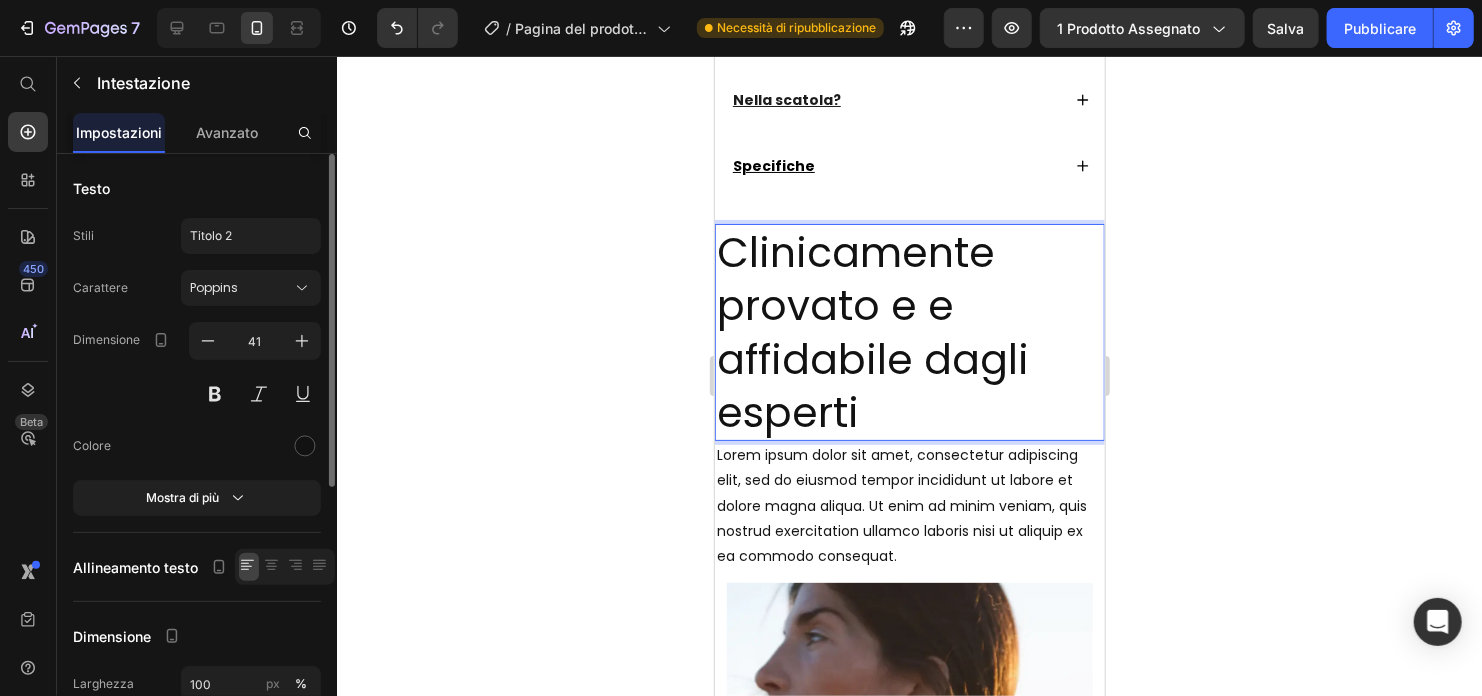 drag, startPoint x: 911, startPoint y: 371, endPoint x: 899, endPoint y: 369, distance: 12.165525 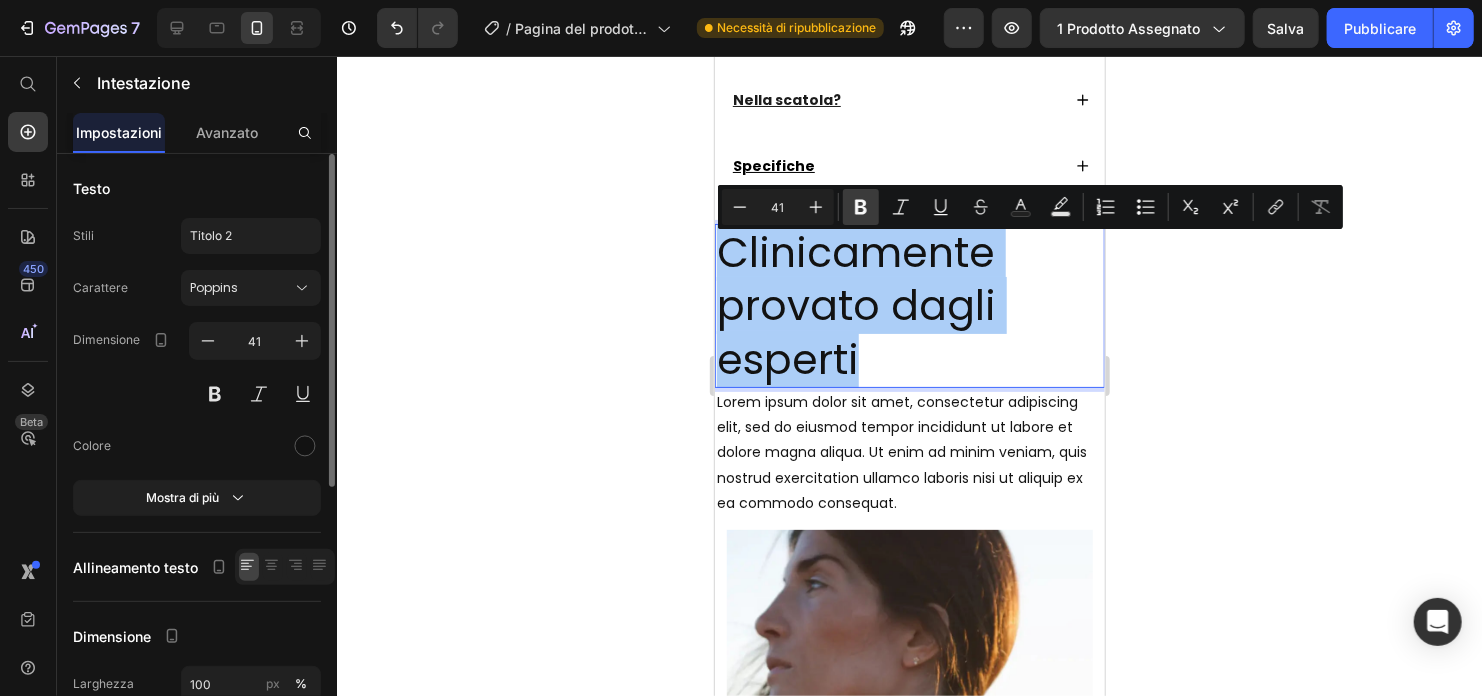 click on "Grassetto" at bounding box center [861, 207] 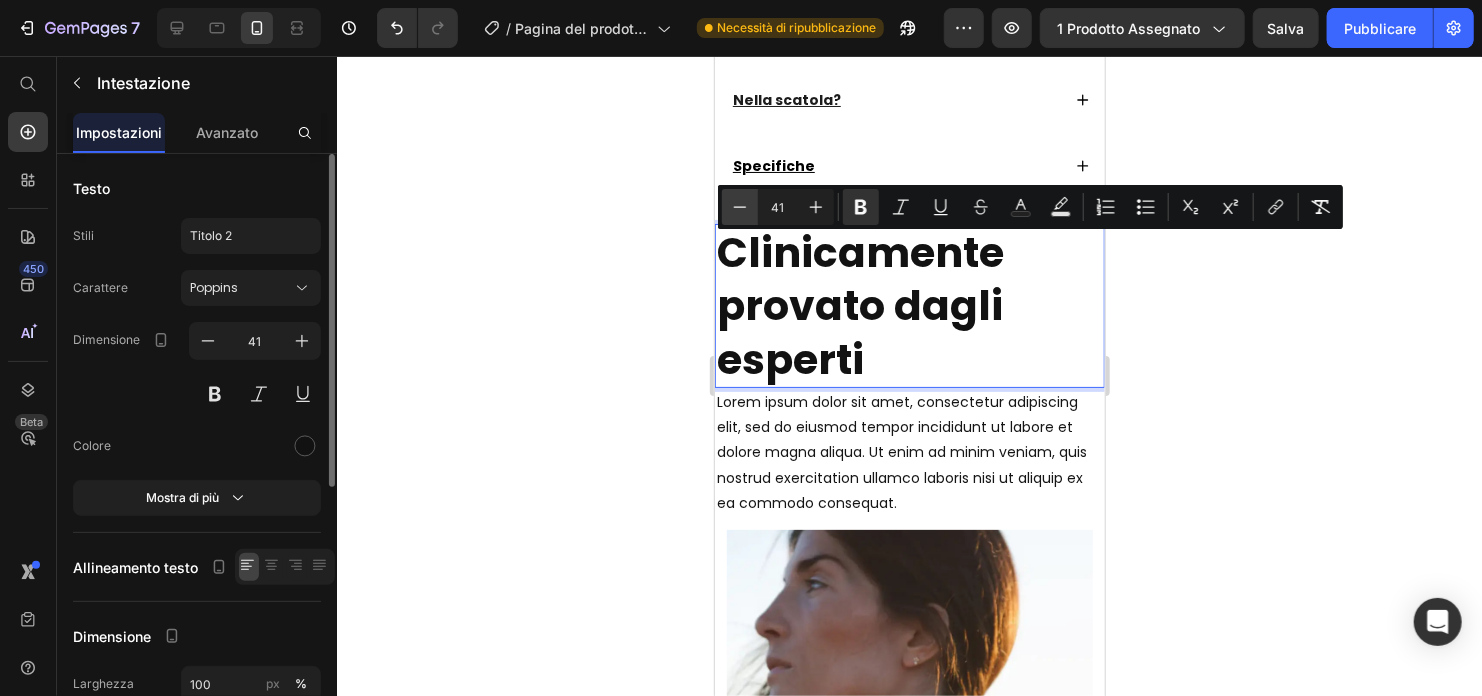 click on "Minus" at bounding box center (740, 207) 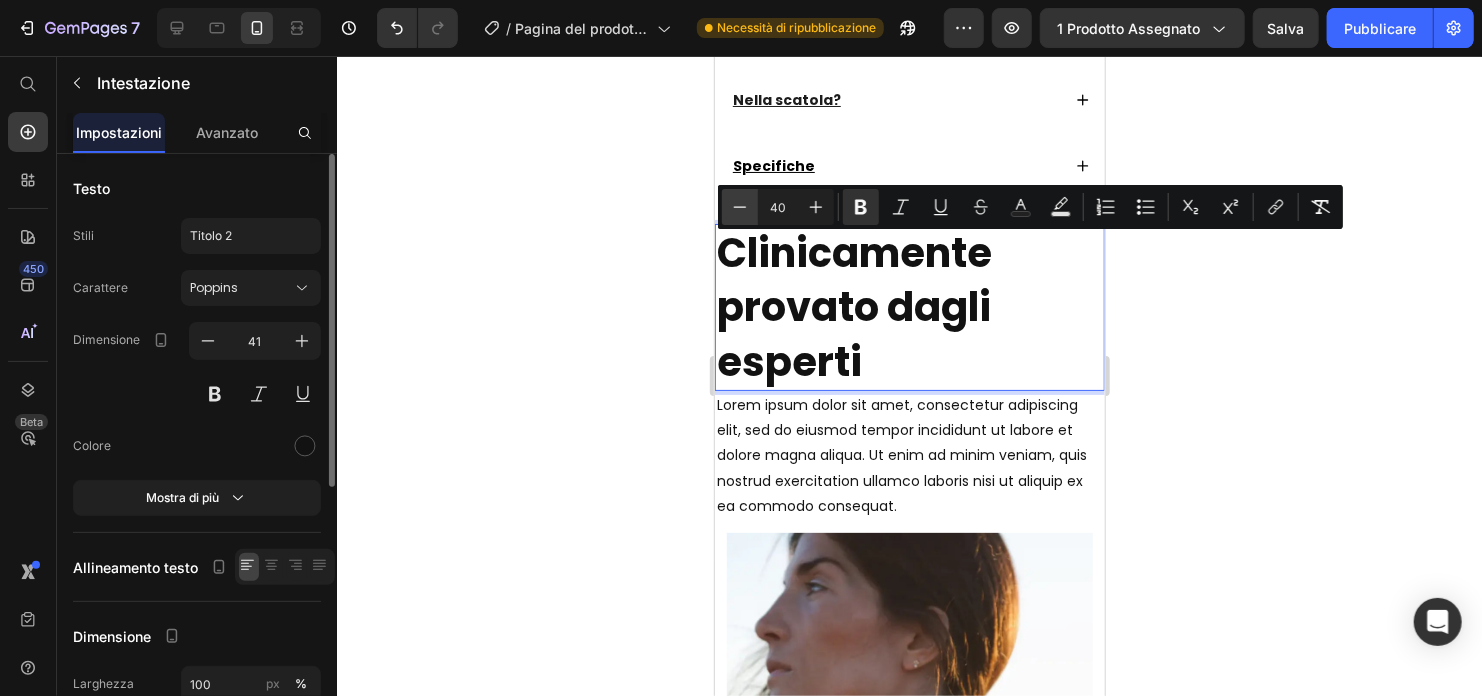 click on "Minus" at bounding box center (740, 207) 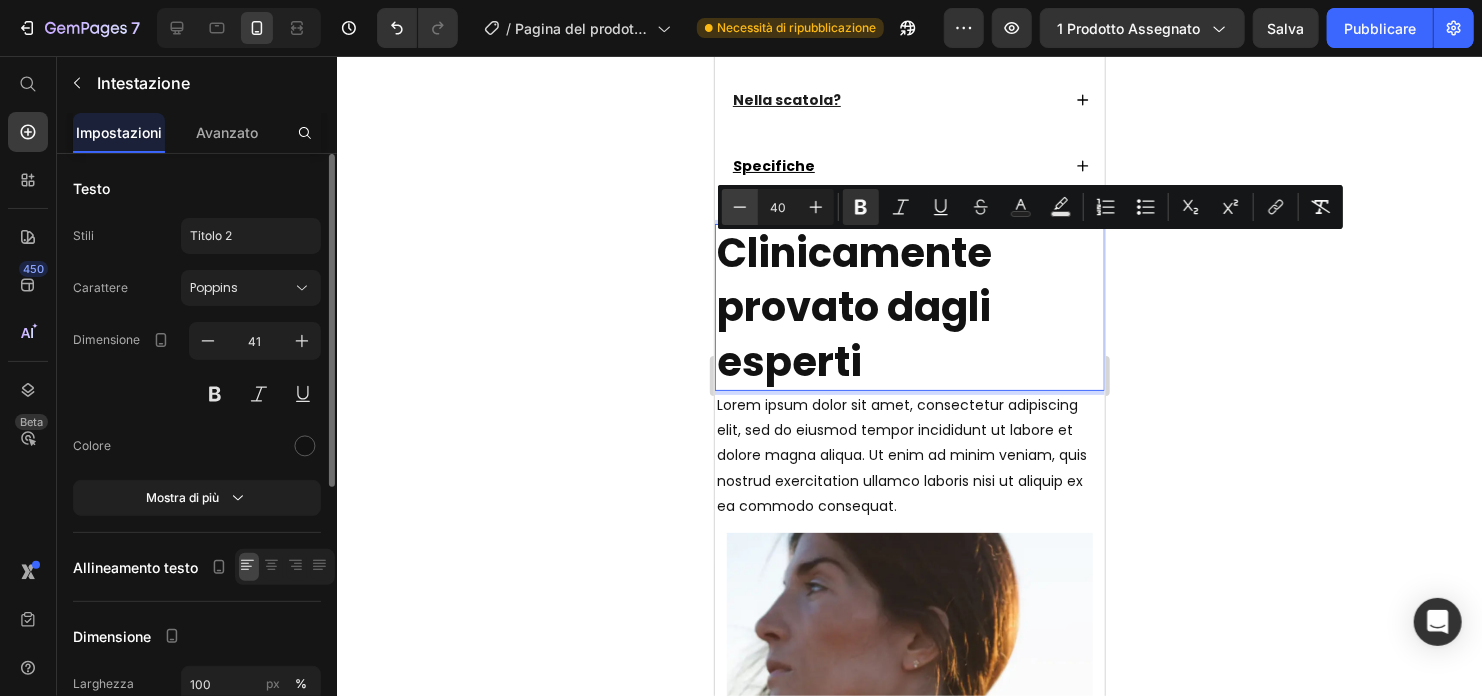 click on "Minus" at bounding box center (740, 207) 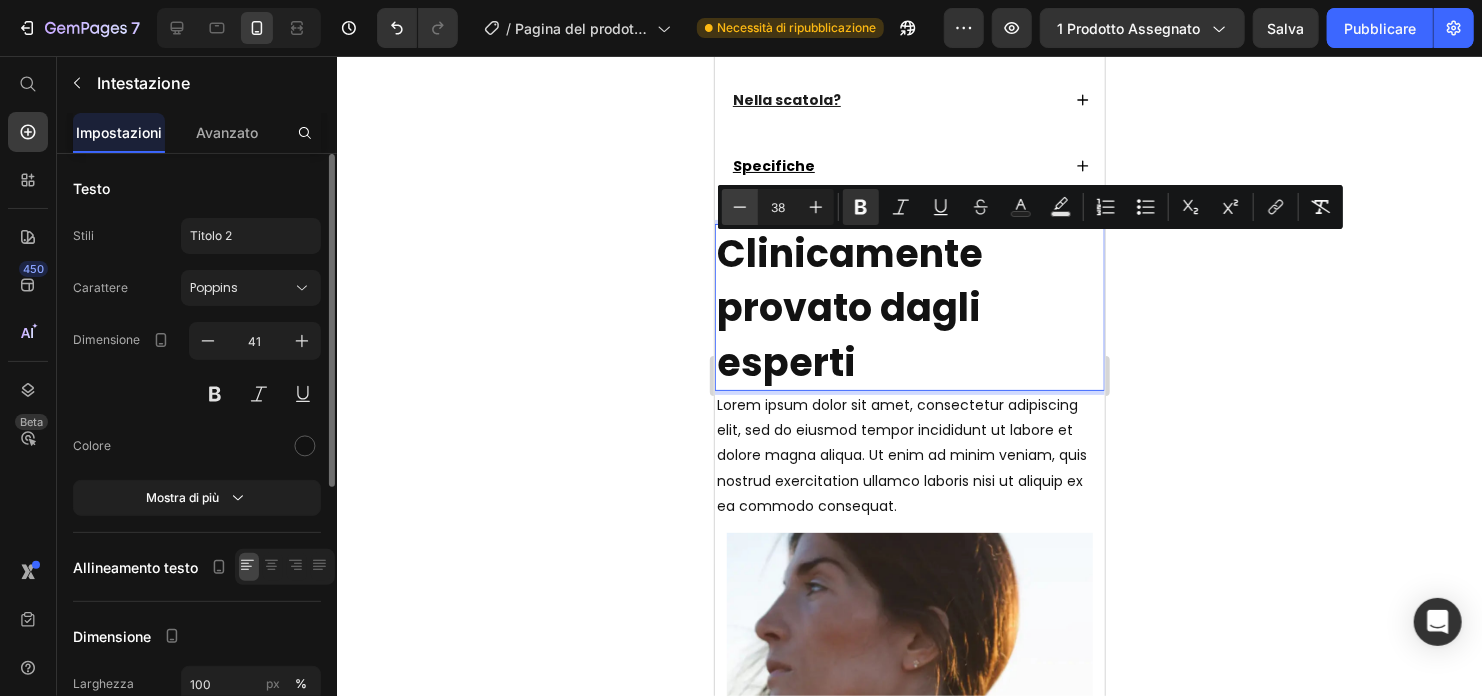 click on "Minus" at bounding box center [740, 207] 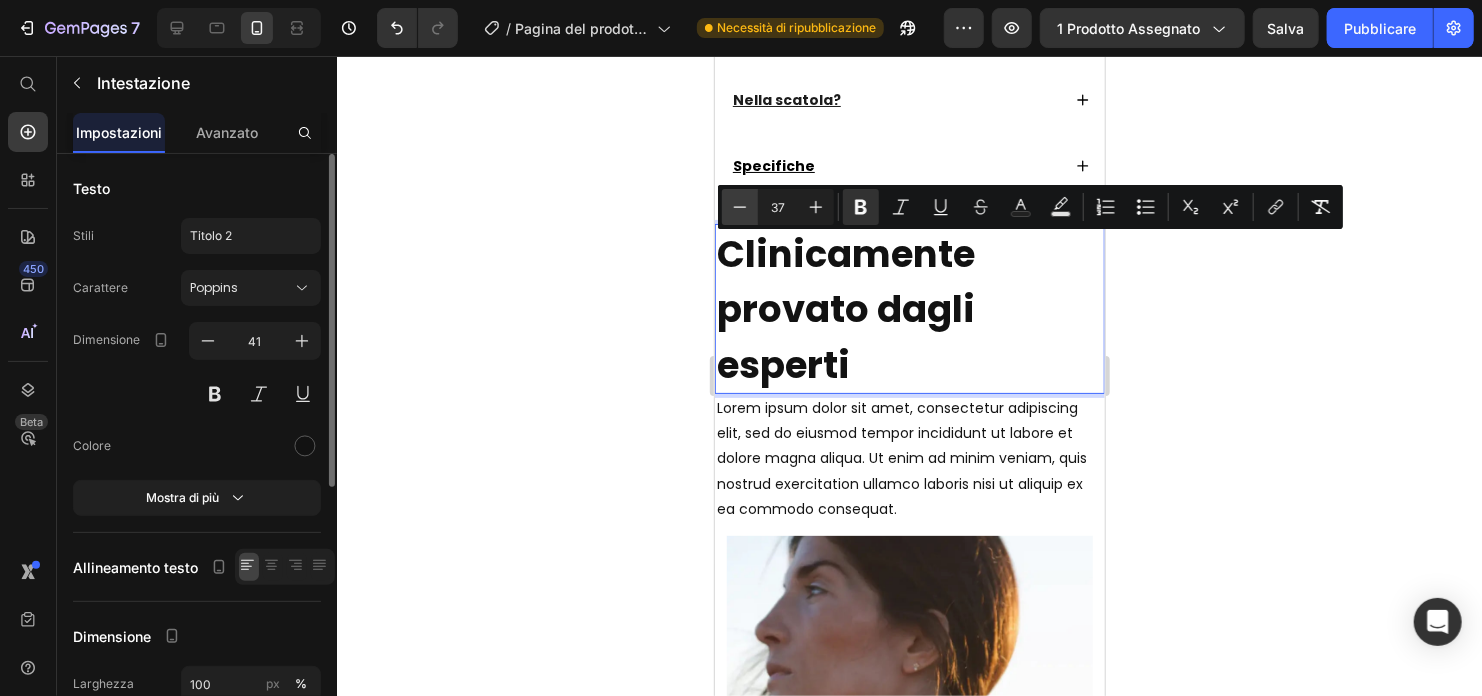 click on "Minus" at bounding box center [740, 207] 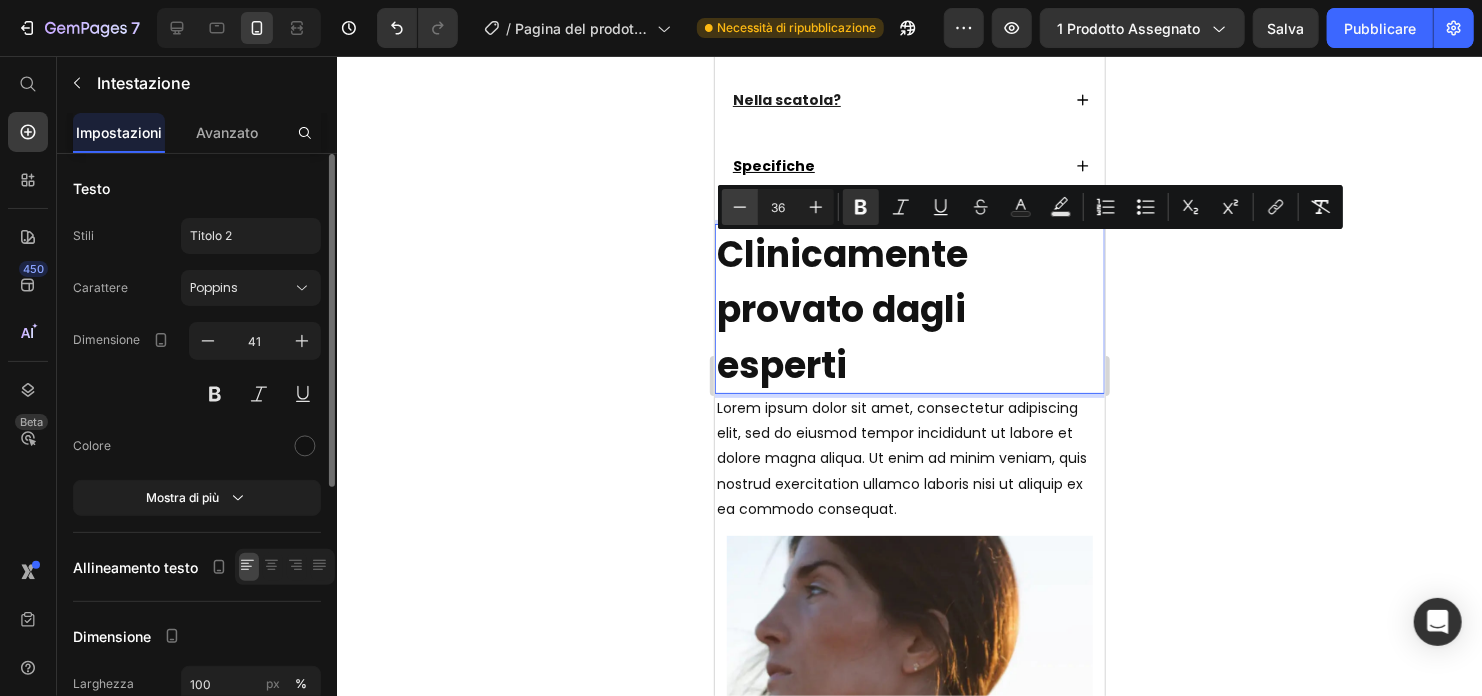 click on "Minus" at bounding box center [740, 207] 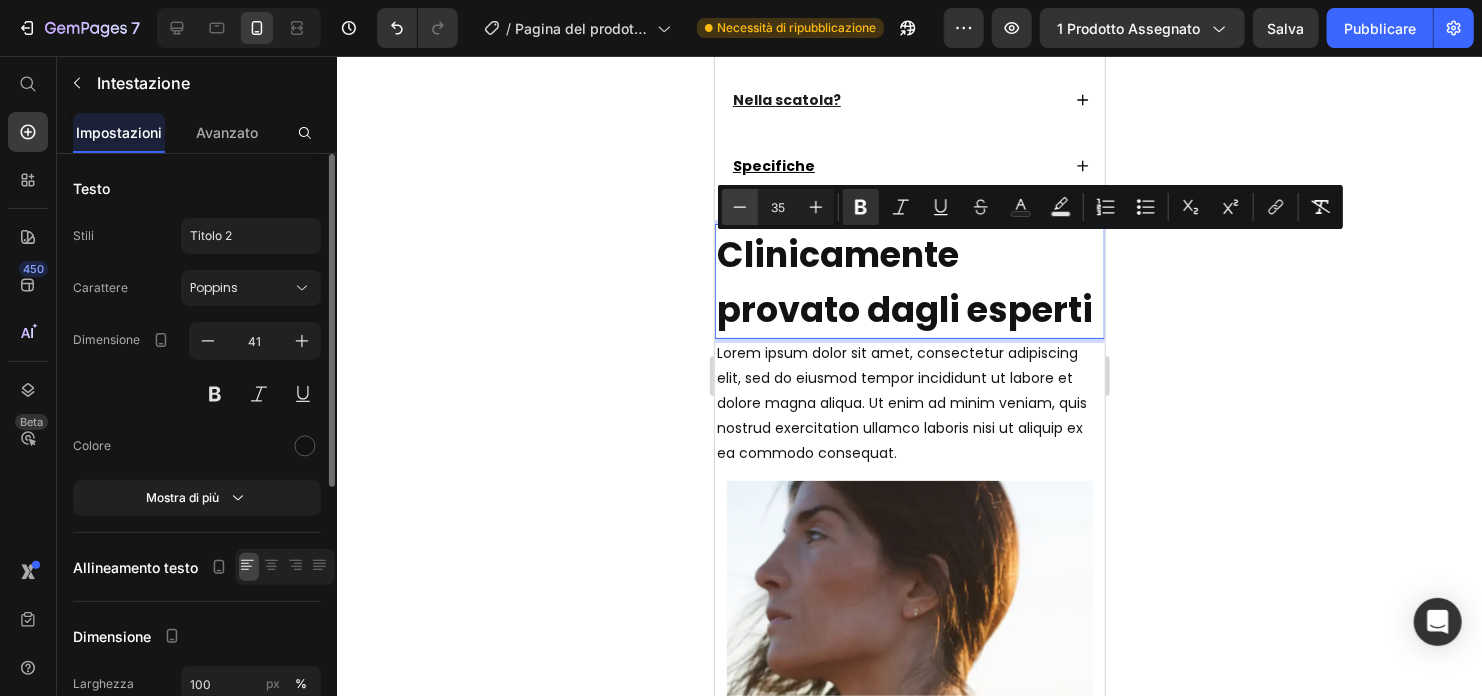 click on "Minus" at bounding box center (740, 207) 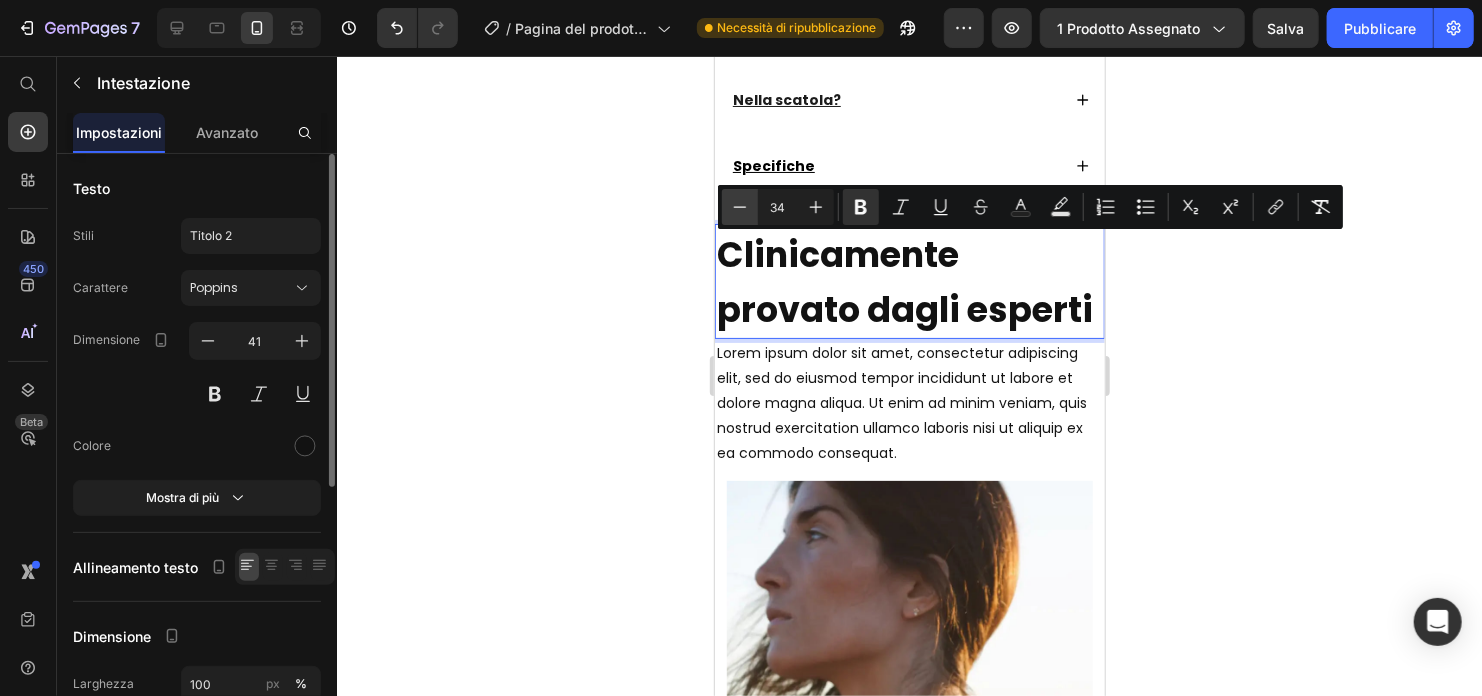 click on "Minus" at bounding box center (740, 207) 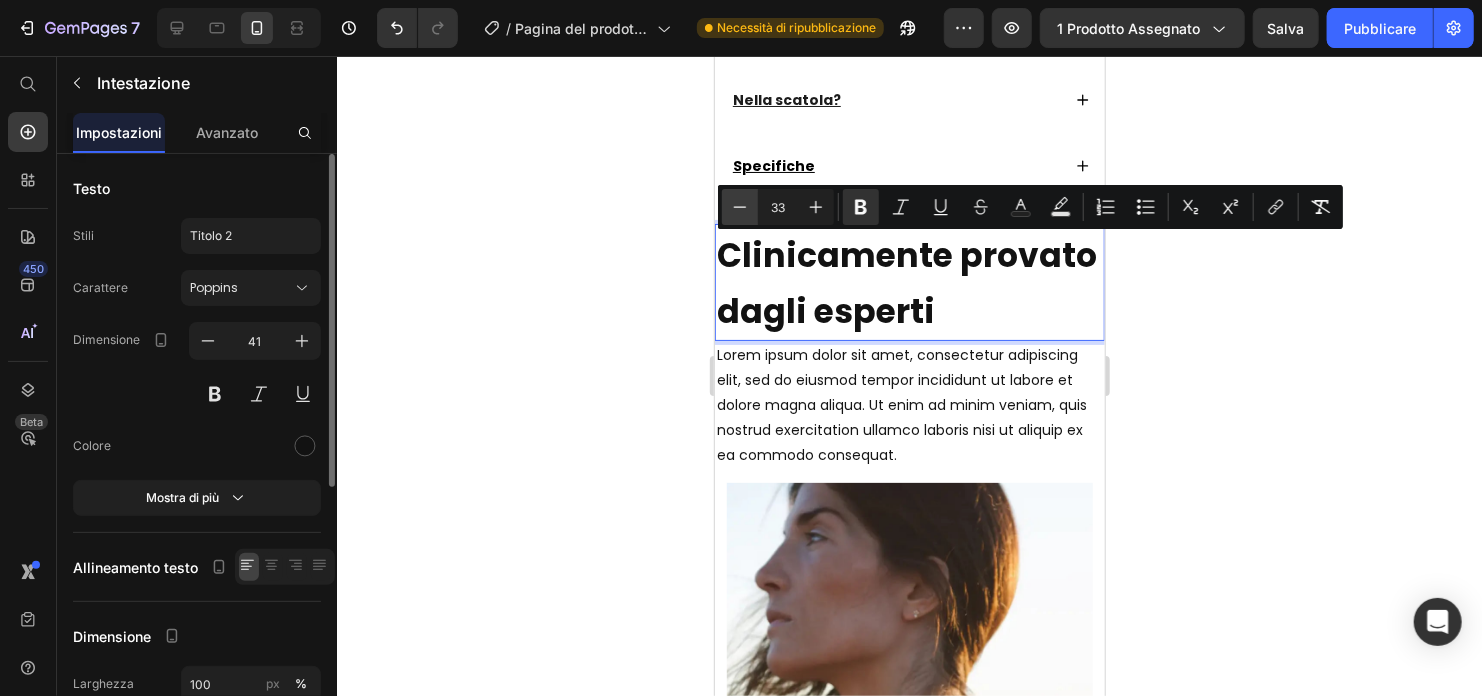 click on "Minus" at bounding box center [740, 207] 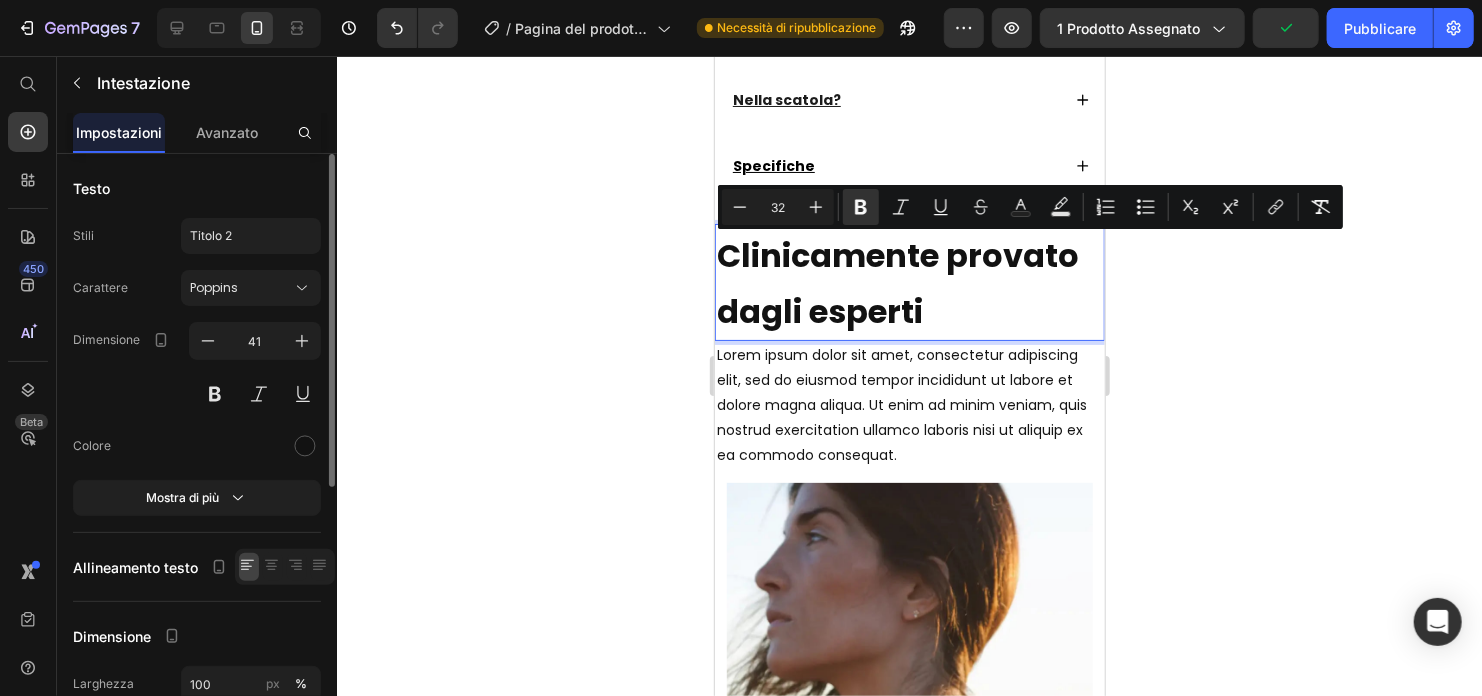 click on "Avanzato" 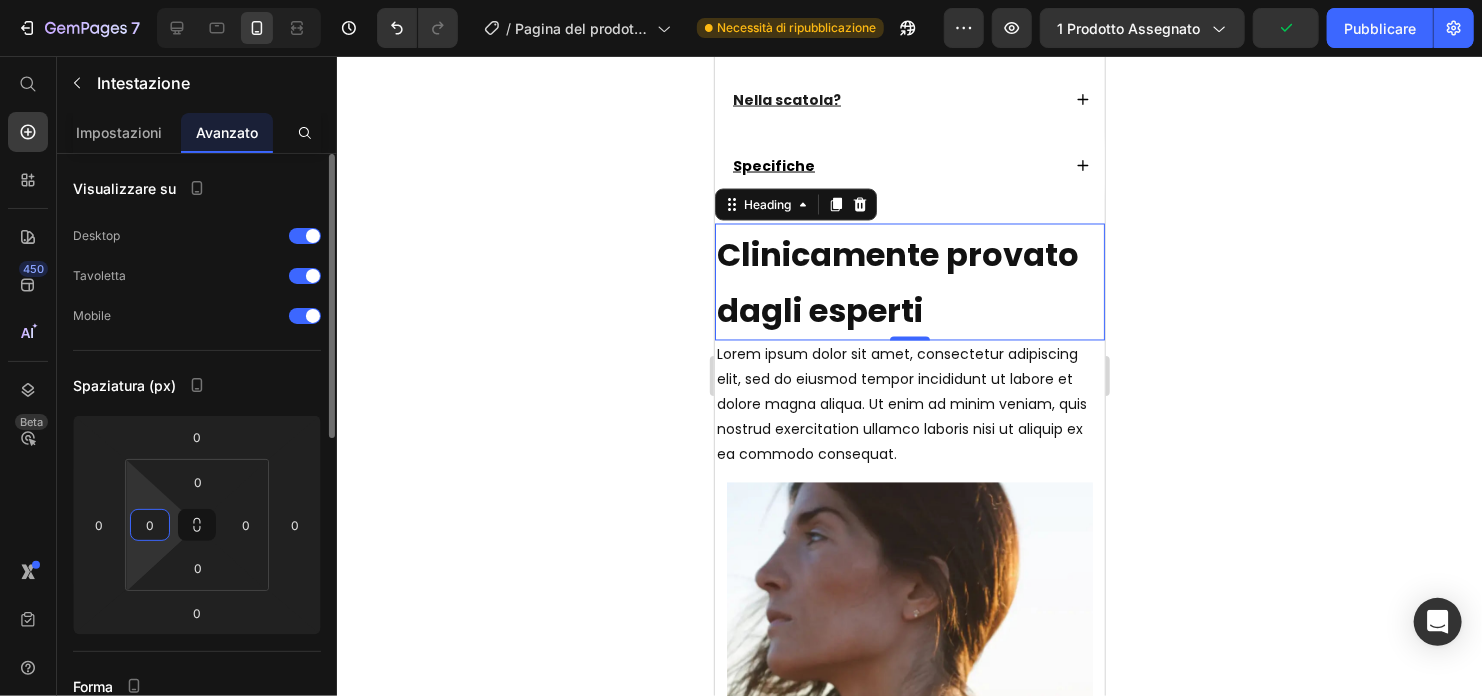 click on "0" at bounding box center [150, 525] 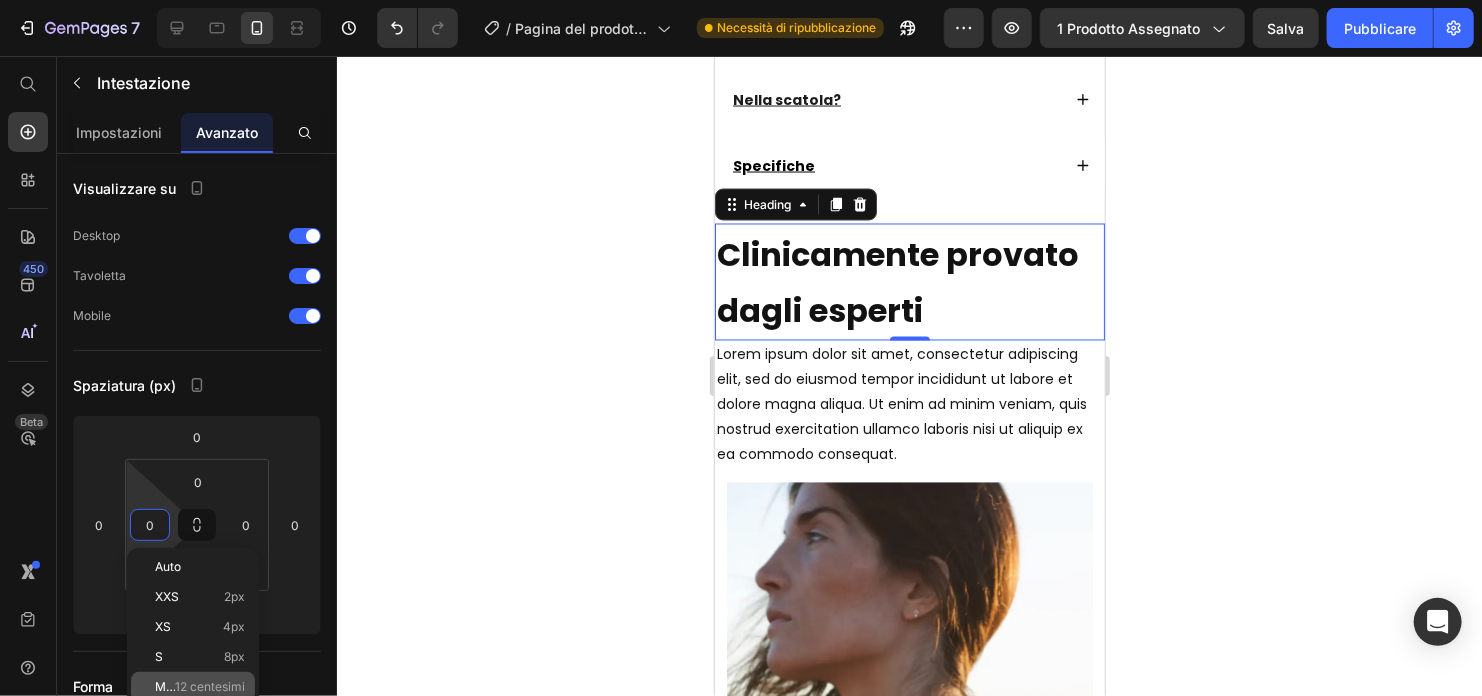 click on "12 centesimi" at bounding box center (210, 687) 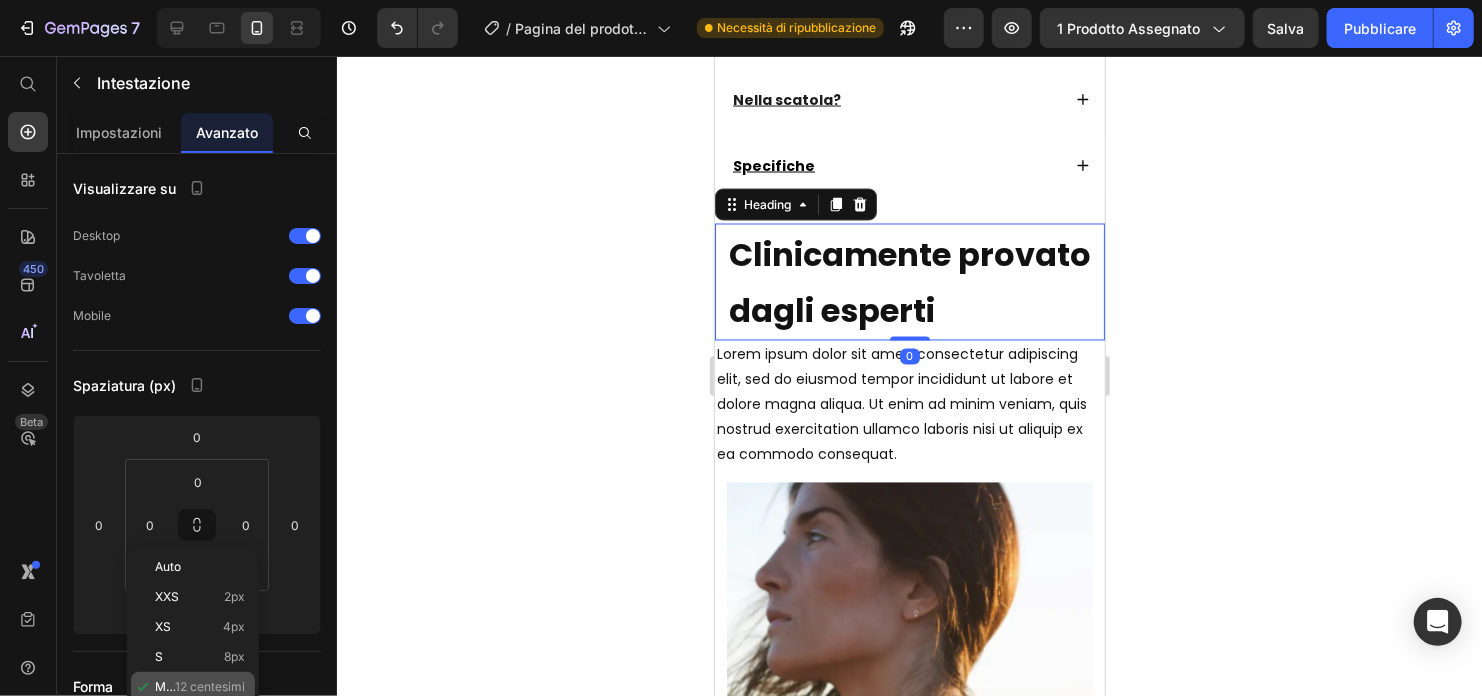 type on "12" 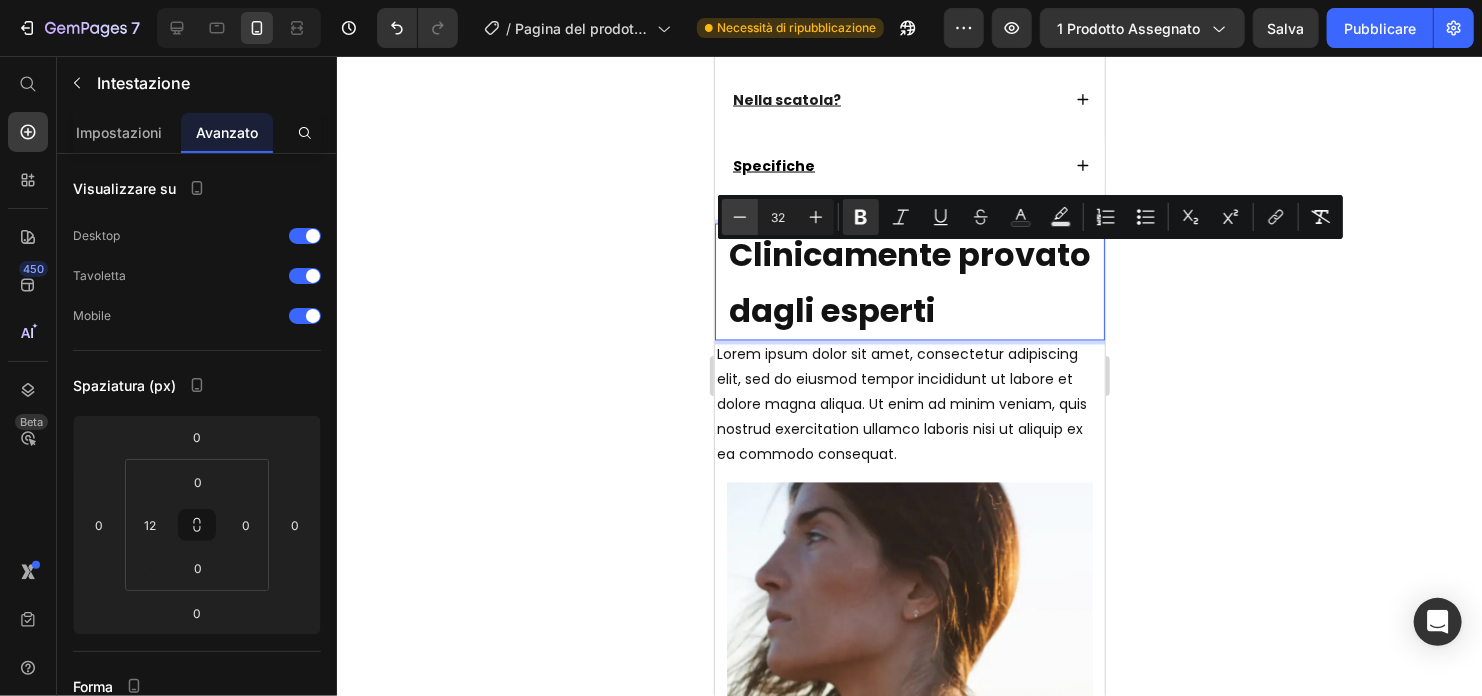 click 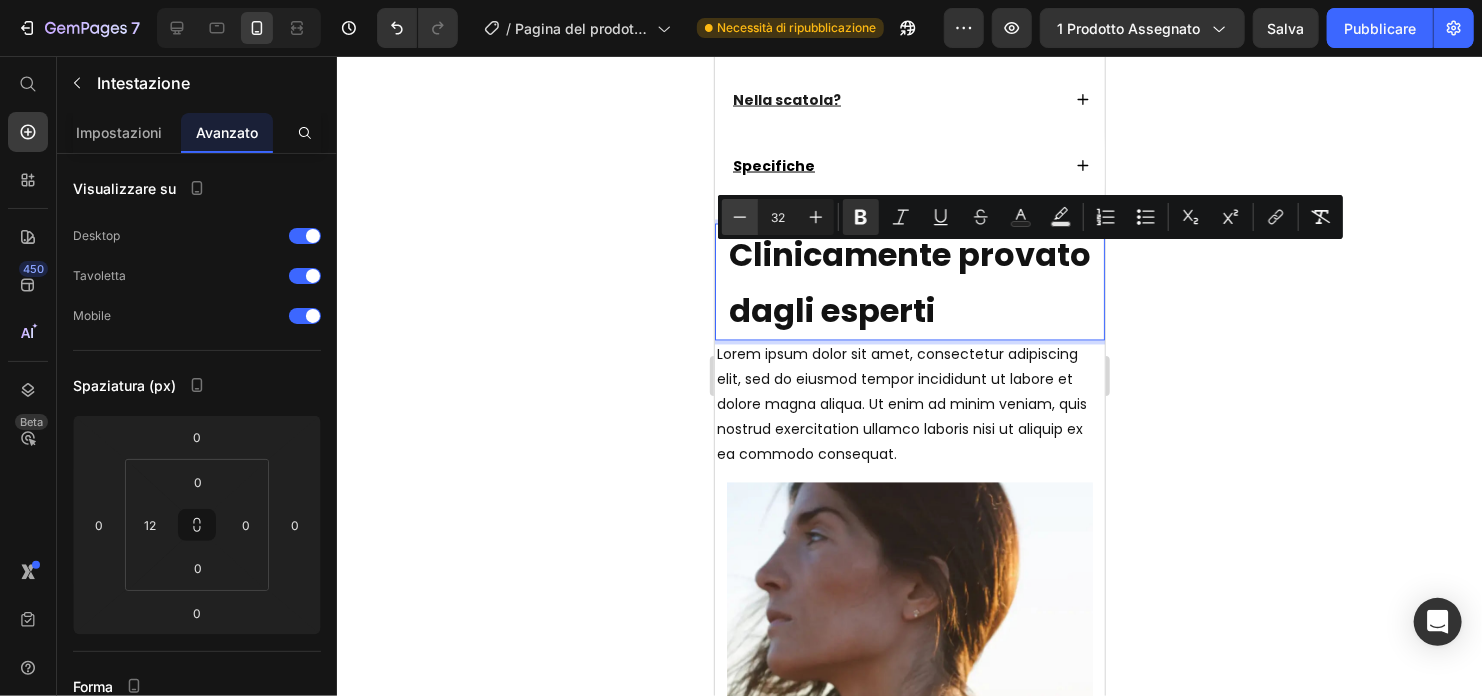 type on "31" 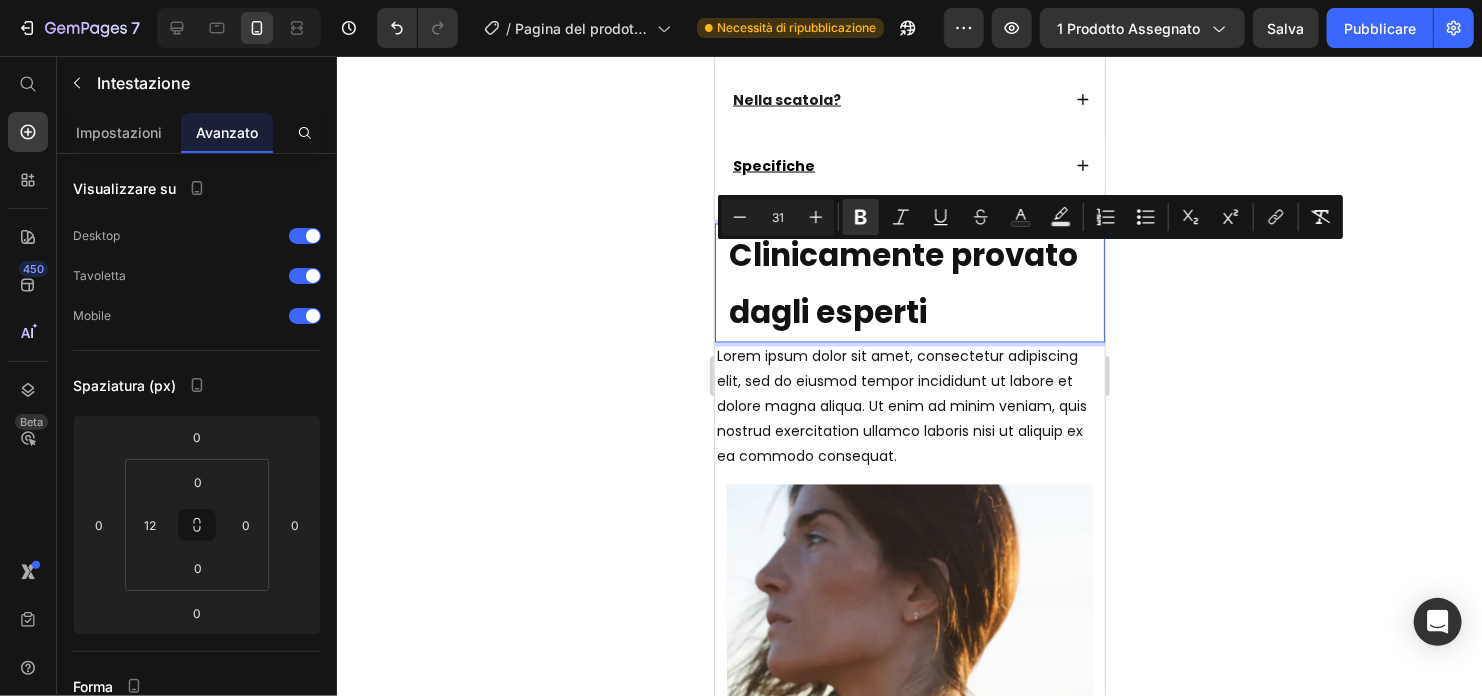 click 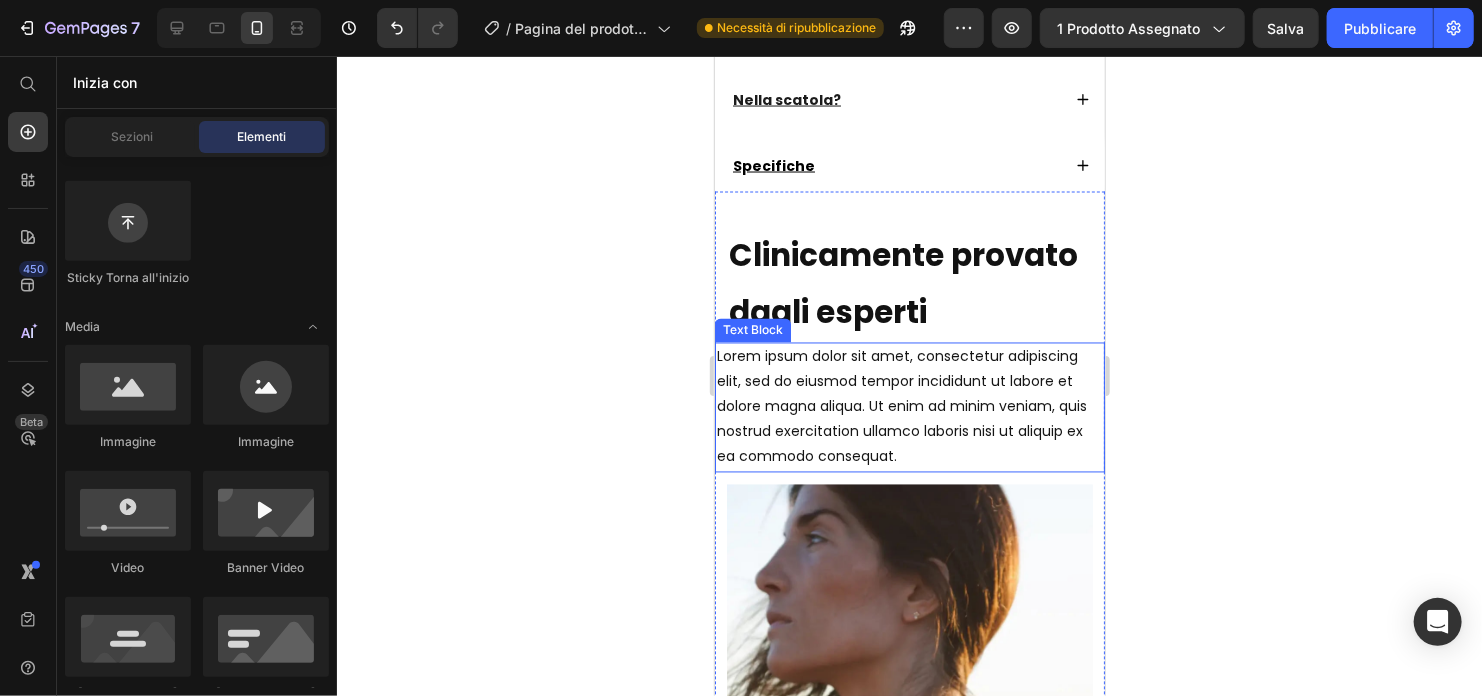 click on "Lorem ipsum dolor sit amet, consectetur adipiscing elit, sed do eiusmod tempor incididunt ut labore et dolore magna aliqua. Ut enim ad minim veniam, quis nostrud exercitation ullamco laboris nisi ut aliquip ex ea commodo consequat." at bounding box center (909, 407) 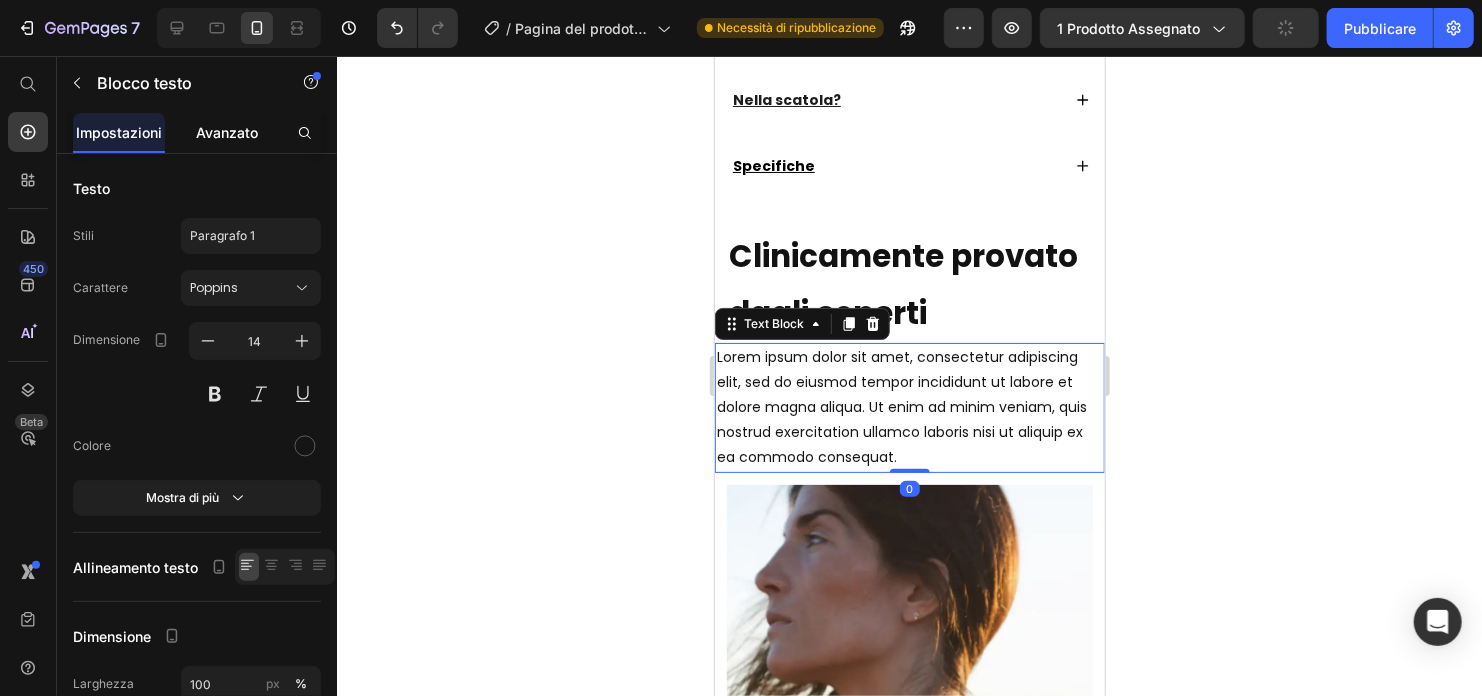 click on "Testo Stili Paragrafo 1 Carattere Poppins Dimensione 14 Colore Mostra di più Allineamento testo Dimensione Larghezza 100 px % Mostra di più Sfondo Colore Immagine Video  Colore   Elimina elemento" at bounding box center (197, 601) 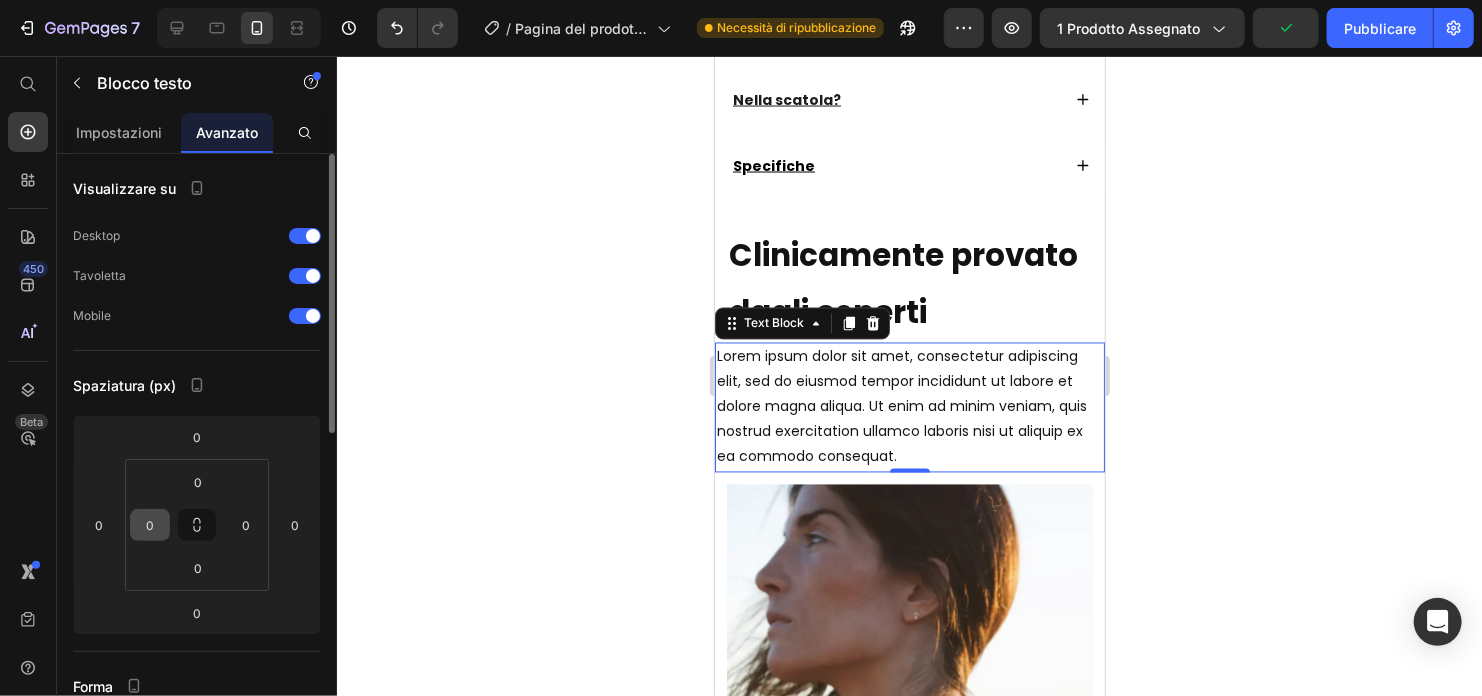 click on "0" at bounding box center [150, 525] 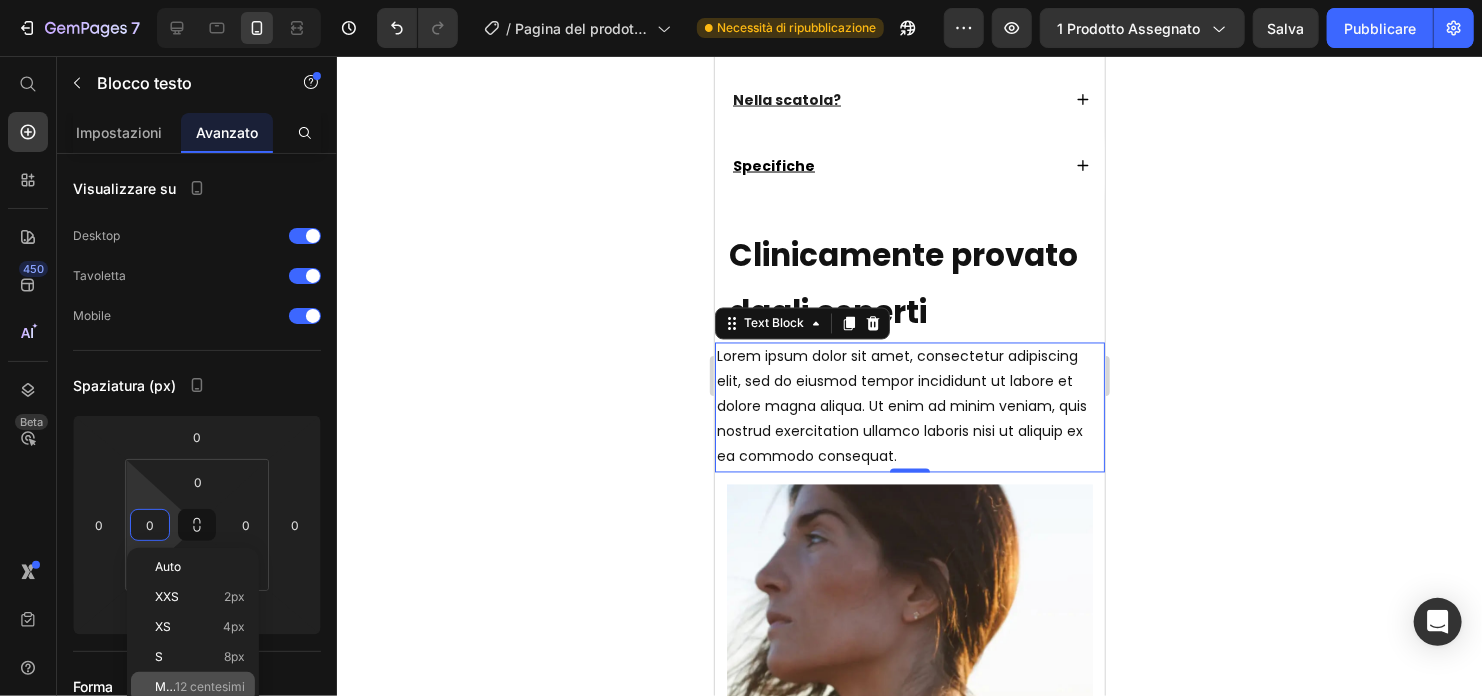 click on "12 centesimi" at bounding box center [210, 687] 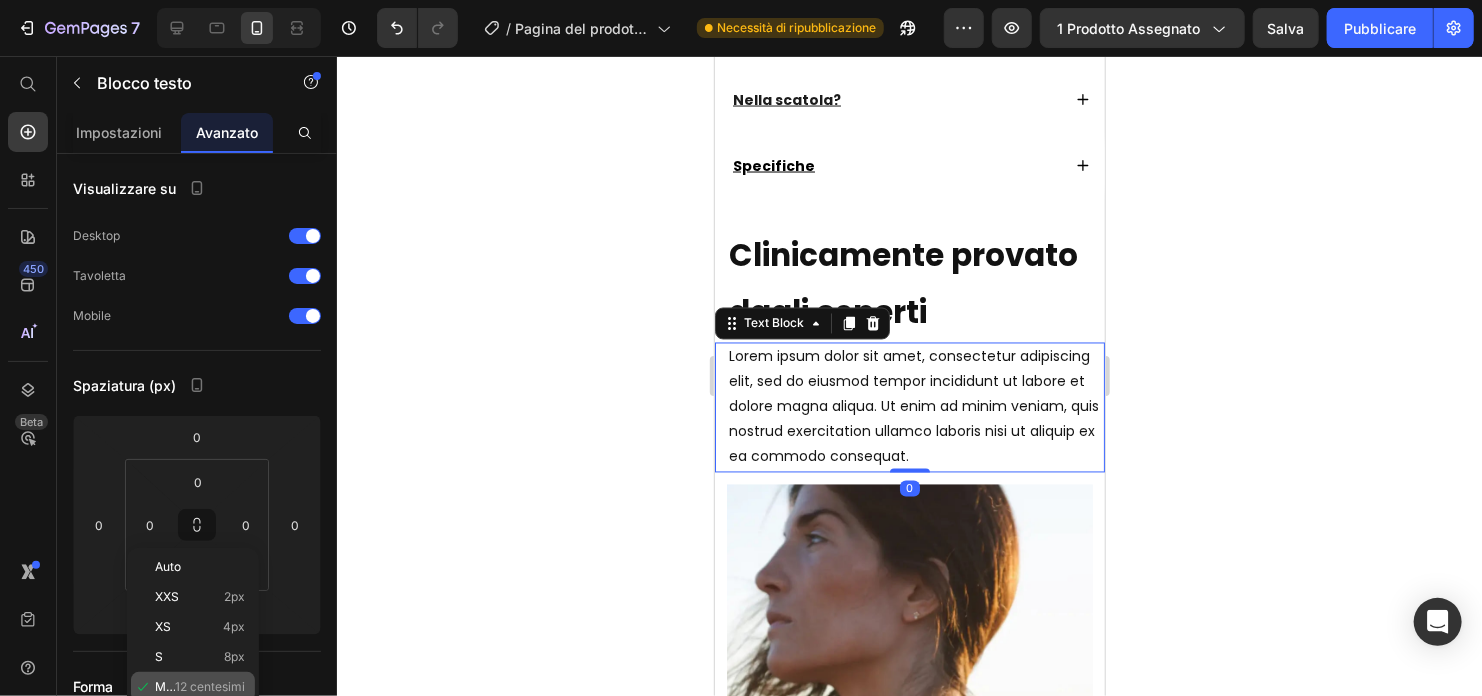 type on "12" 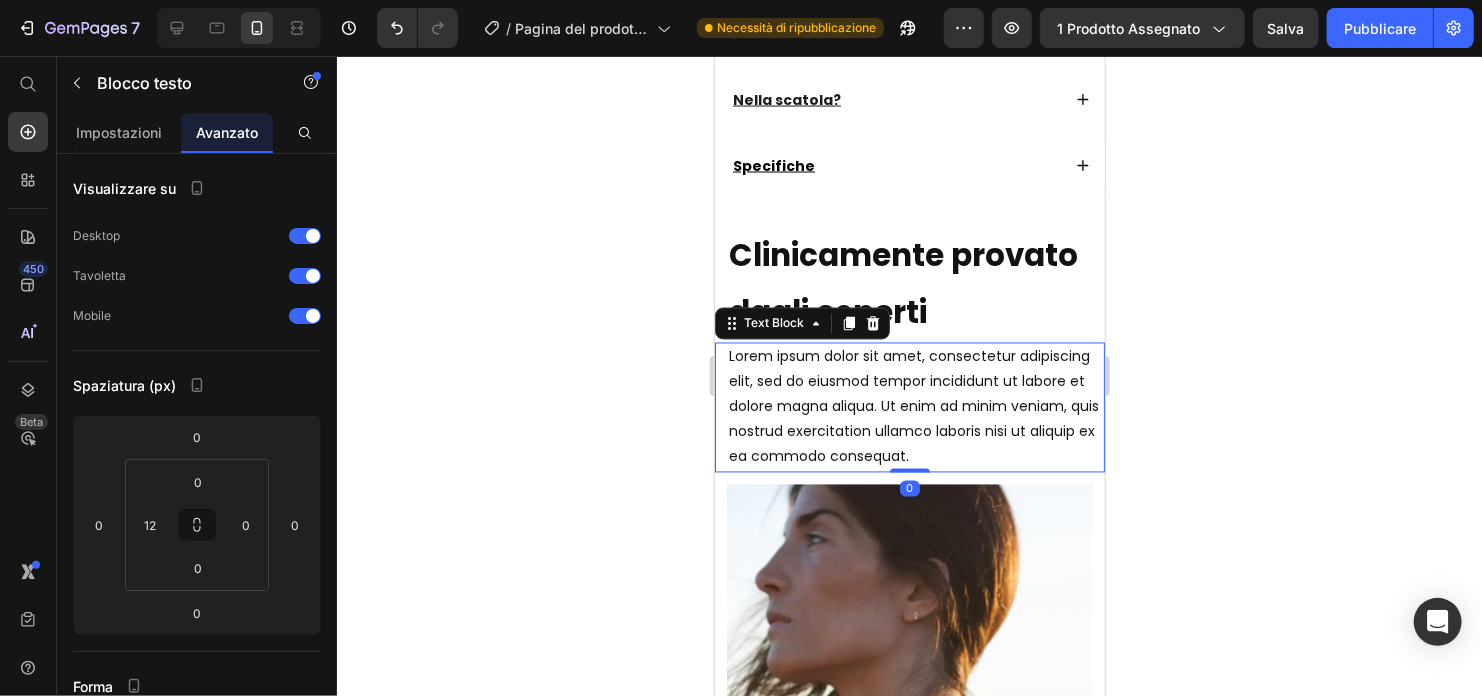click 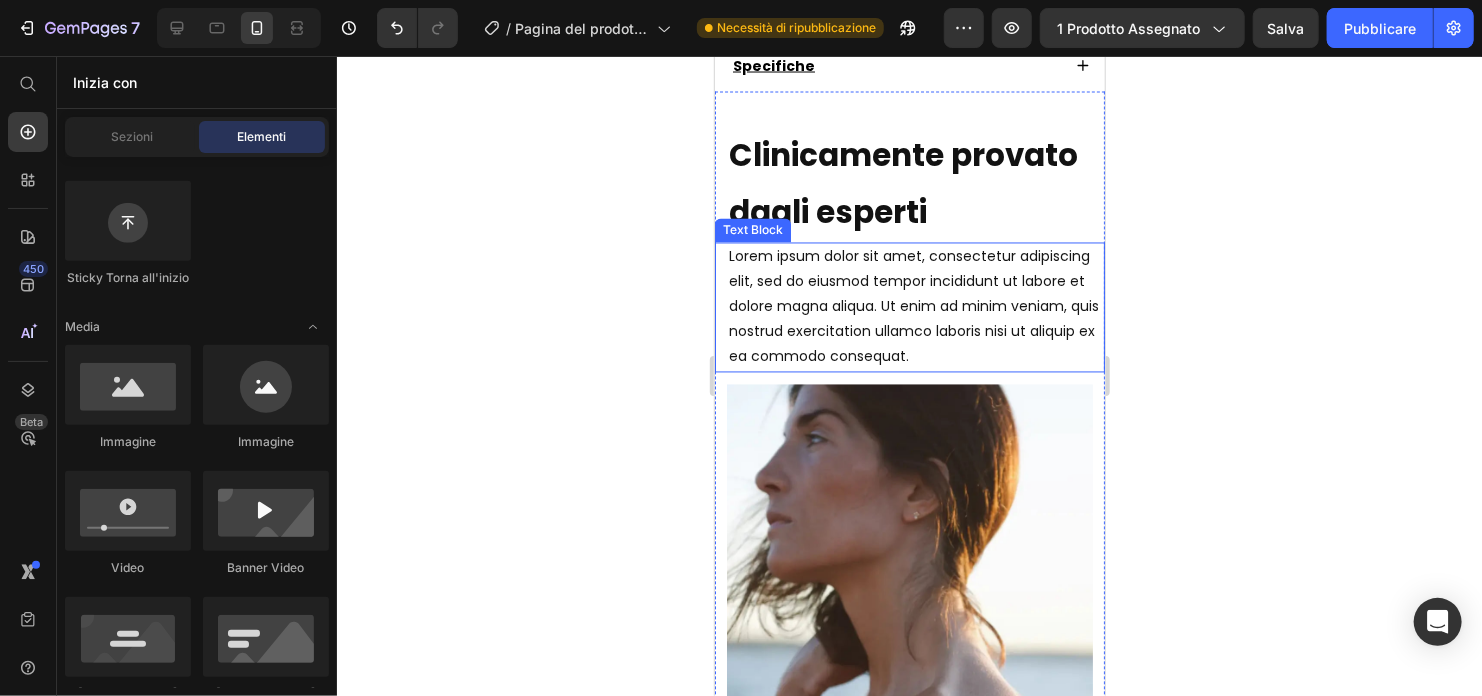 scroll, scrollTop: 1800, scrollLeft: 0, axis: vertical 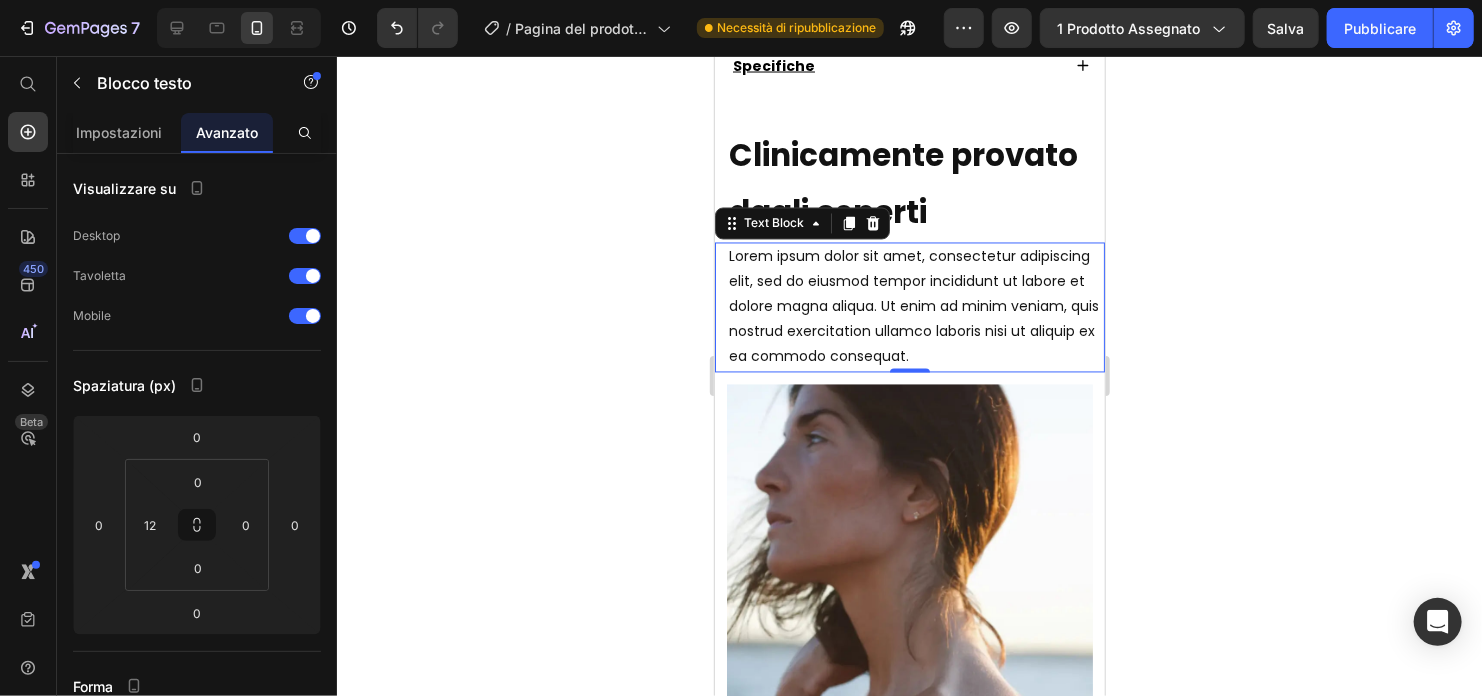 click on "Lorem ipsum dolor sit amet, consectetur adipiscing elit, sed do eiusmod tempor incididunt ut labore et dolore magna aliqua. Ut enim ad minim veniam, quis nostrud exercitation ullamco laboris nisi ut aliquip ex ea commodo consequat." at bounding box center (915, 307) 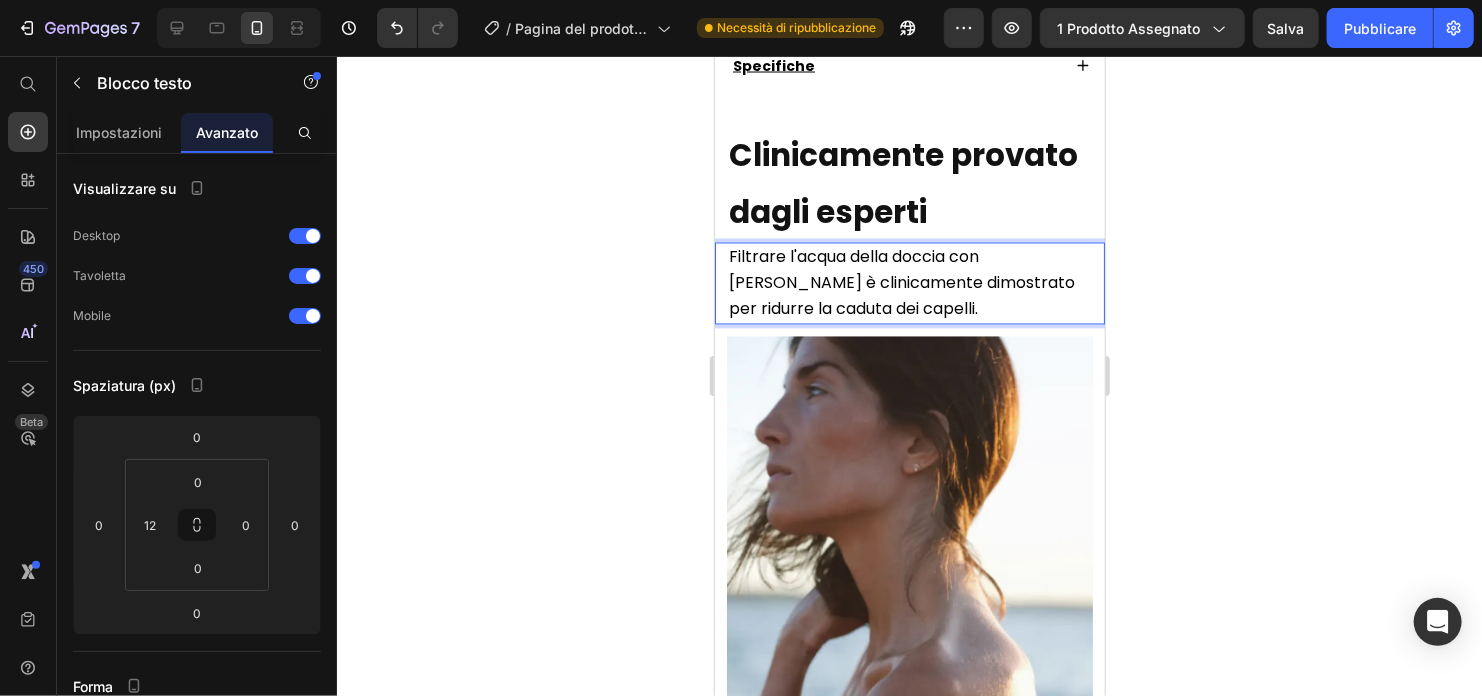 click on "Filtrare l'acqua della doccia con [PERSON_NAME] è clinicamente dimostrato per ridurre la caduta dei capelli." at bounding box center (901, 282) 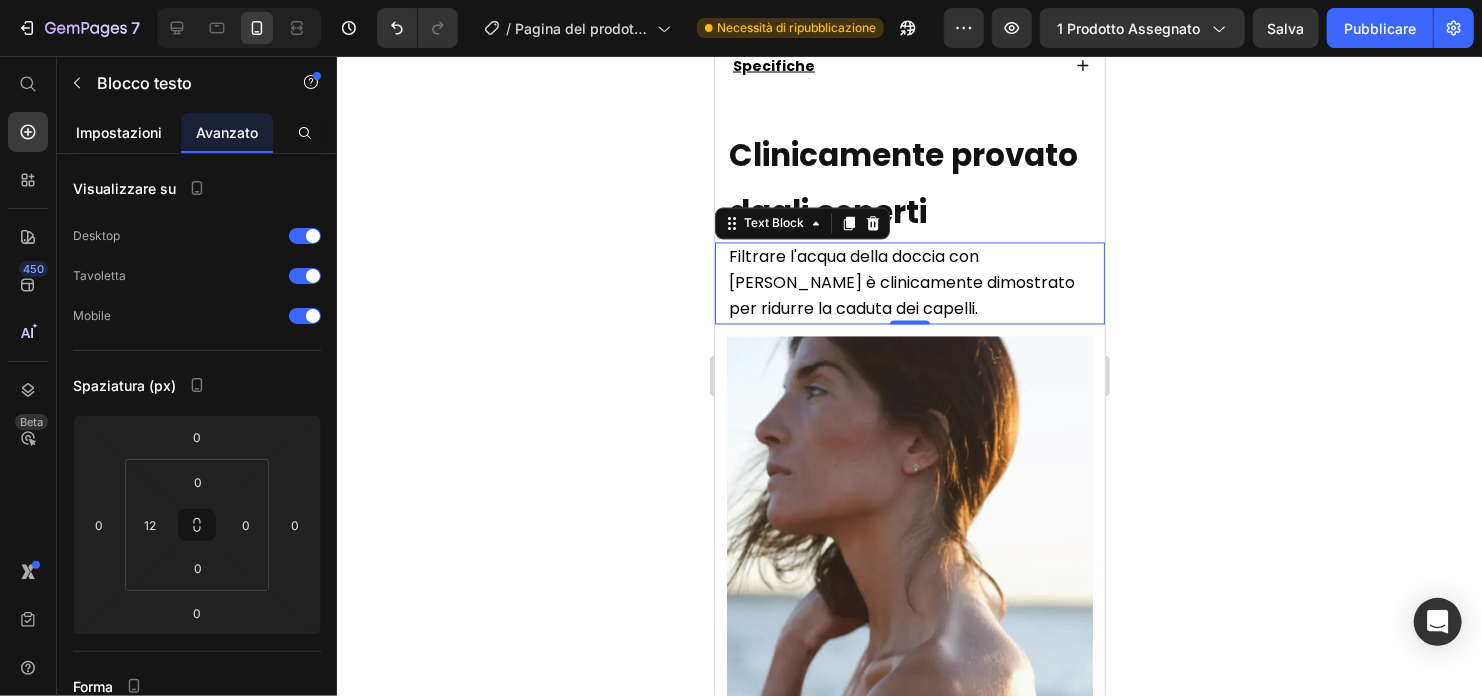 click on "Impostazioni" at bounding box center [119, 132] 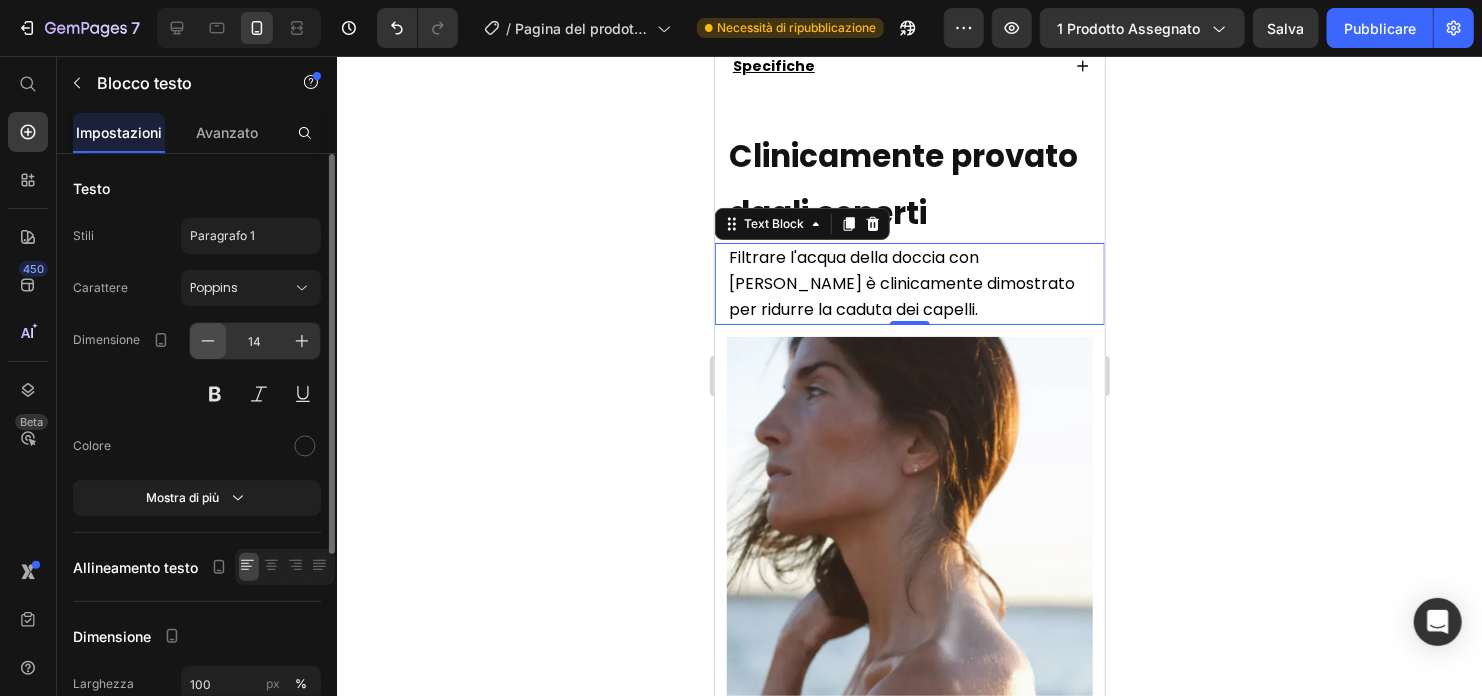 click 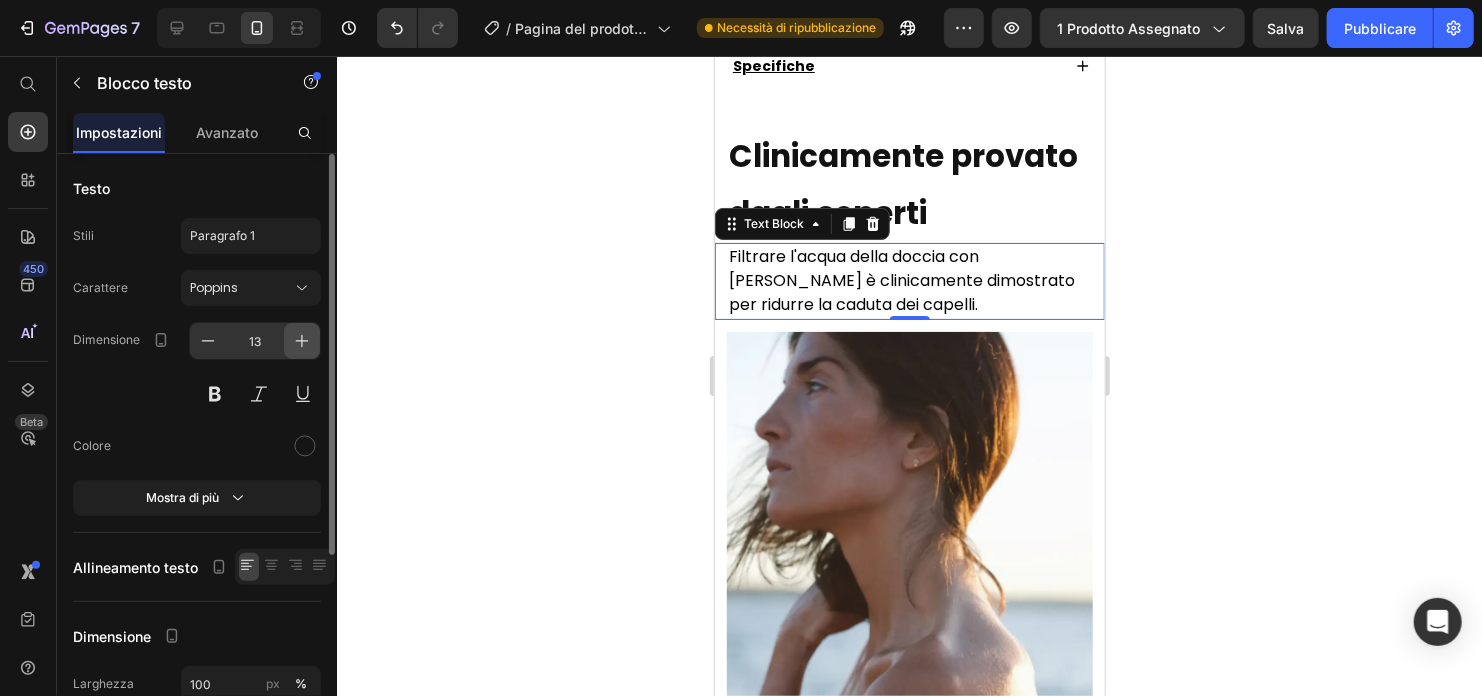 click 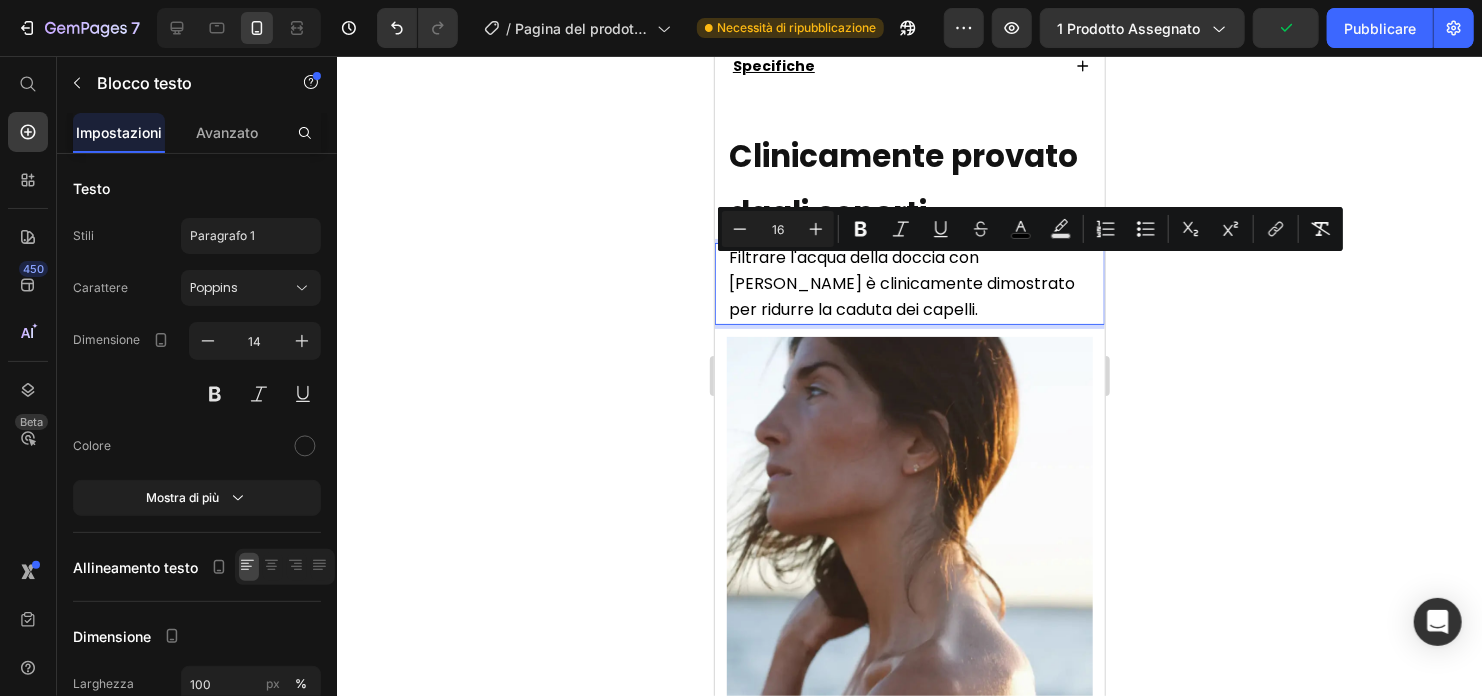 drag, startPoint x: 16, startPoint y: 205, endPoint x: 107, endPoint y: 209, distance: 91.08787 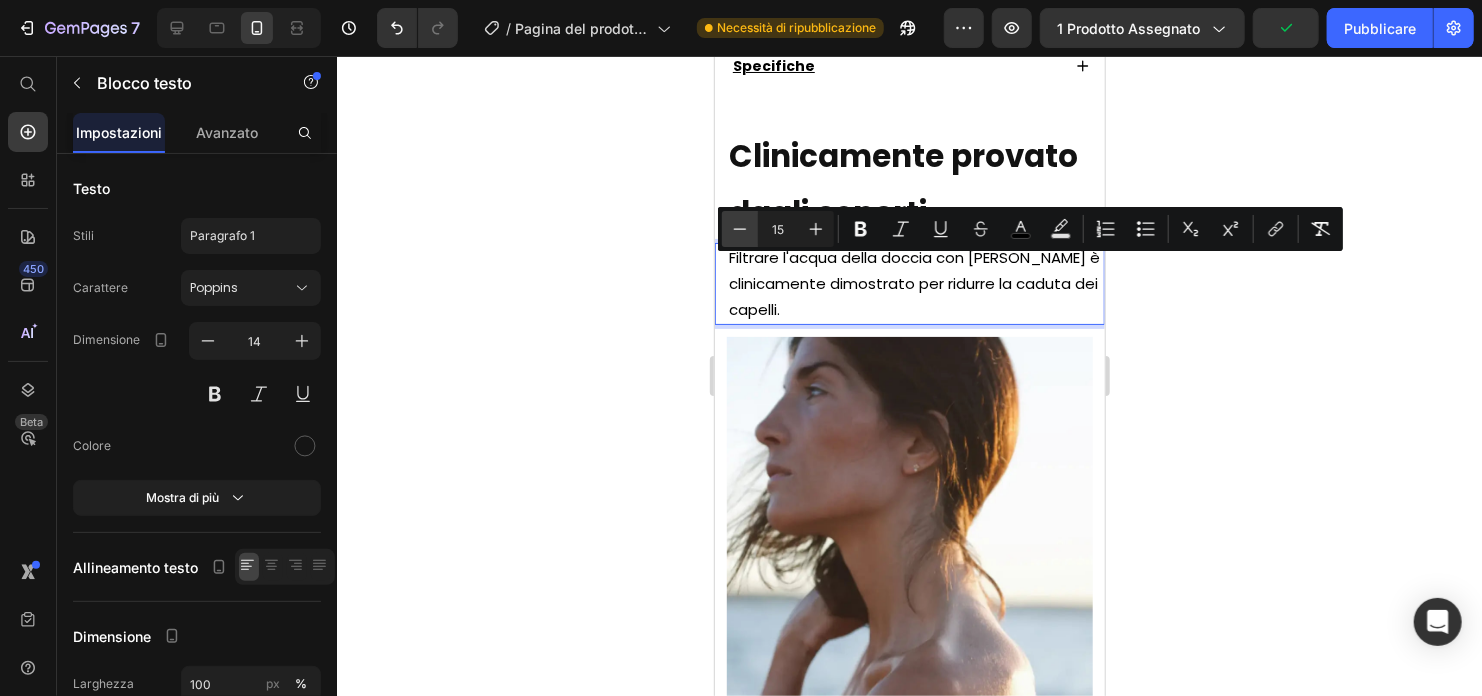 click 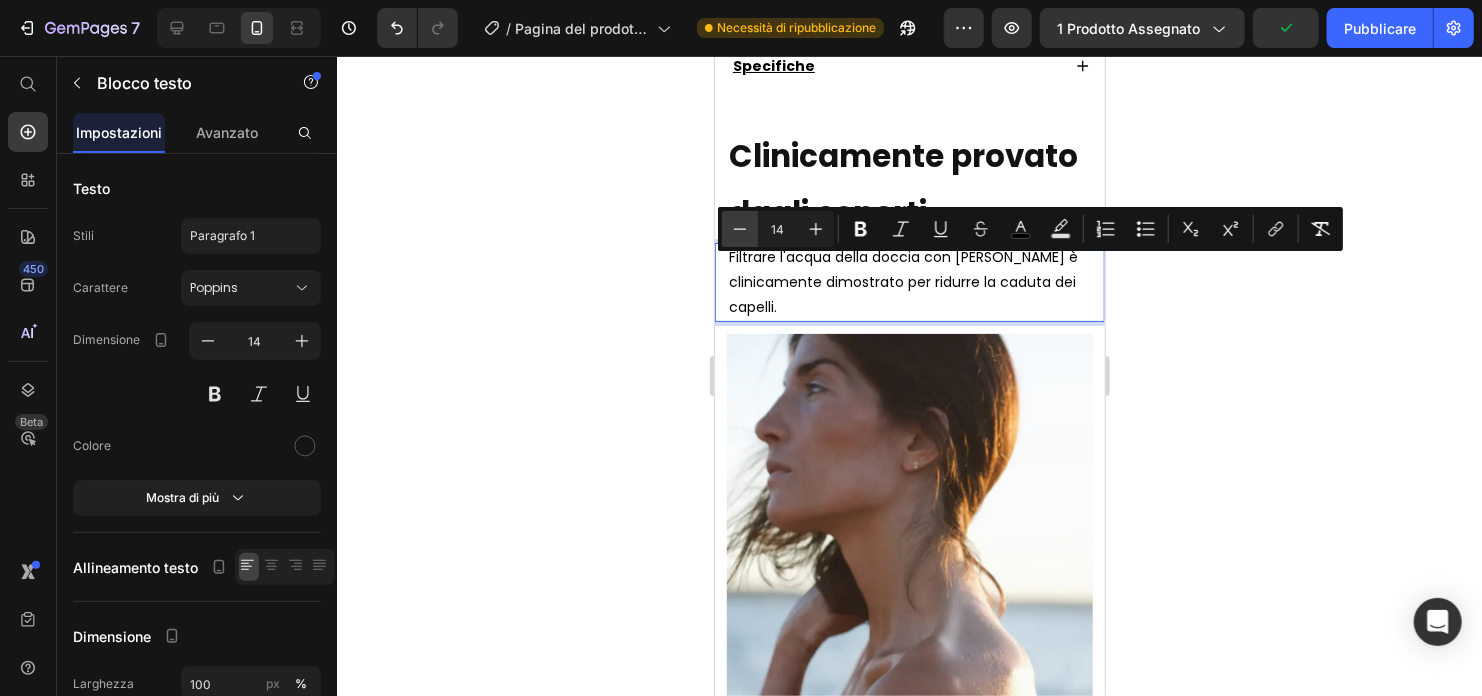 click 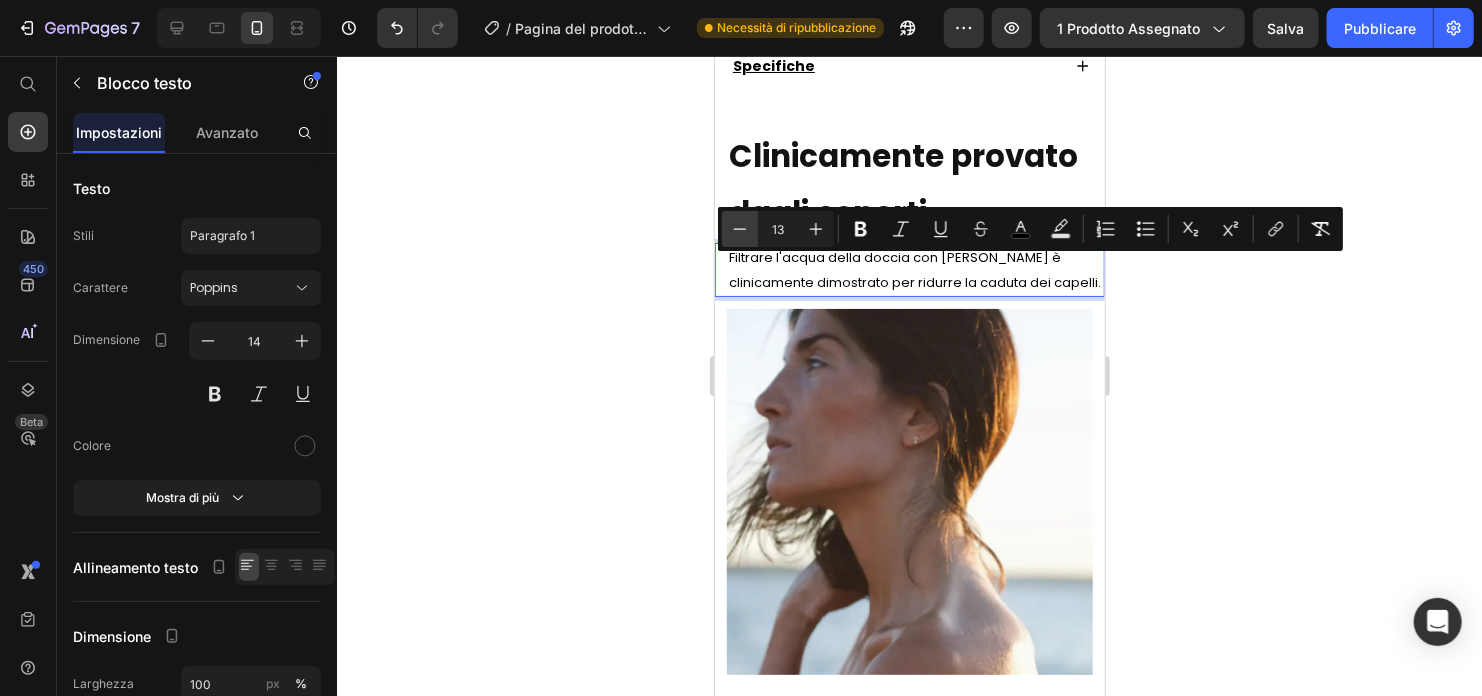 click on "Minus" at bounding box center (740, 229) 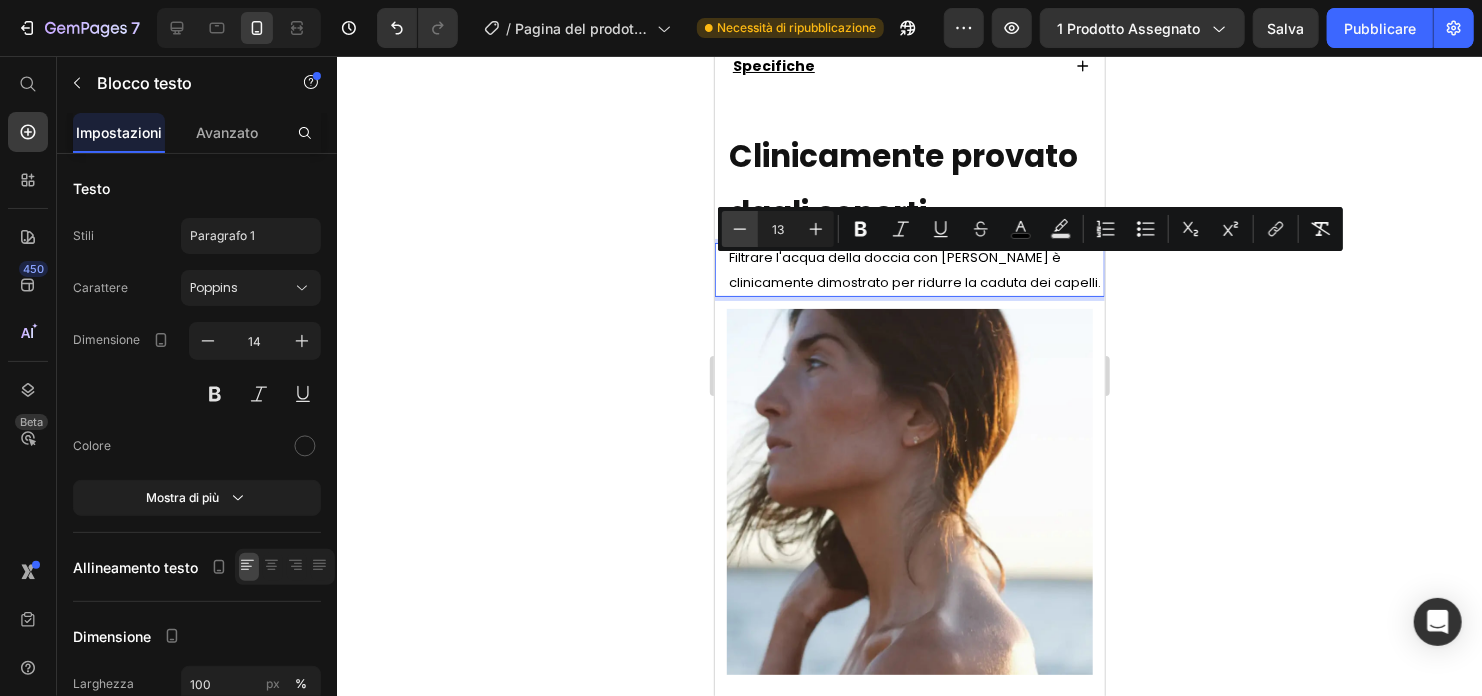 type on "12" 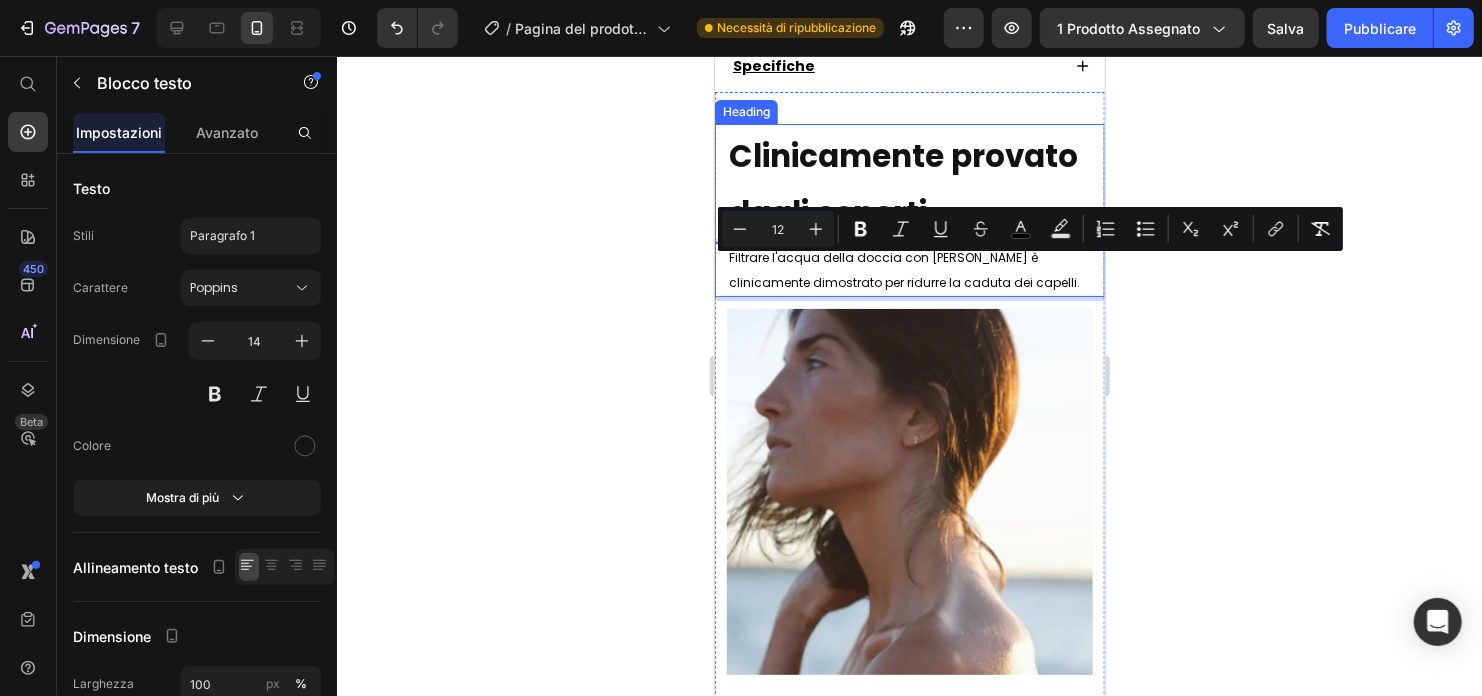 click 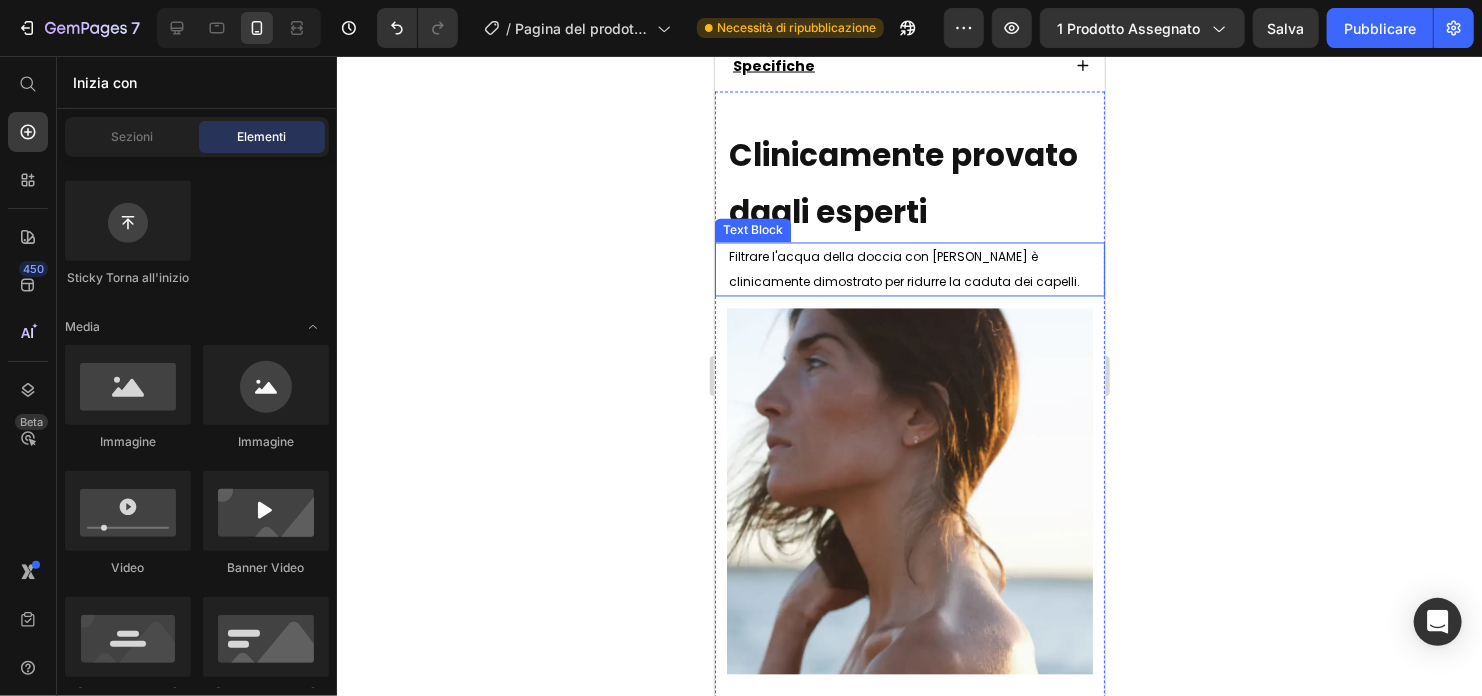 click on "Filtrare l'acqua della doccia con [PERSON_NAME] è clinicamente dimostrato per ridurre la caduta dei capelli." at bounding box center [903, 269] 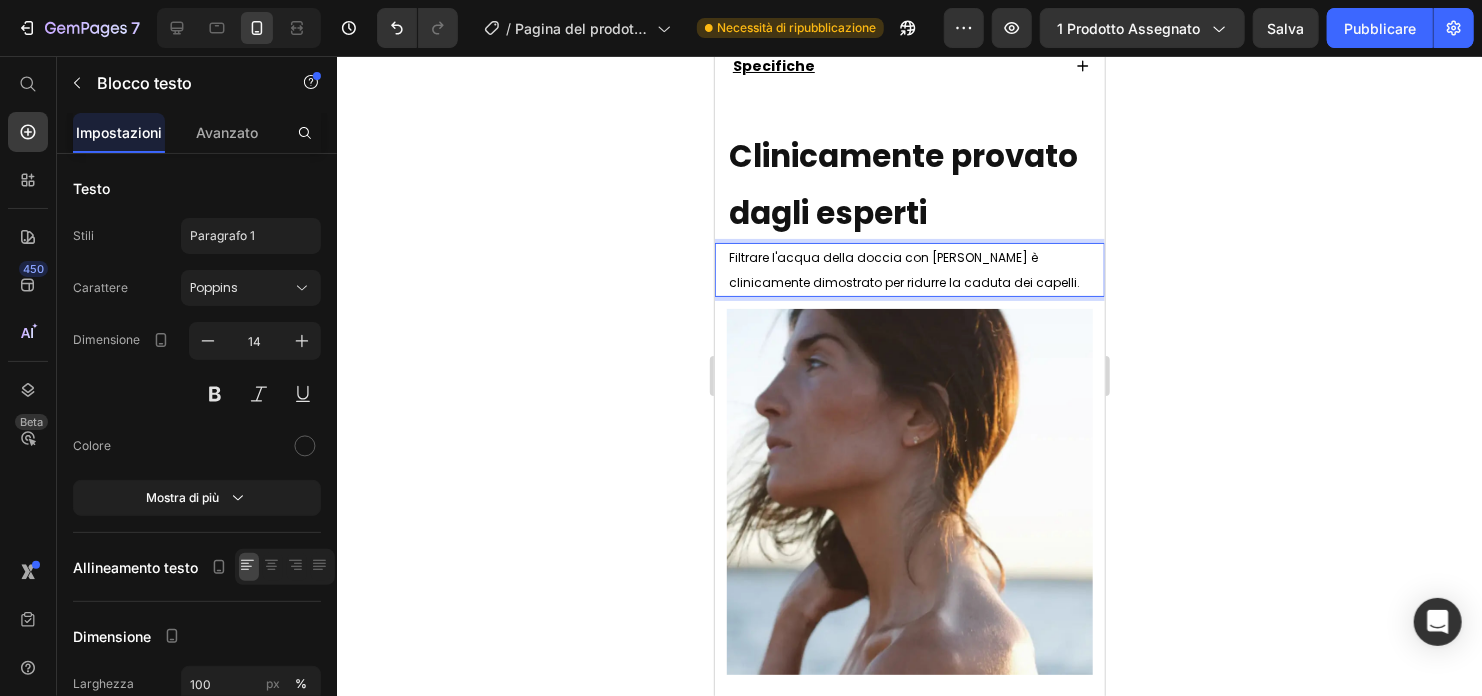 click 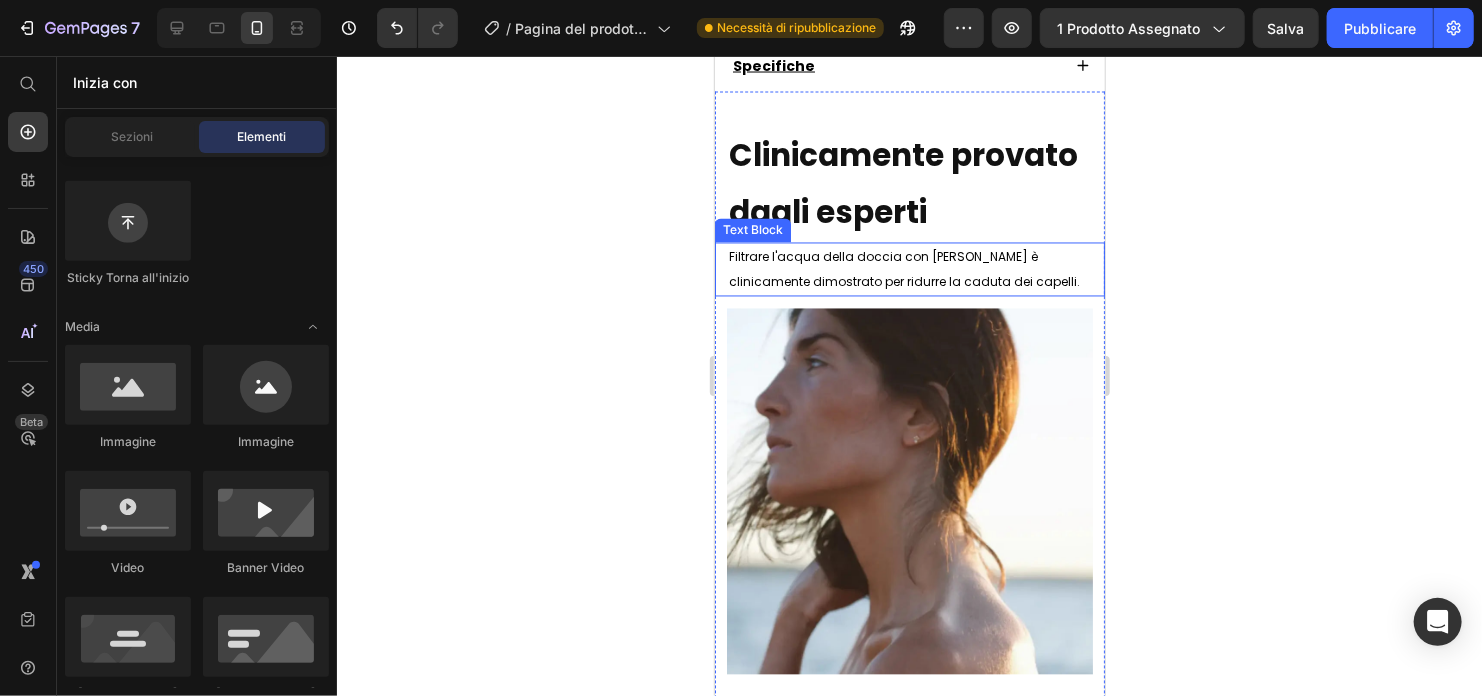 click on "Clinicamente provato dagli esperti" at bounding box center [902, 183] 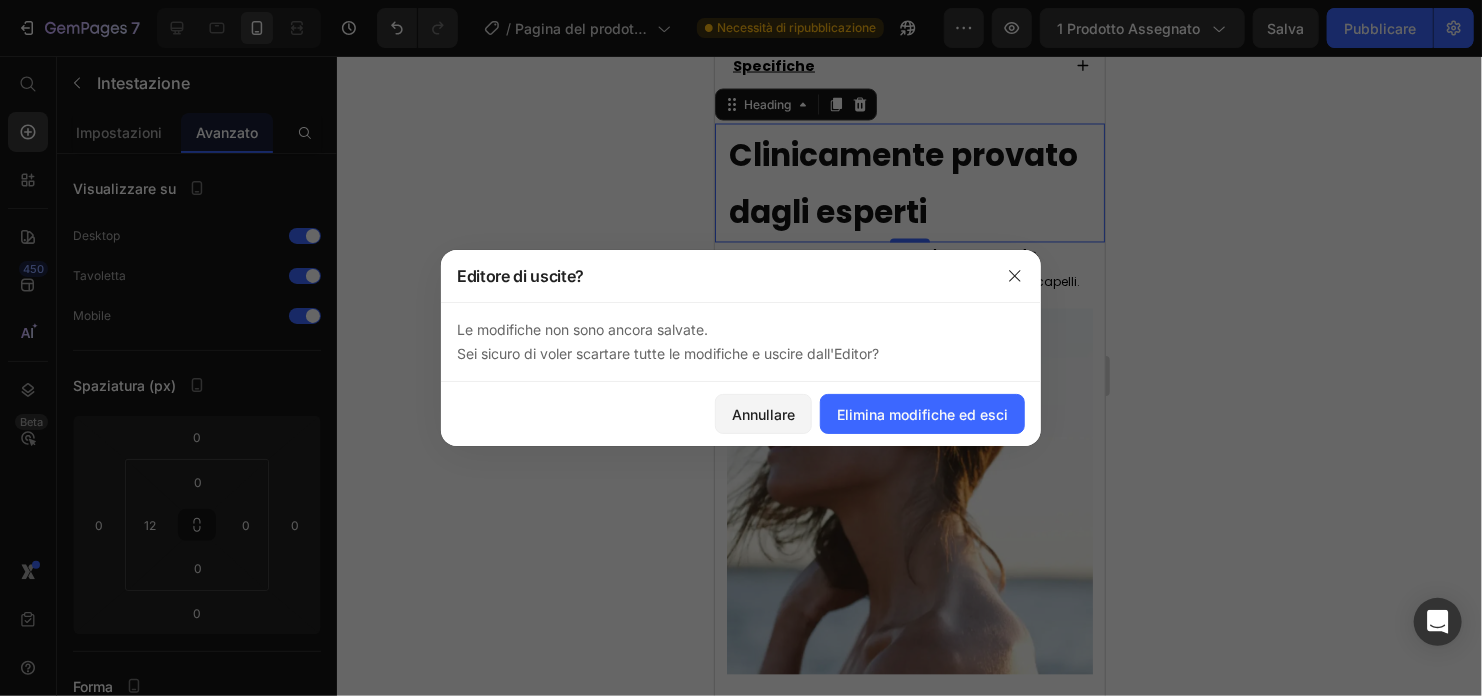 click at bounding box center [741, 348] 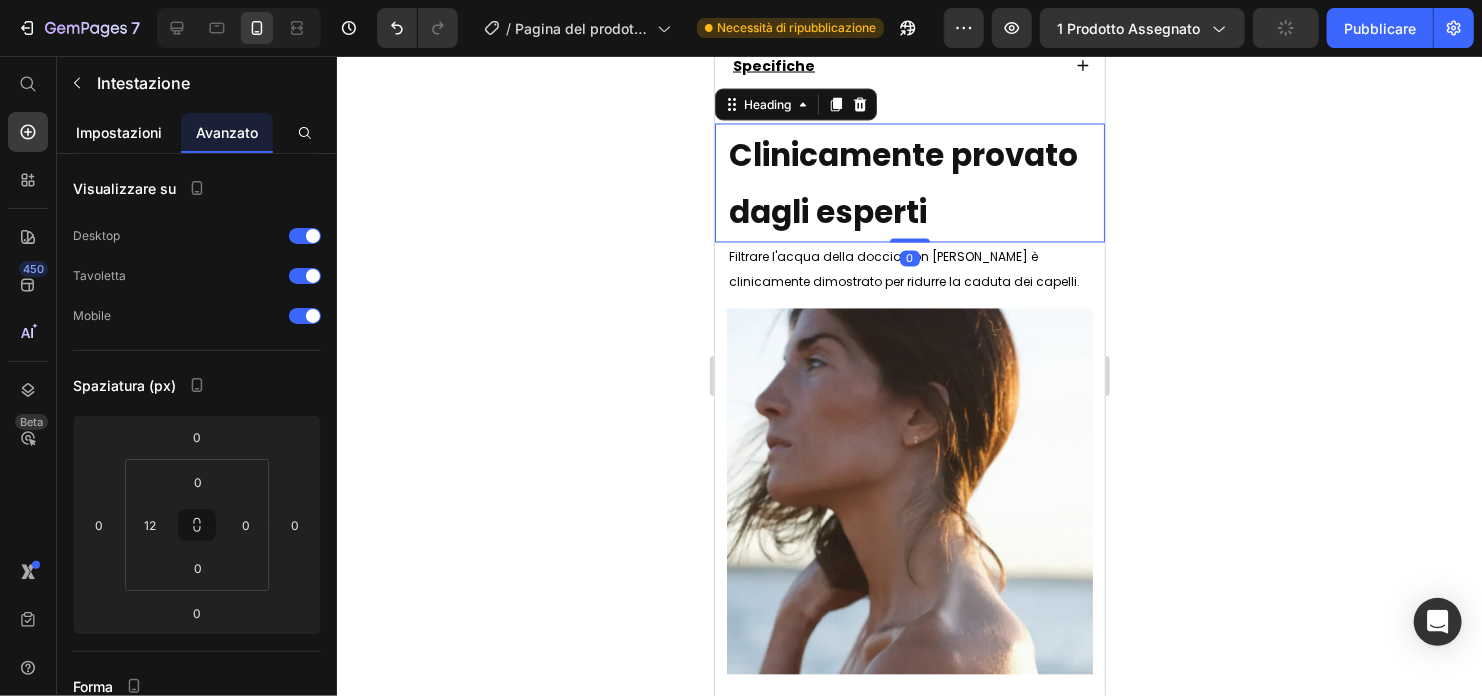 click on "Impostazioni" at bounding box center [119, 132] 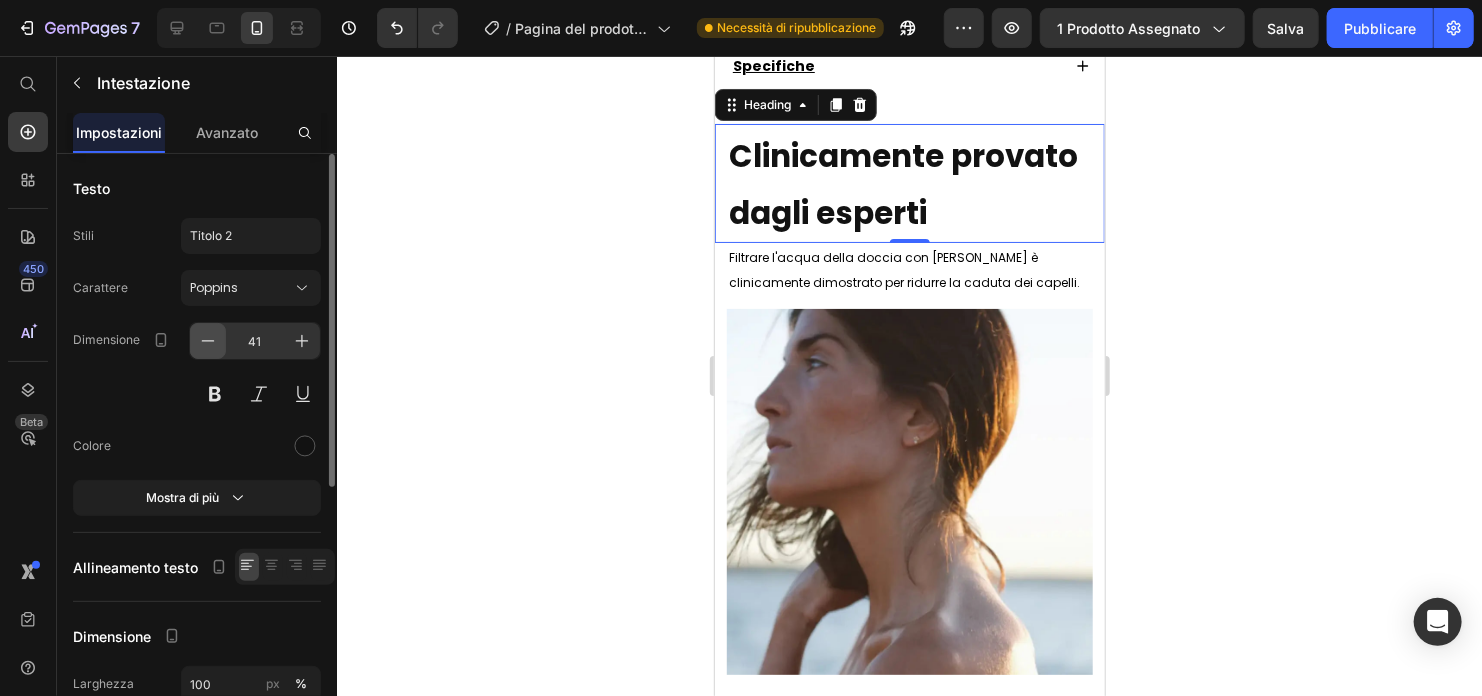 drag, startPoint x: 167, startPoint y: 337, endPoint x: 205, endPoint y: 338, distance: 38.013157 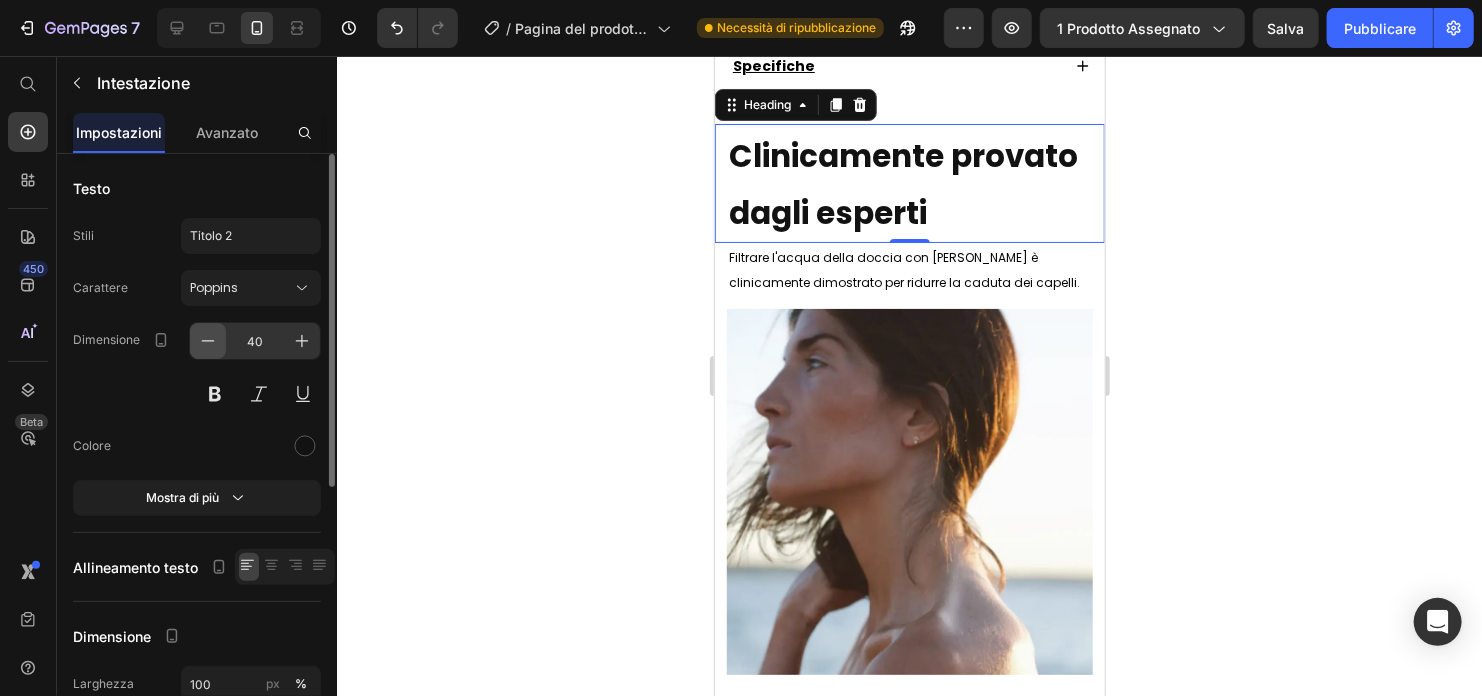 click 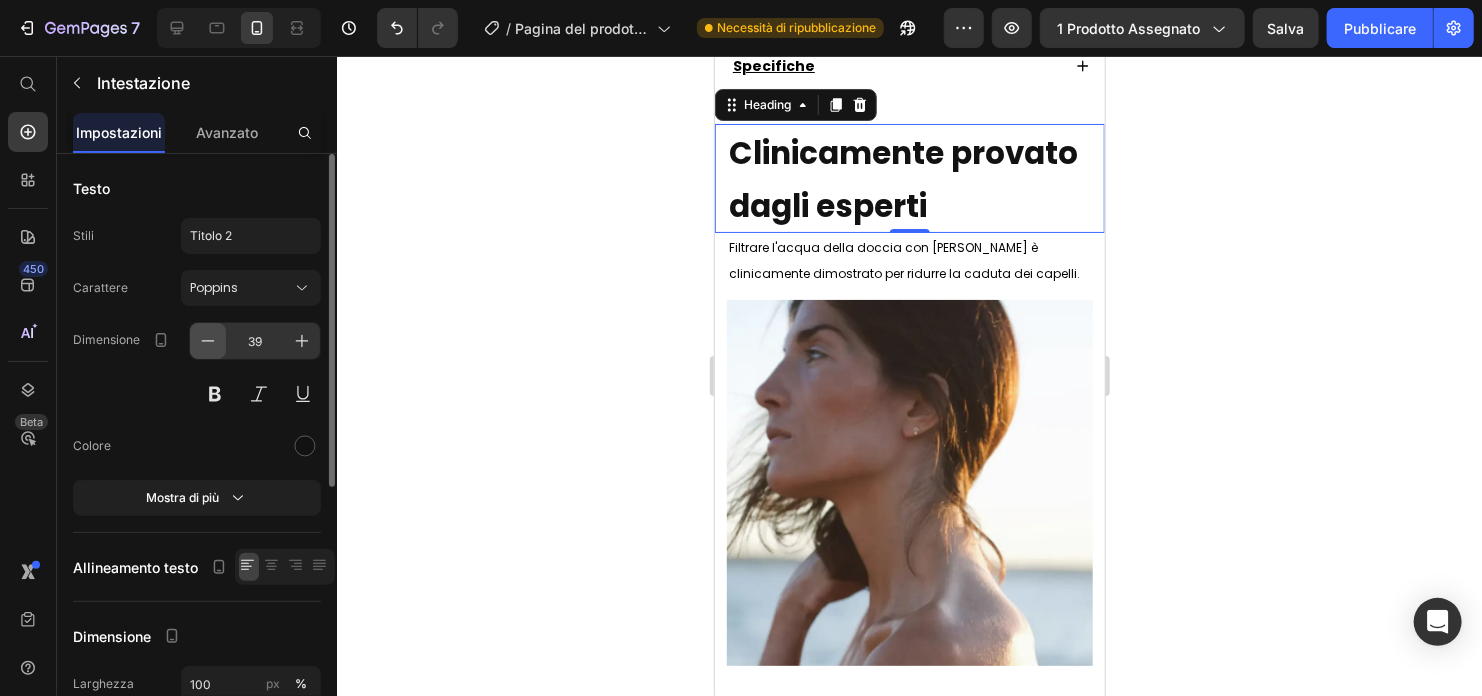 click 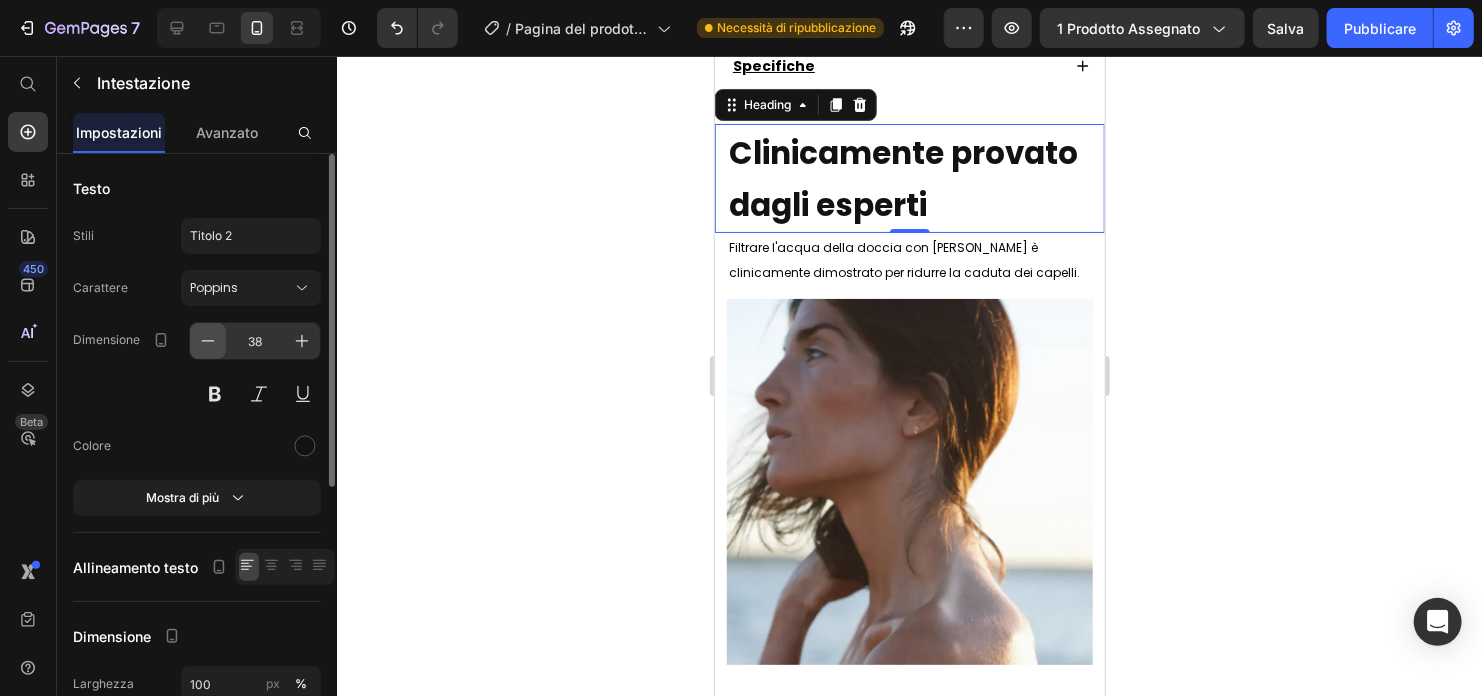 click 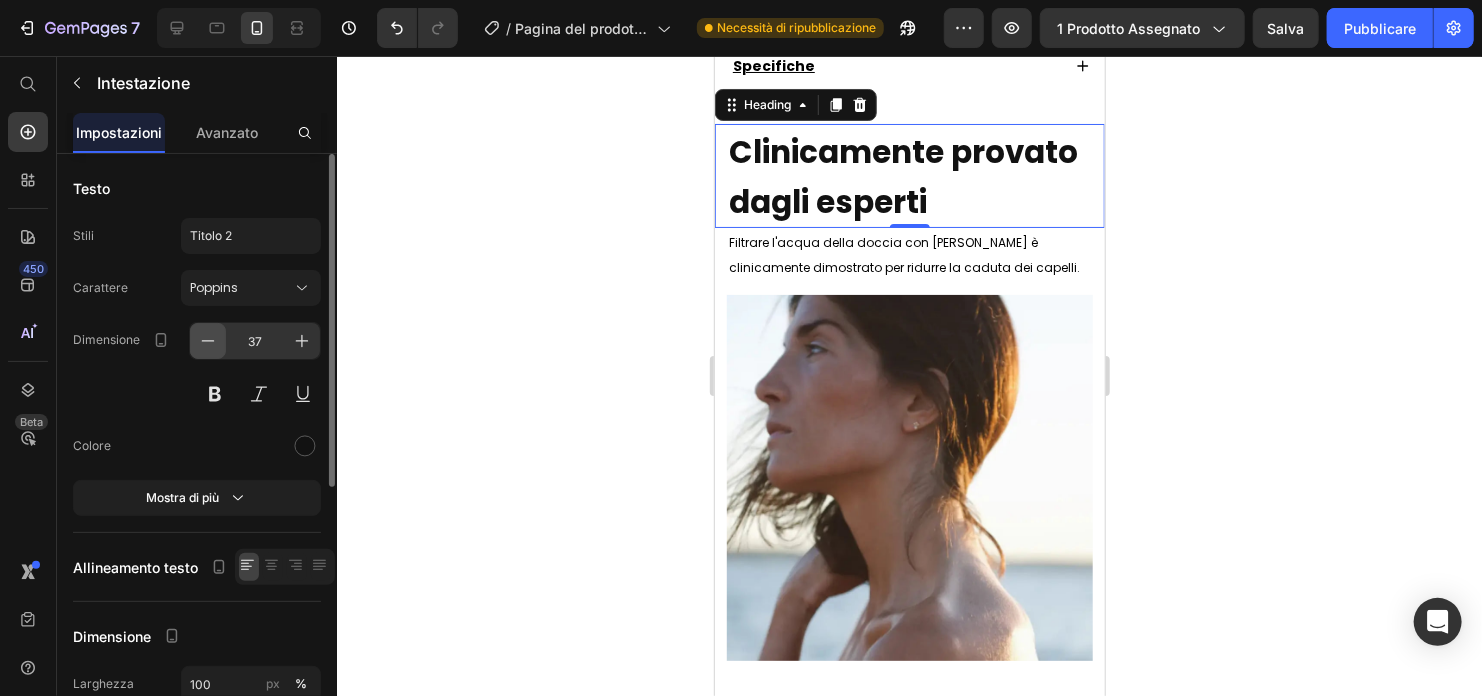 click 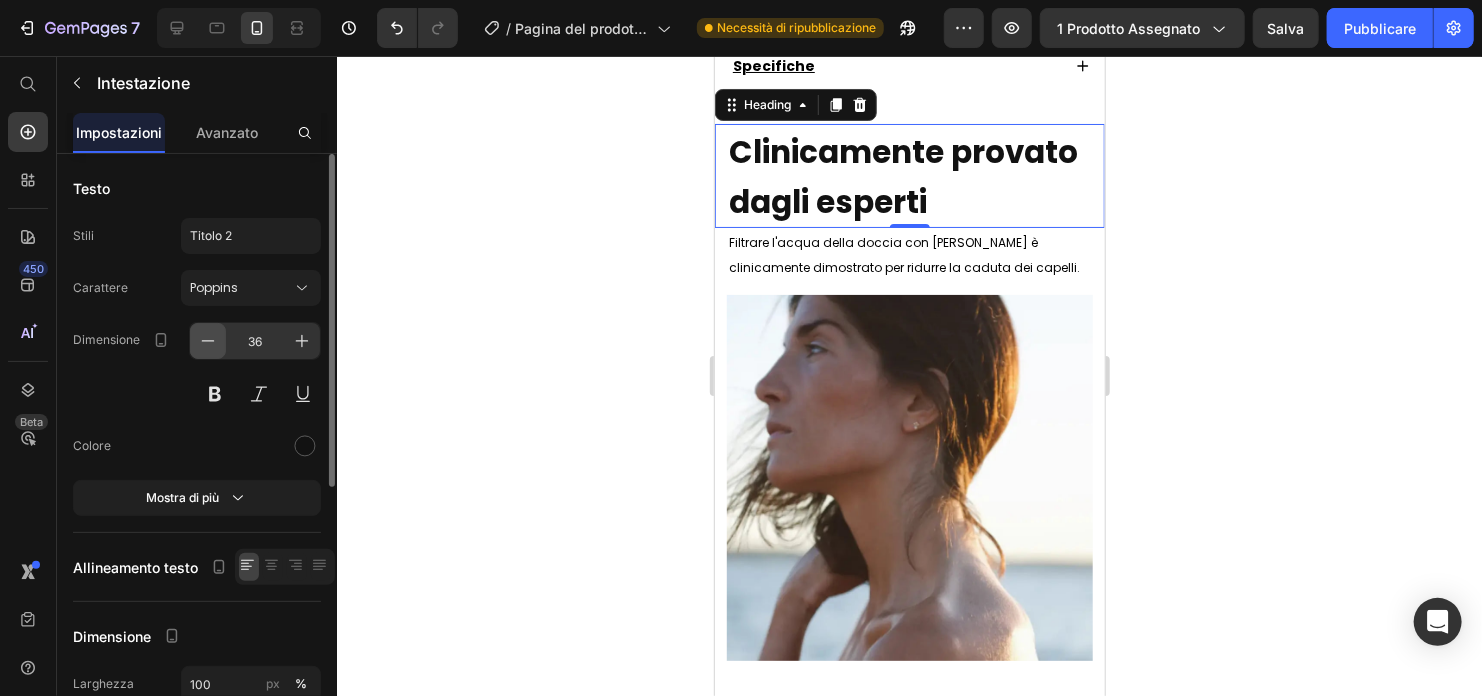 click 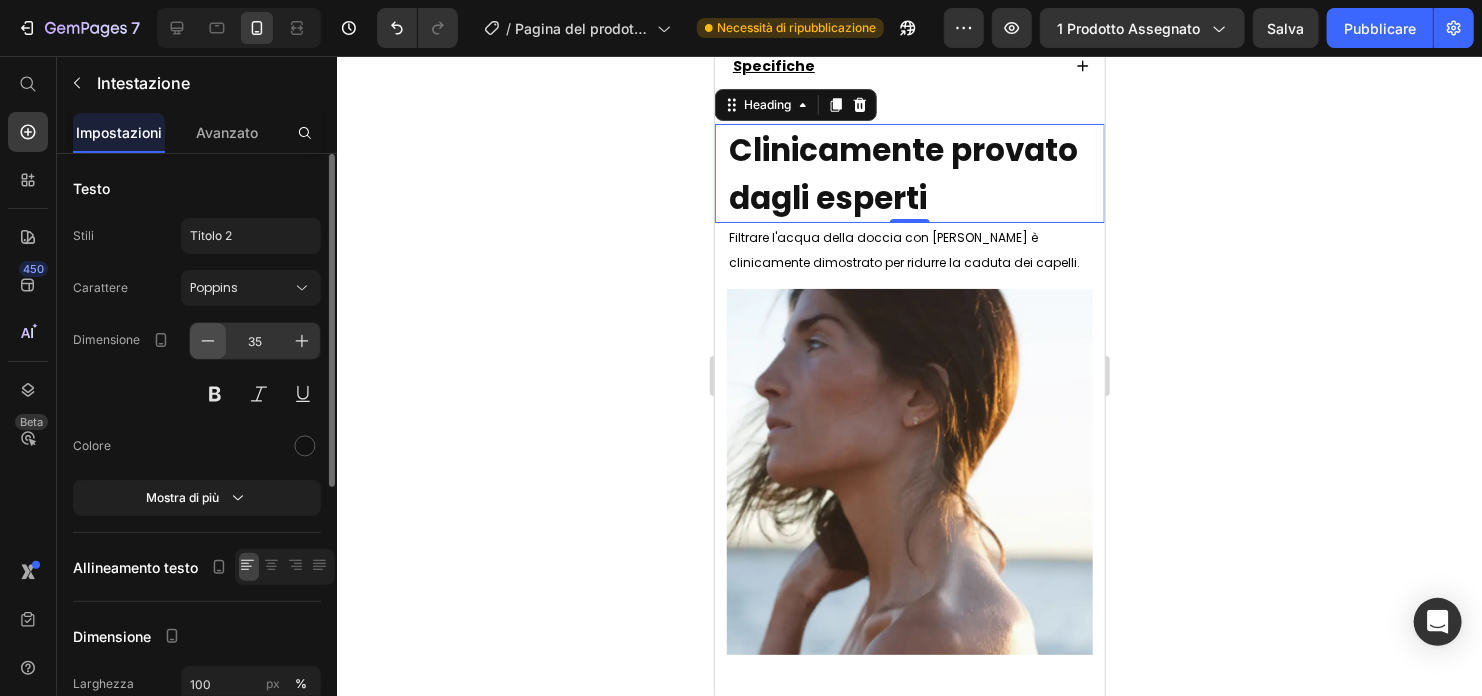 click 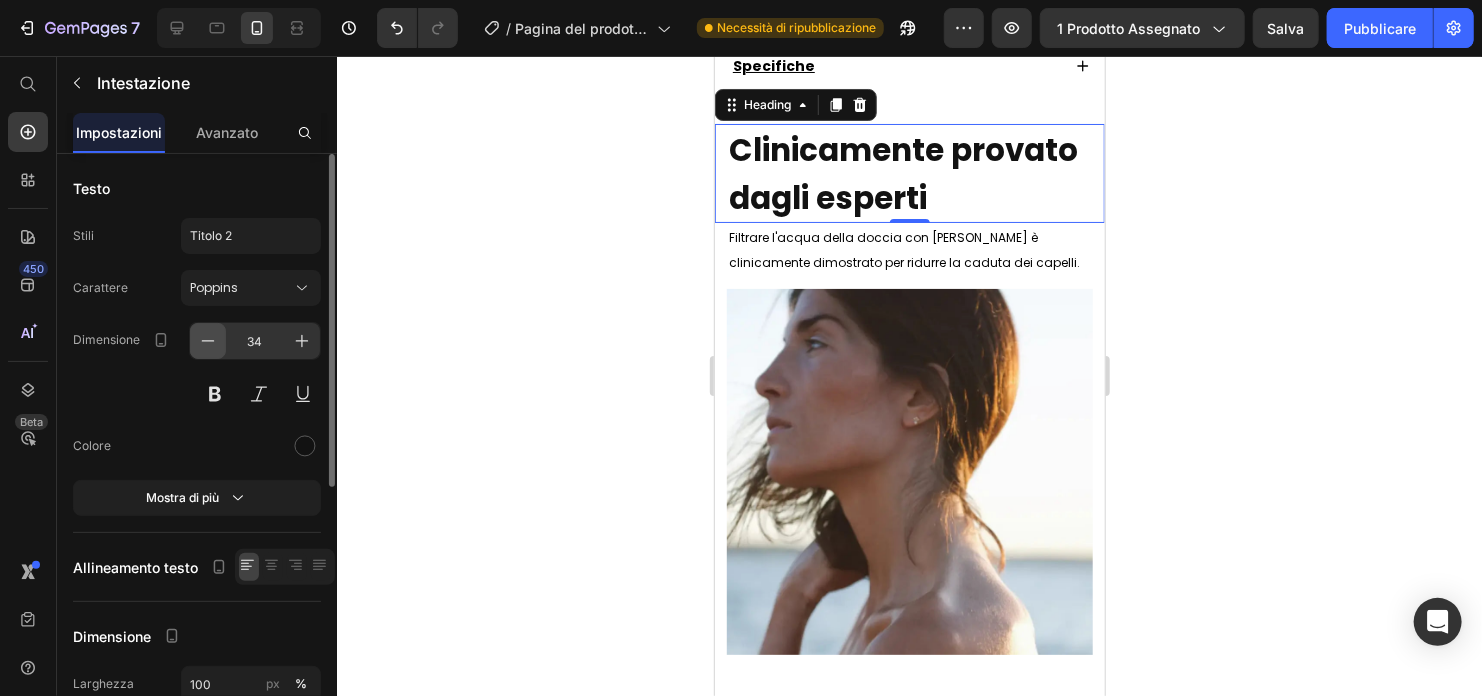 click 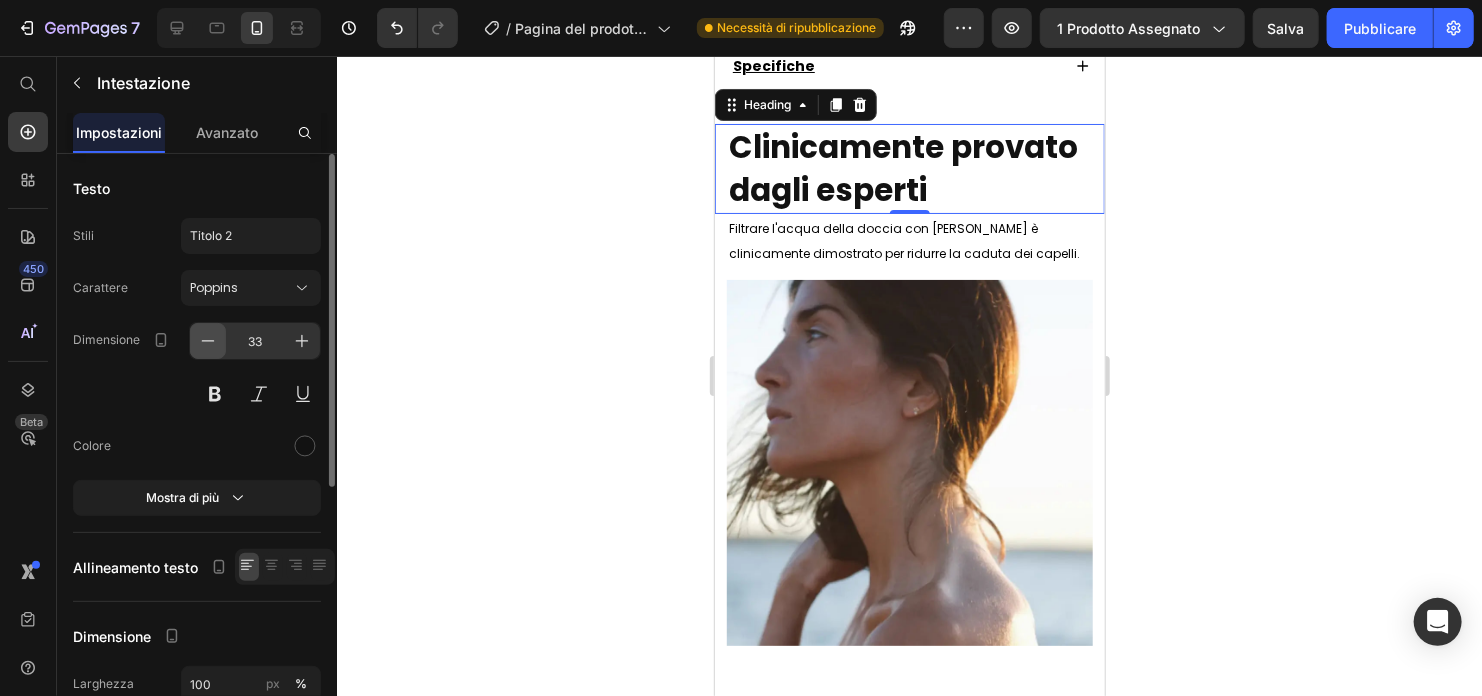 click 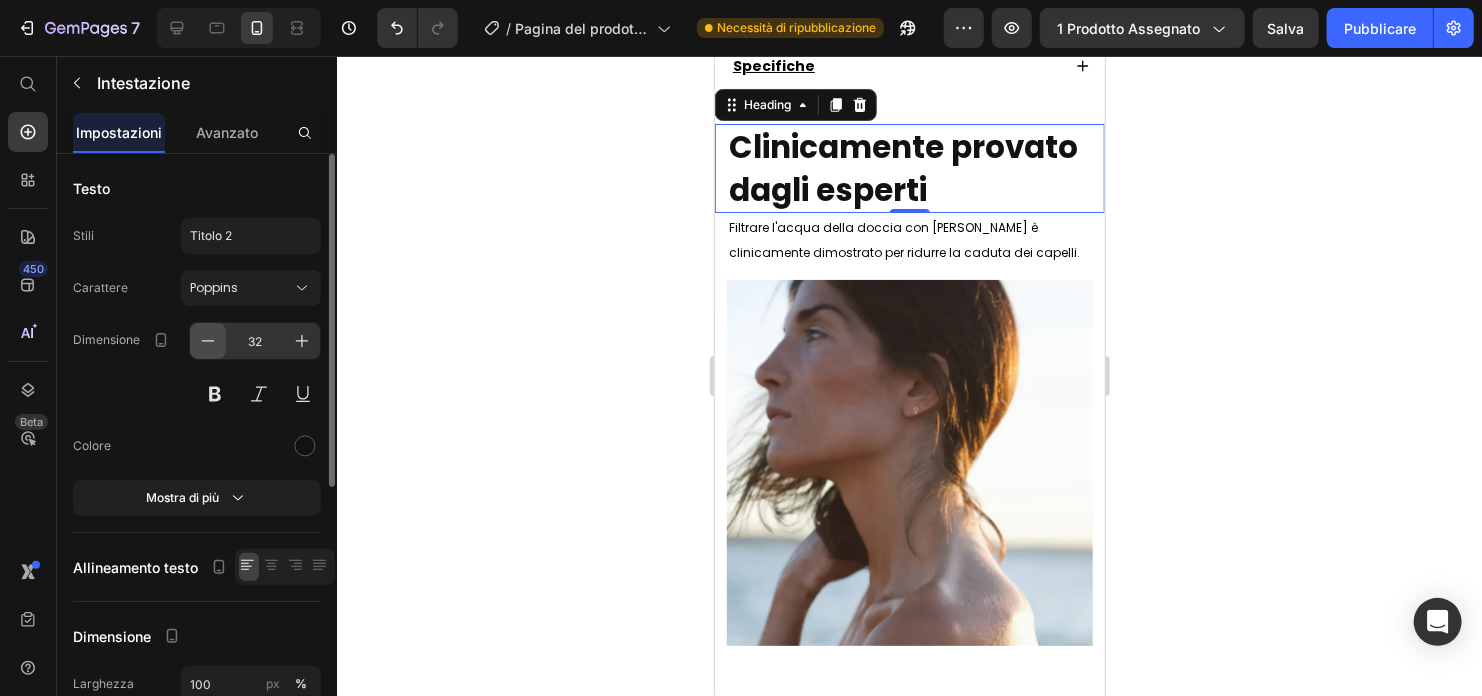 click 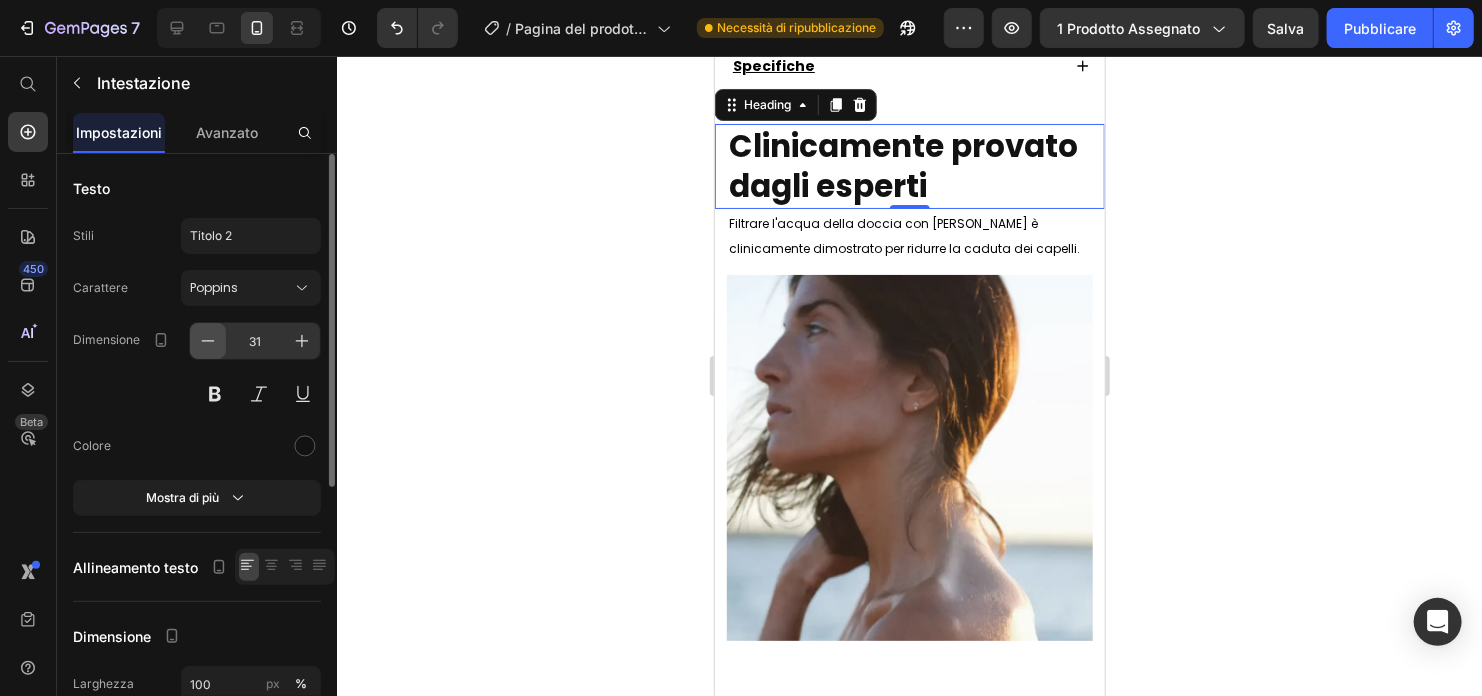 click 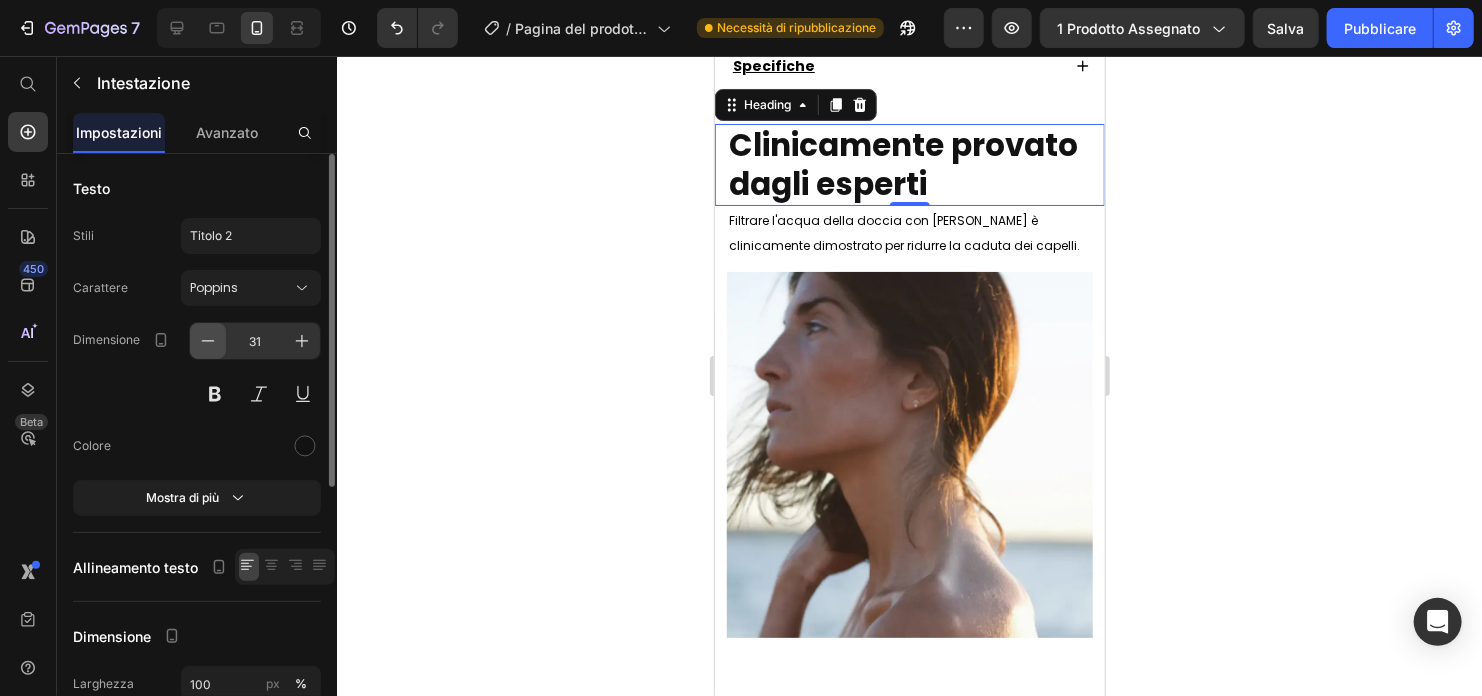 type on "30" 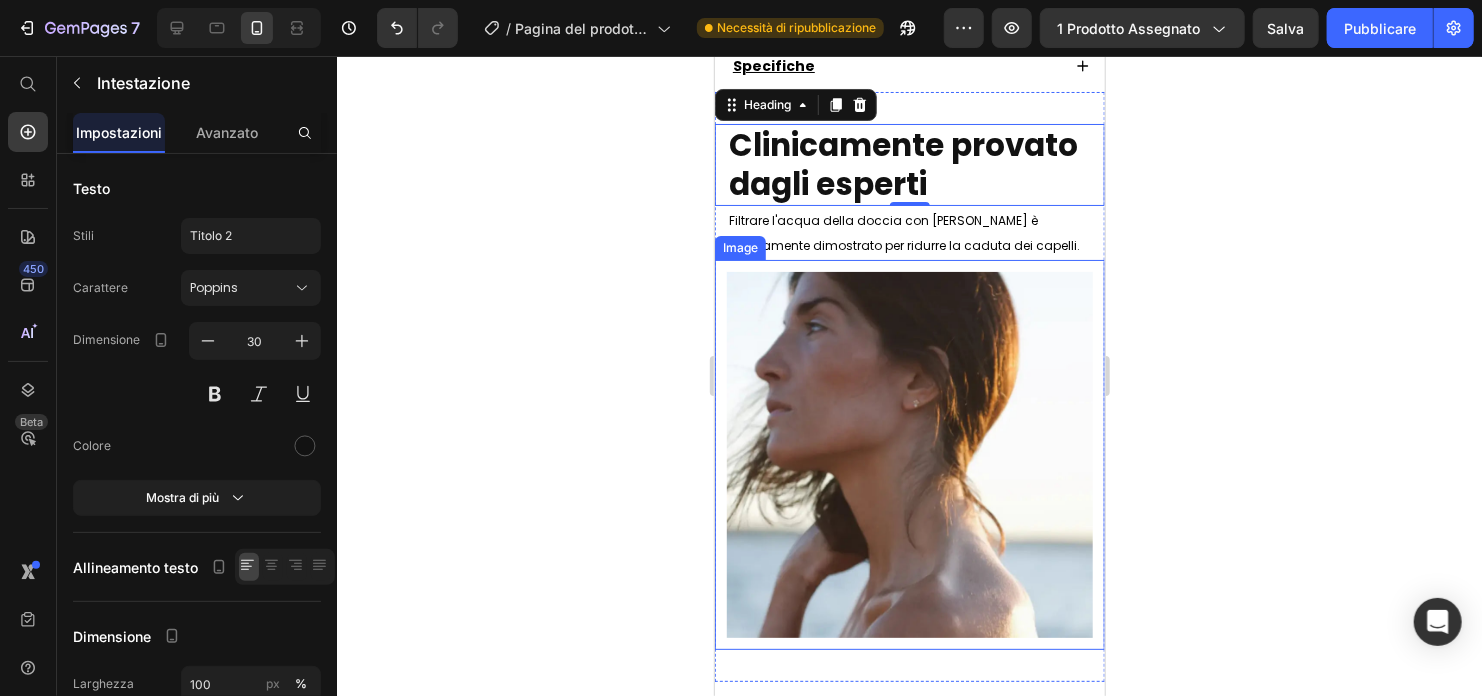click at bounding box center [909, 454] 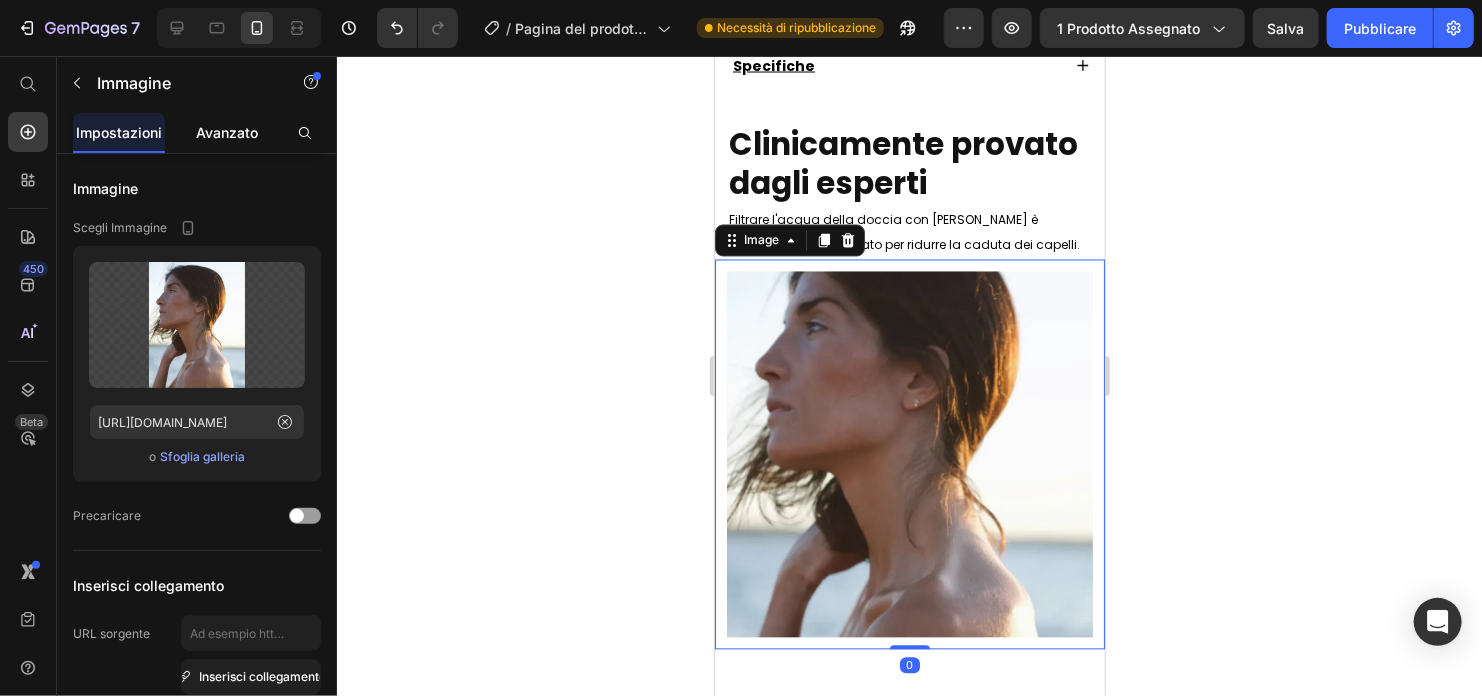 click on "Avanzato" at bounding box center (227, 132) 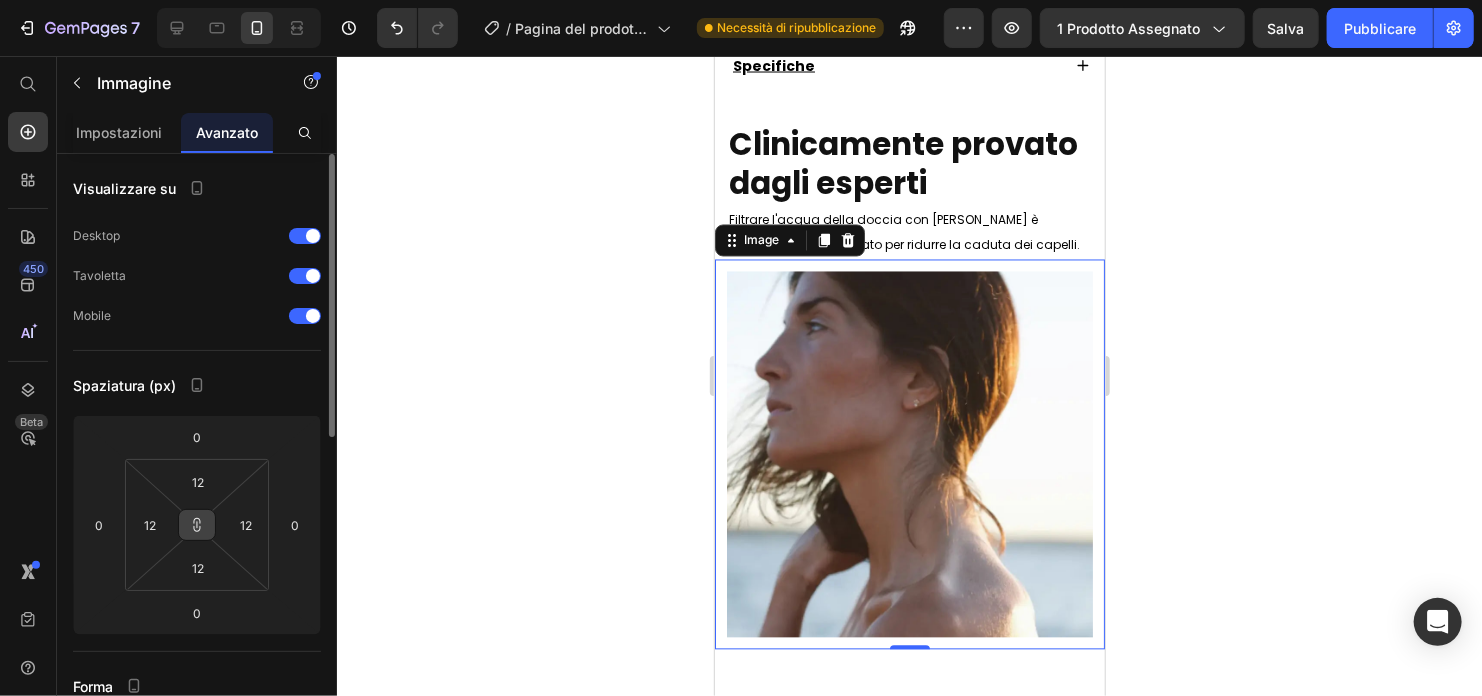 click at bounding box center [197, 525] 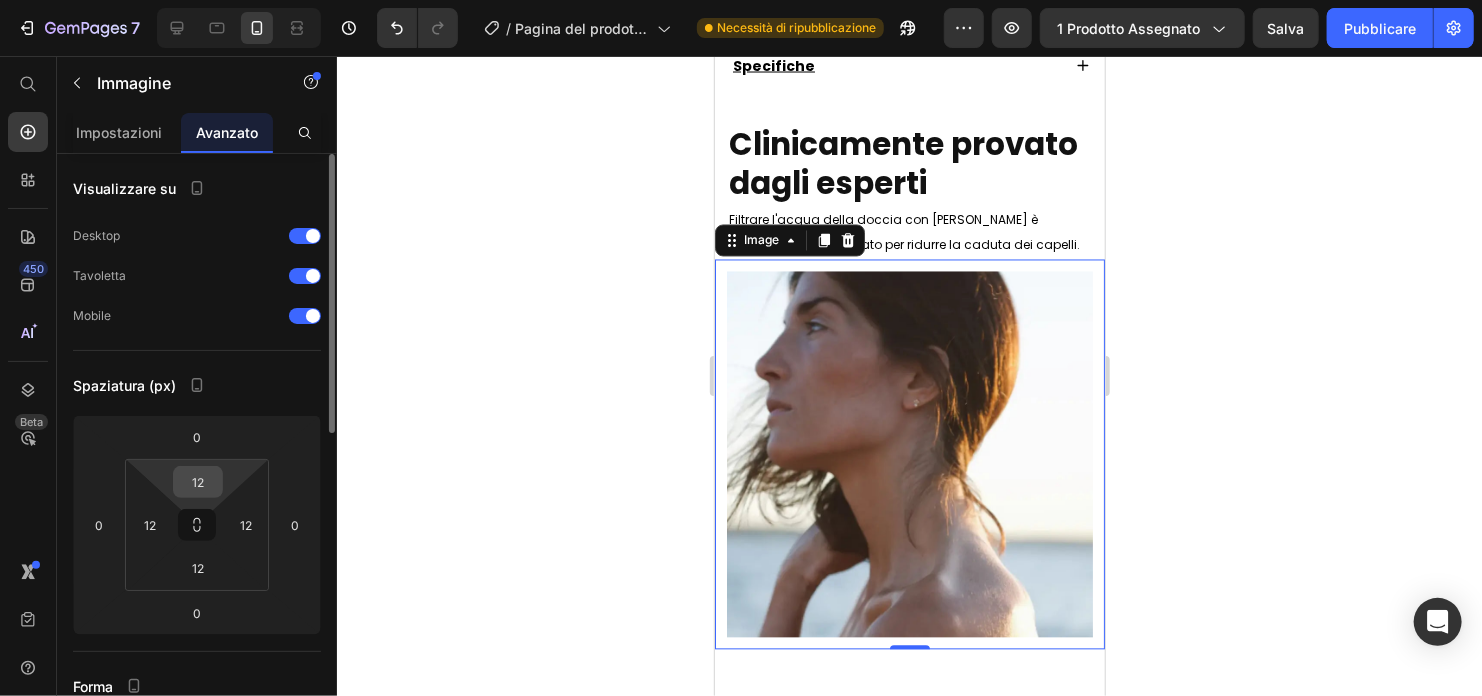 click on "12" at bounding box center (198, 482) 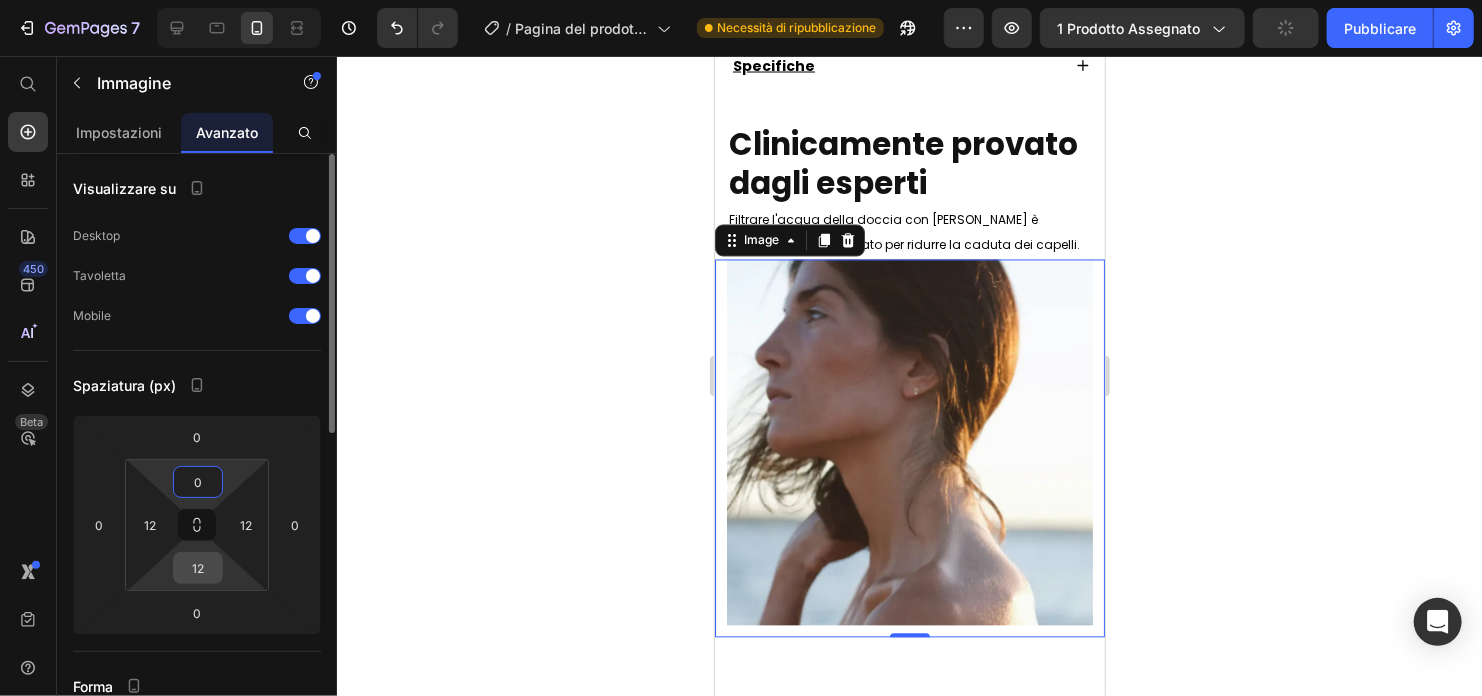 type on "0" 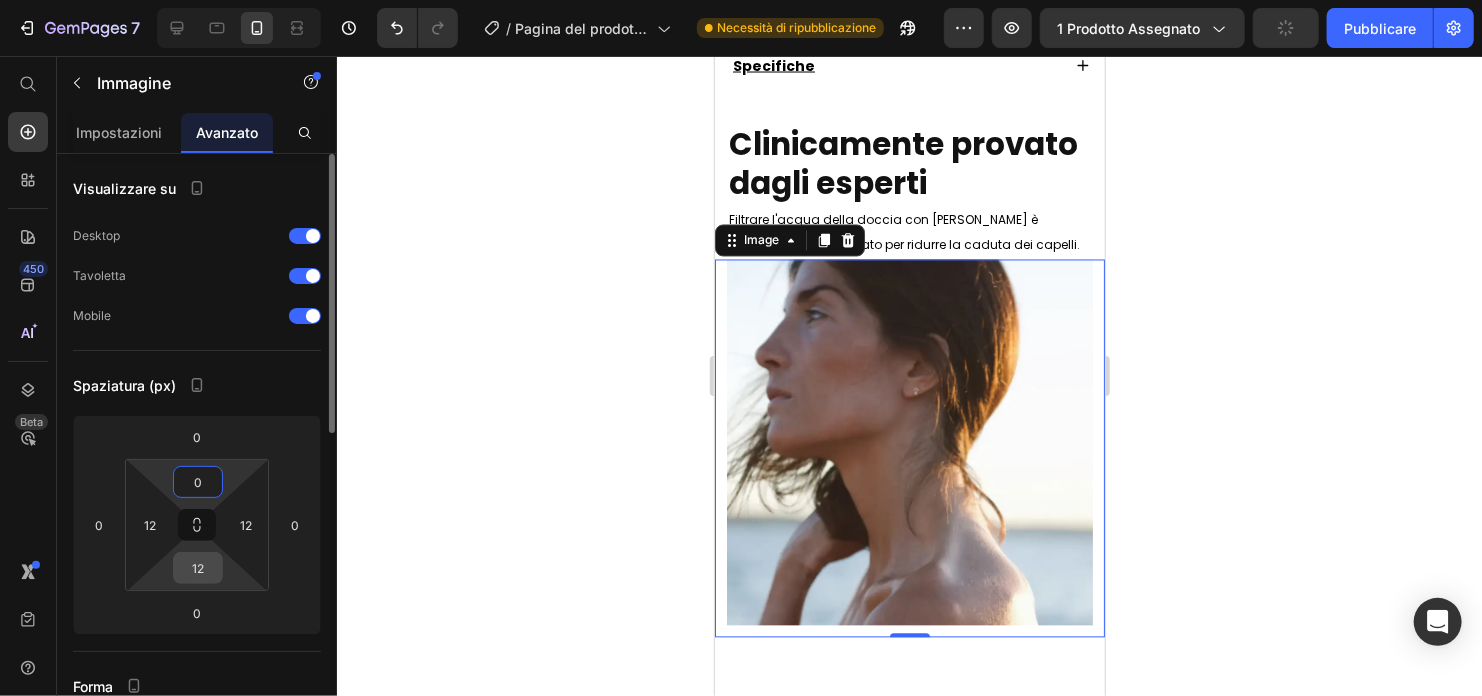 click on "12" at bounding box center (198, 568) 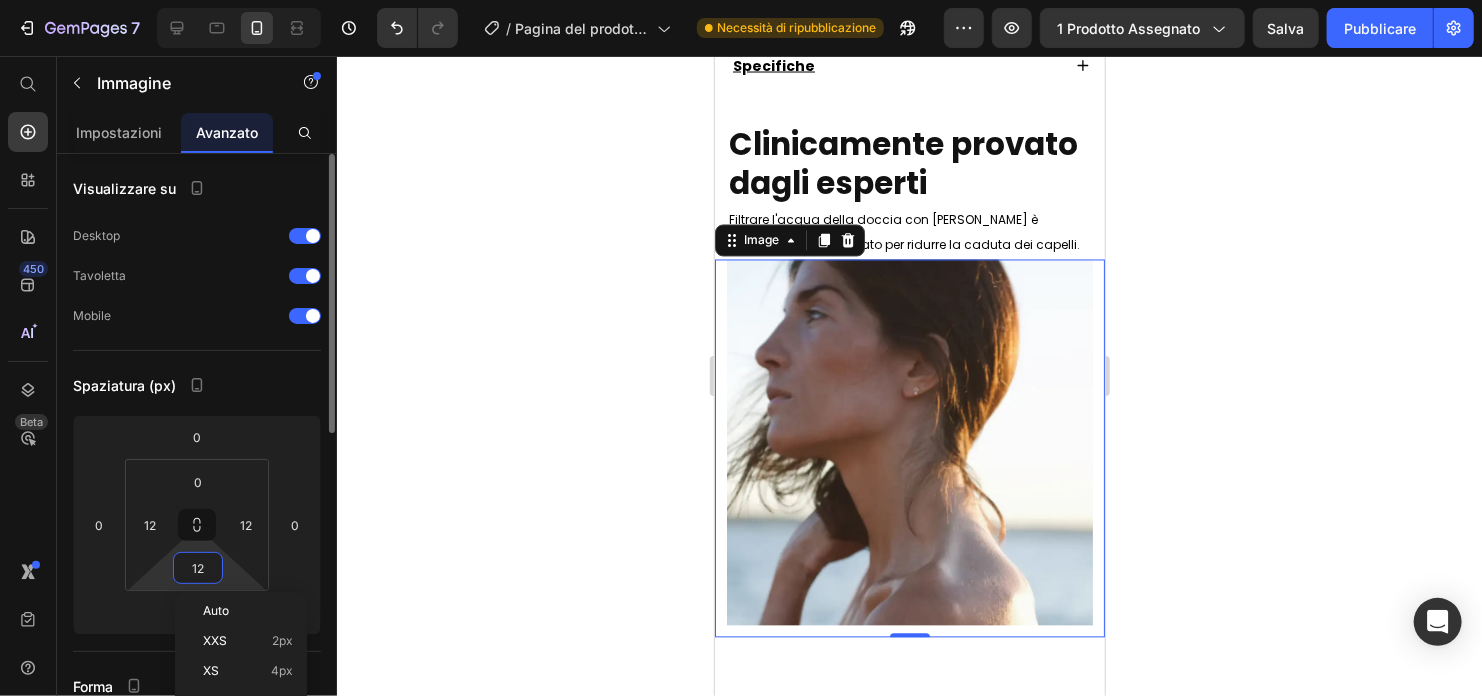 type on "0" 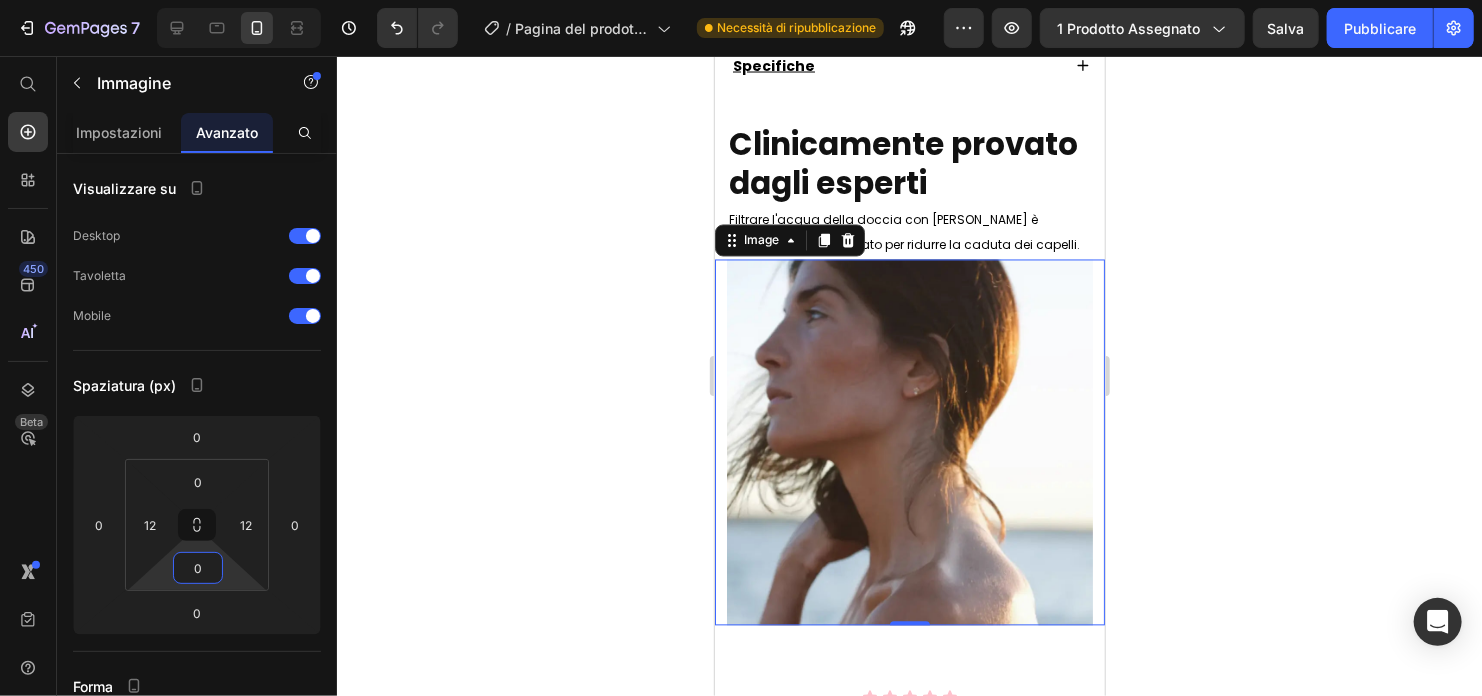 click 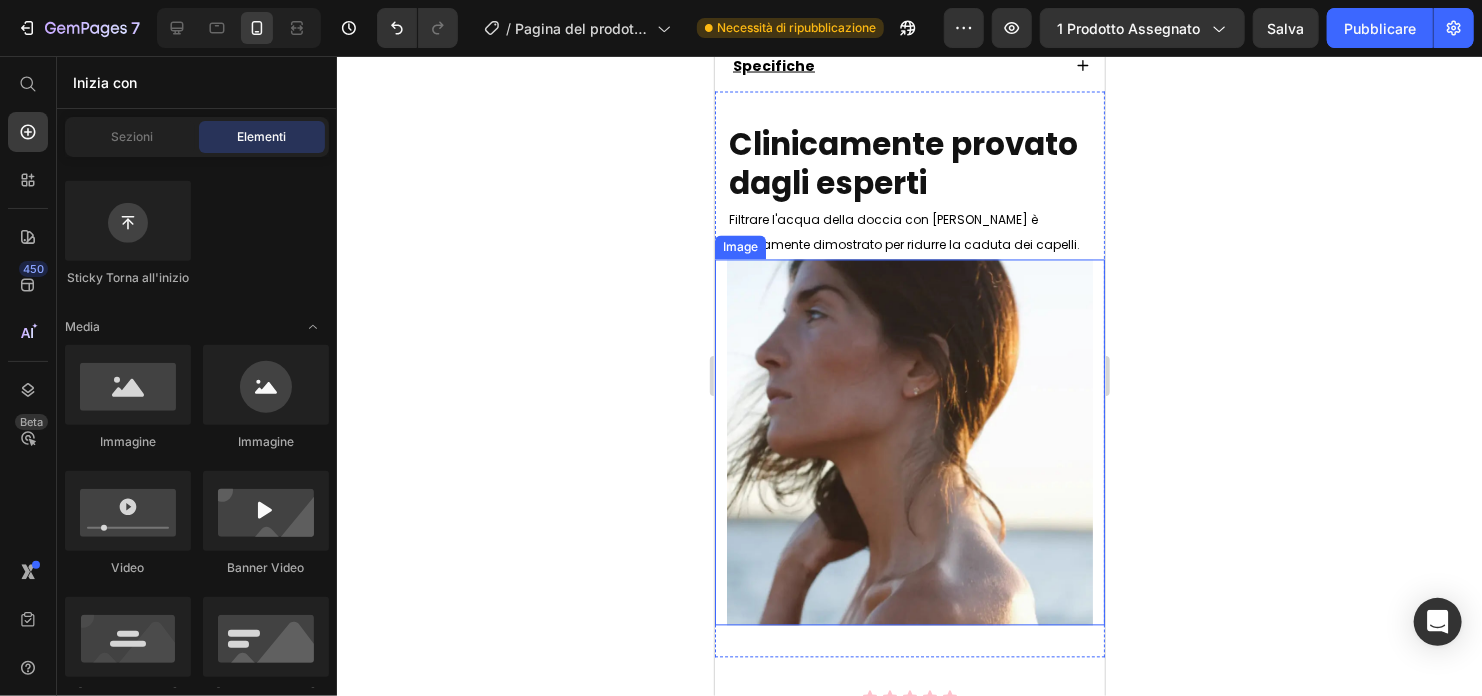 click at bounding box center (909, 442) 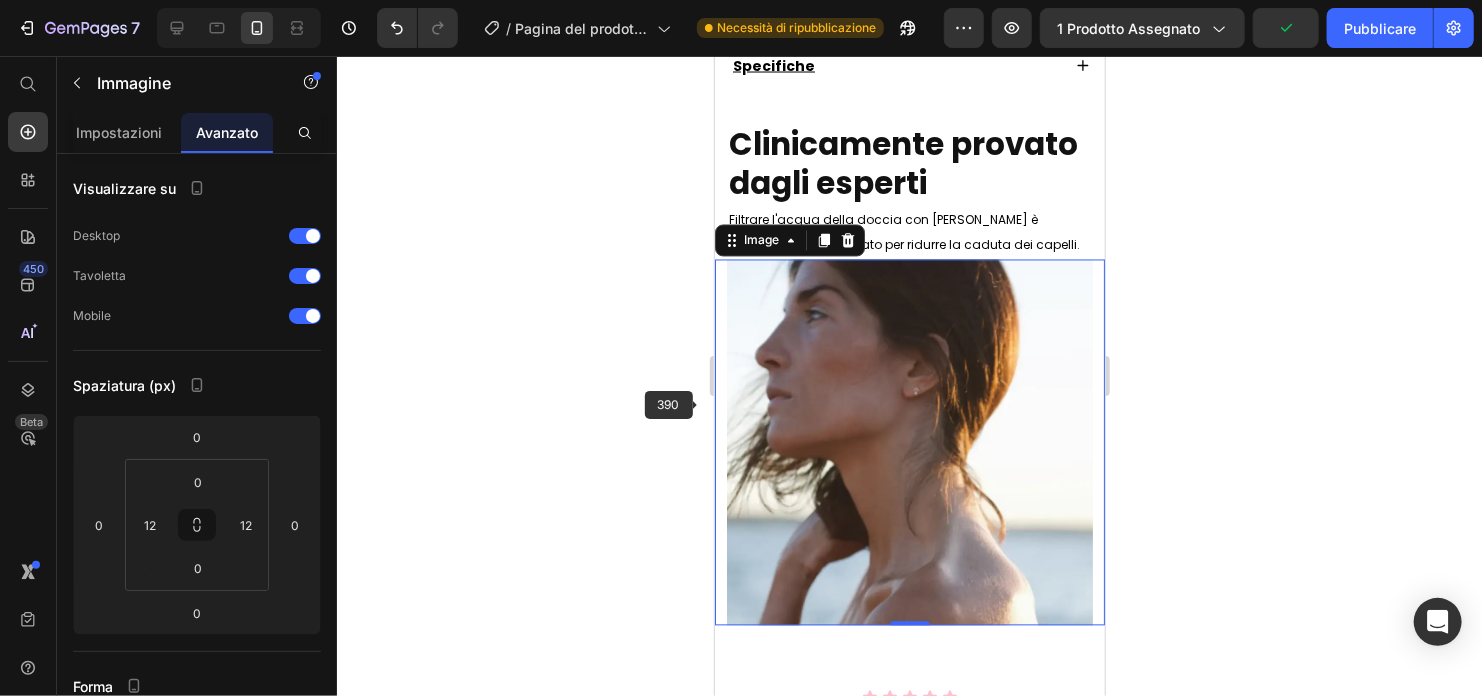 click 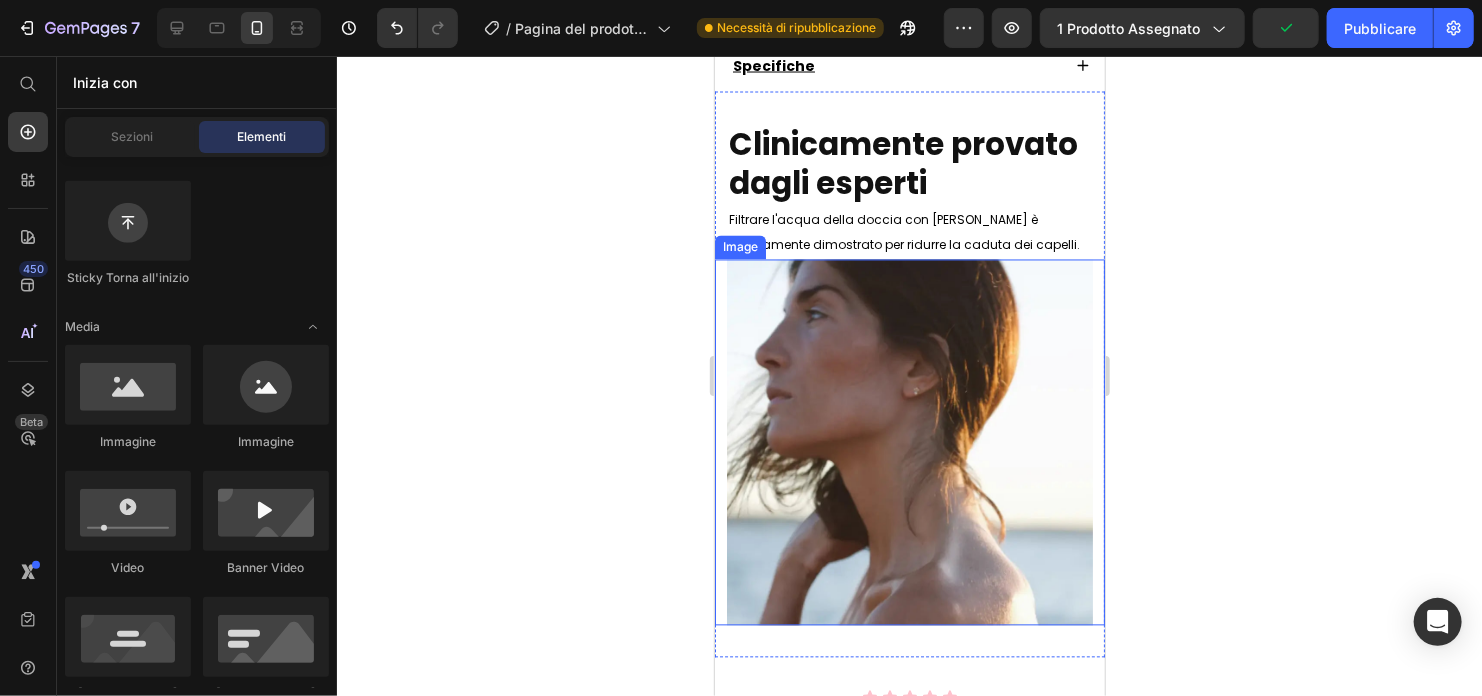 scroll, scrollTop: 1900, scrollLeft: 0, axis: vertical 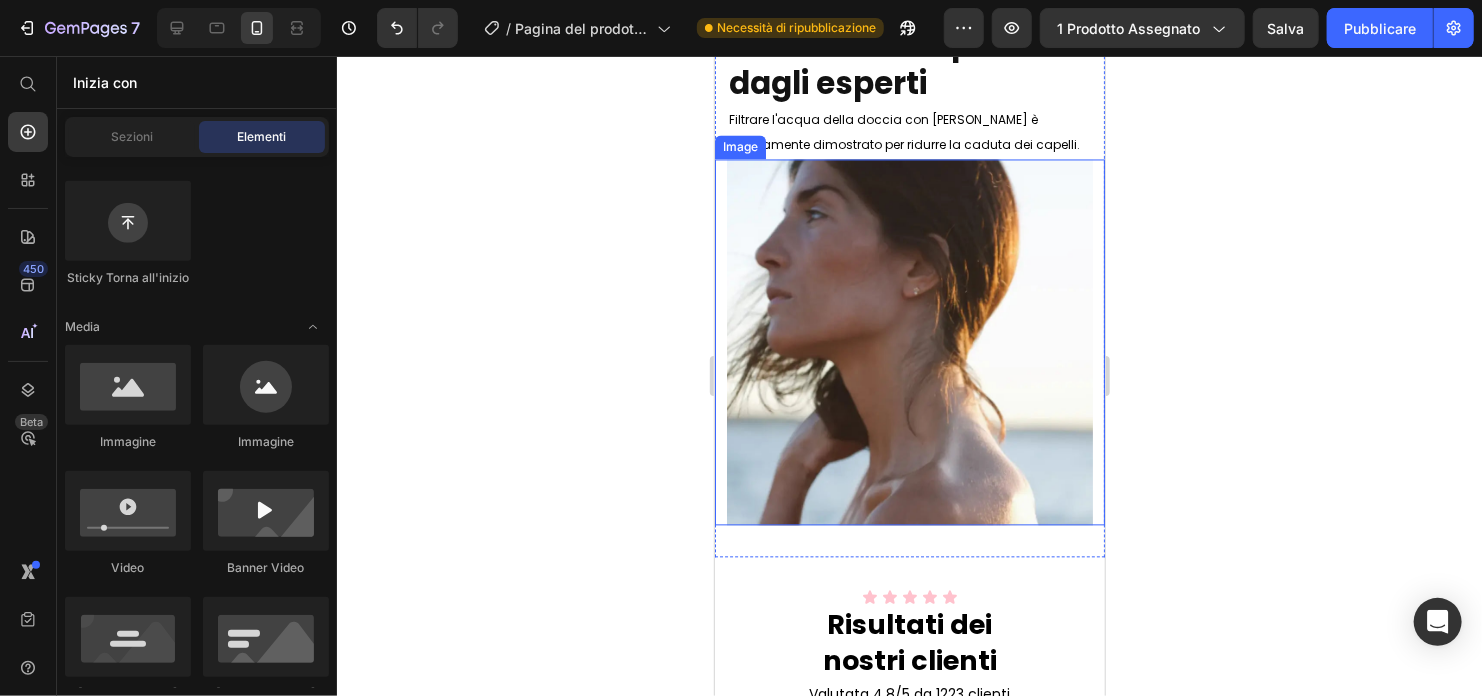click at bounding box center (909, 342) 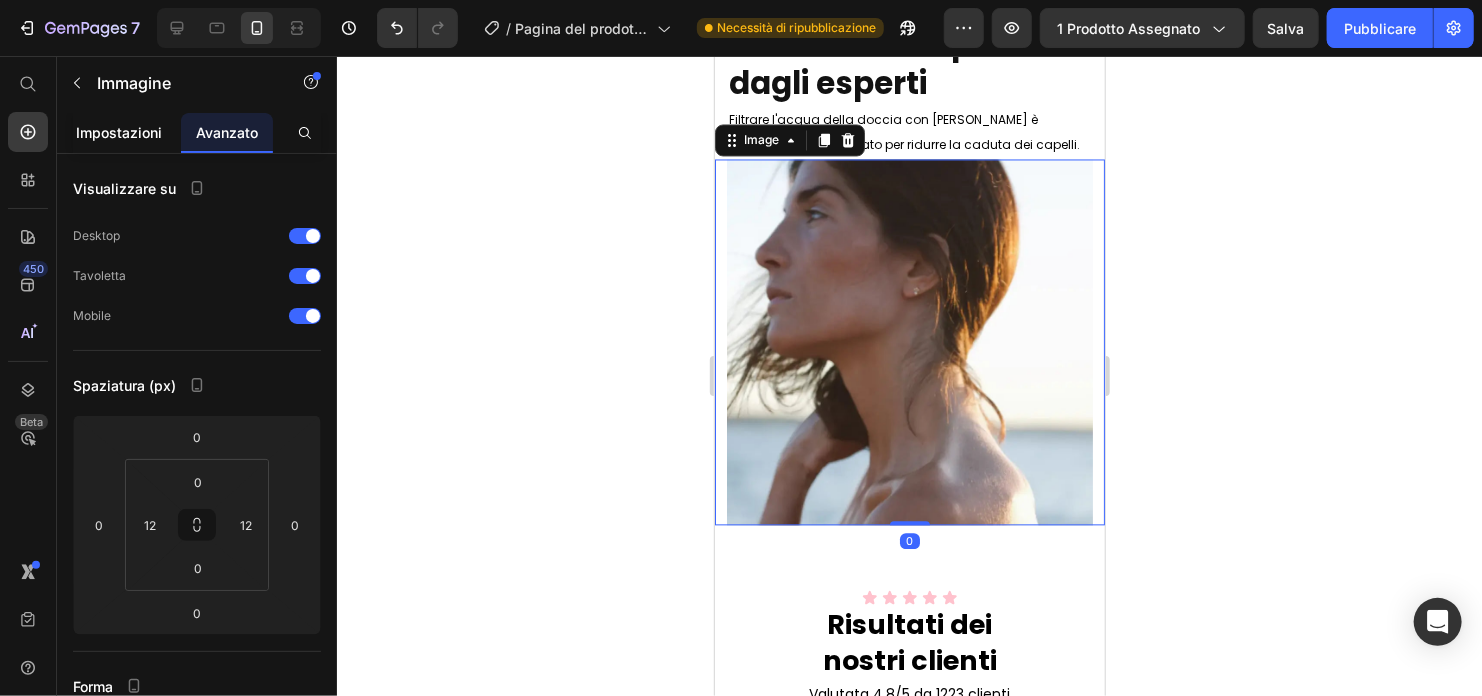 click on "Impostazioni" 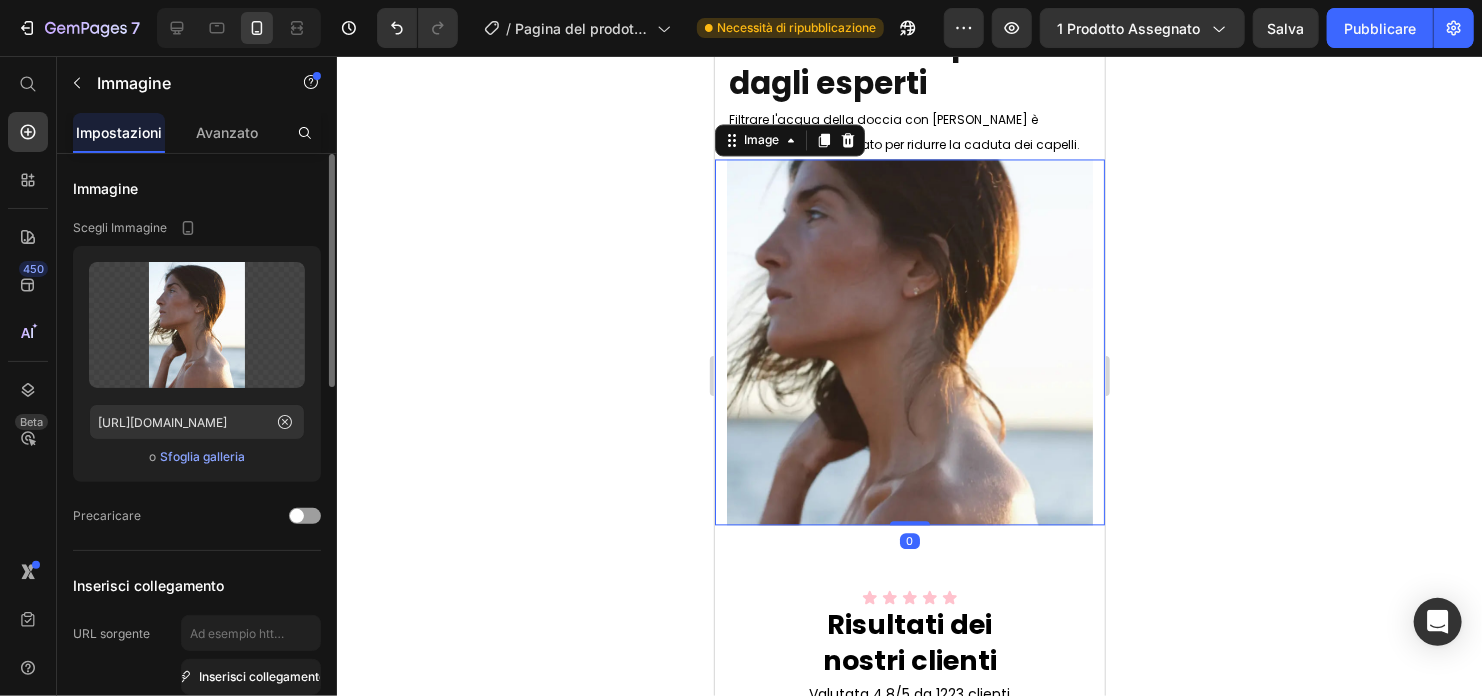 scroll, scrollTop: 300, scrollLeft: 0, axis: vertical 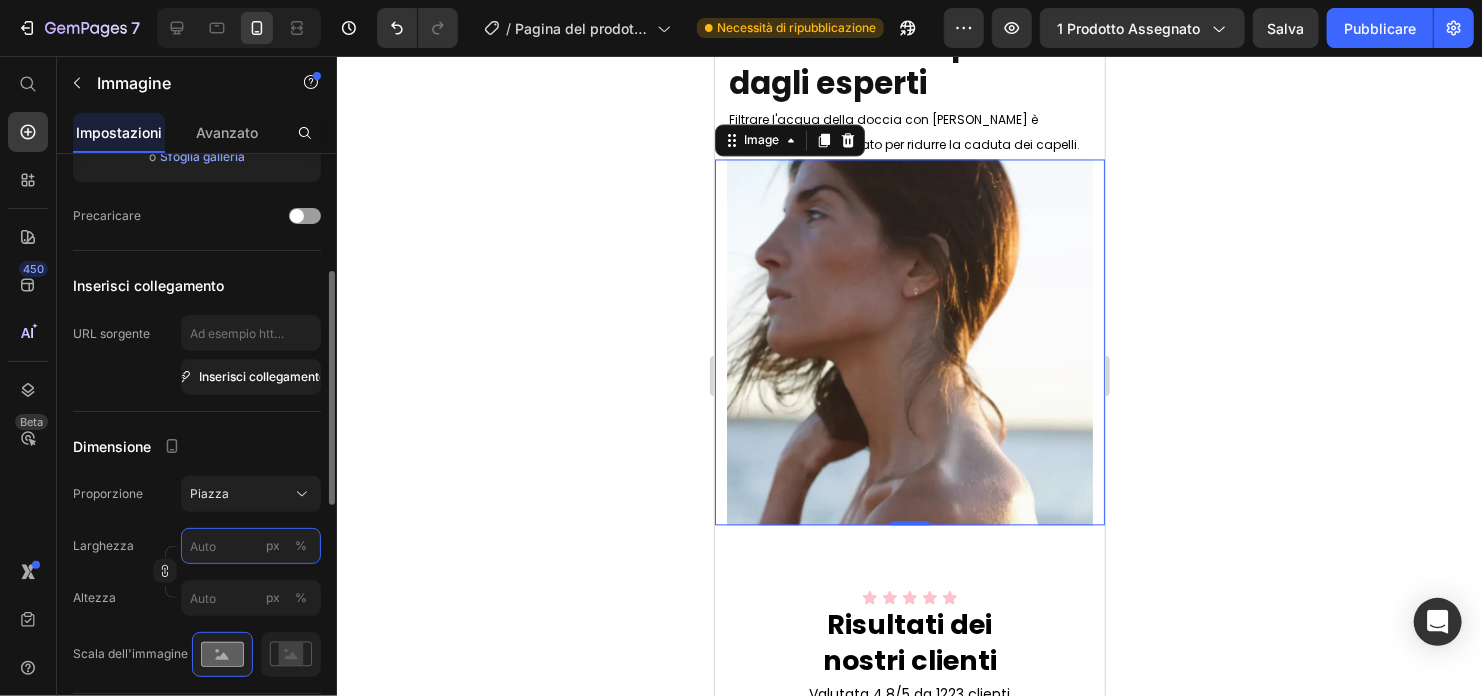 click on "px %" at bounding box center [251, 546] 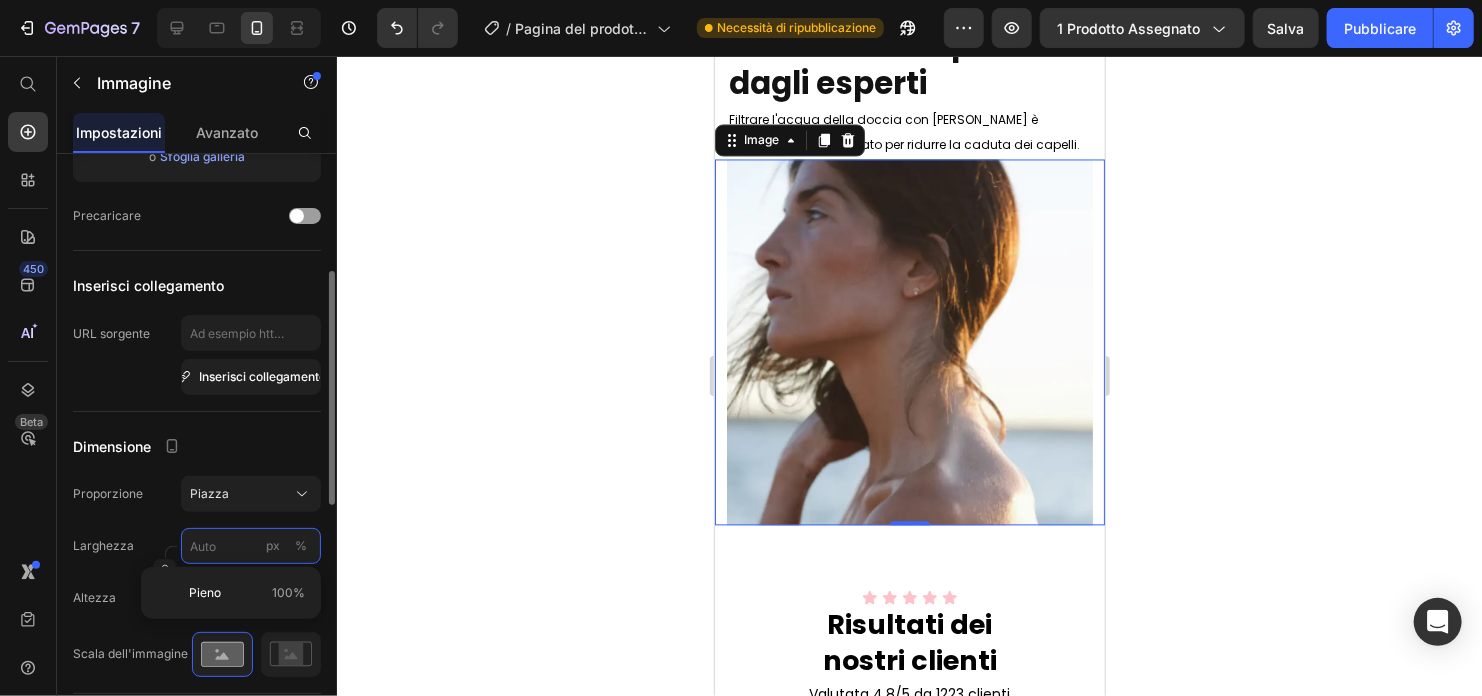 type on "9" 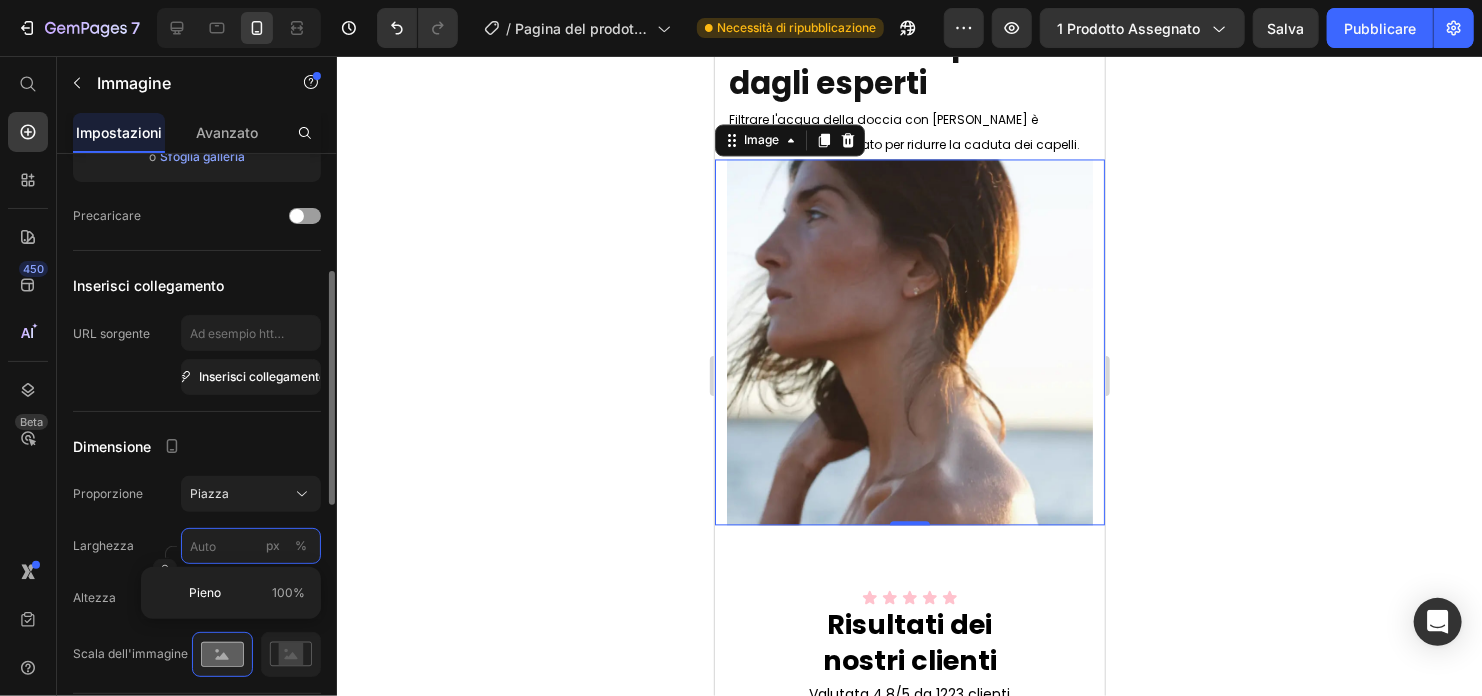 type on "9" 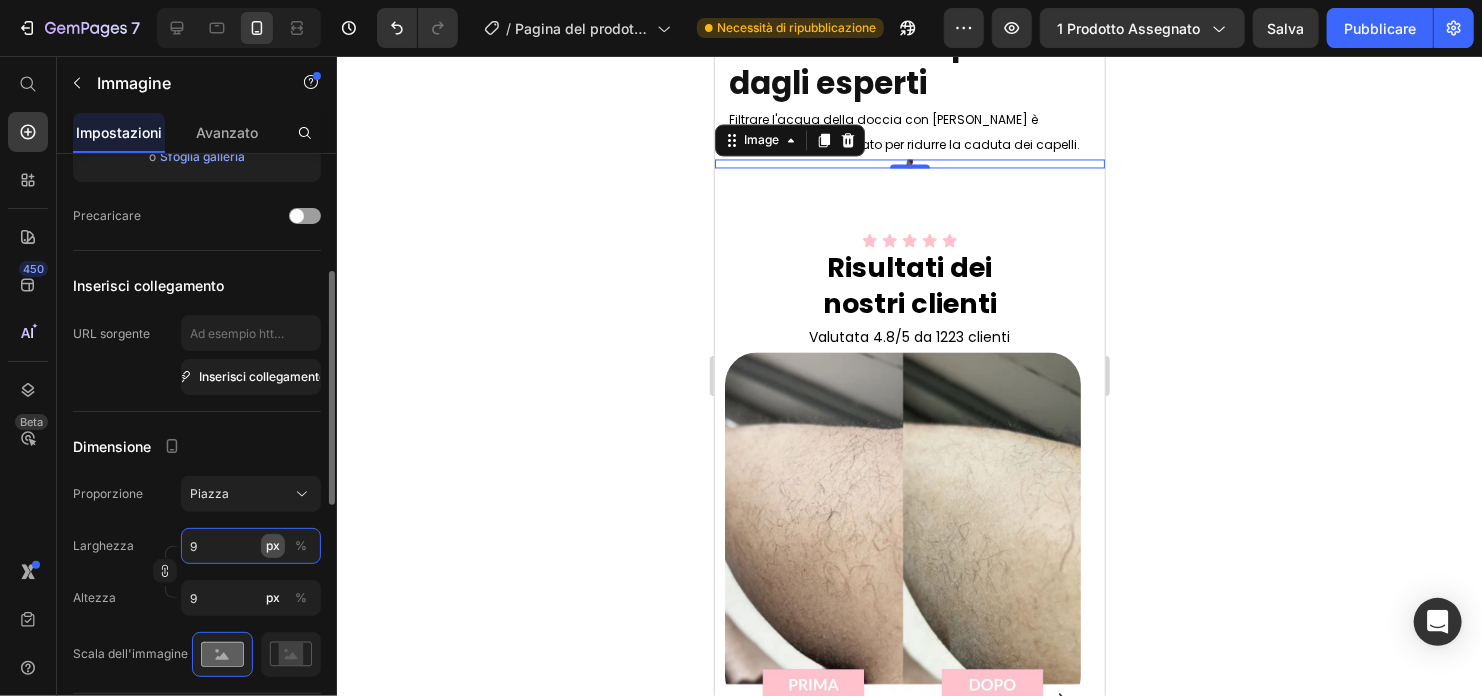type on "90" 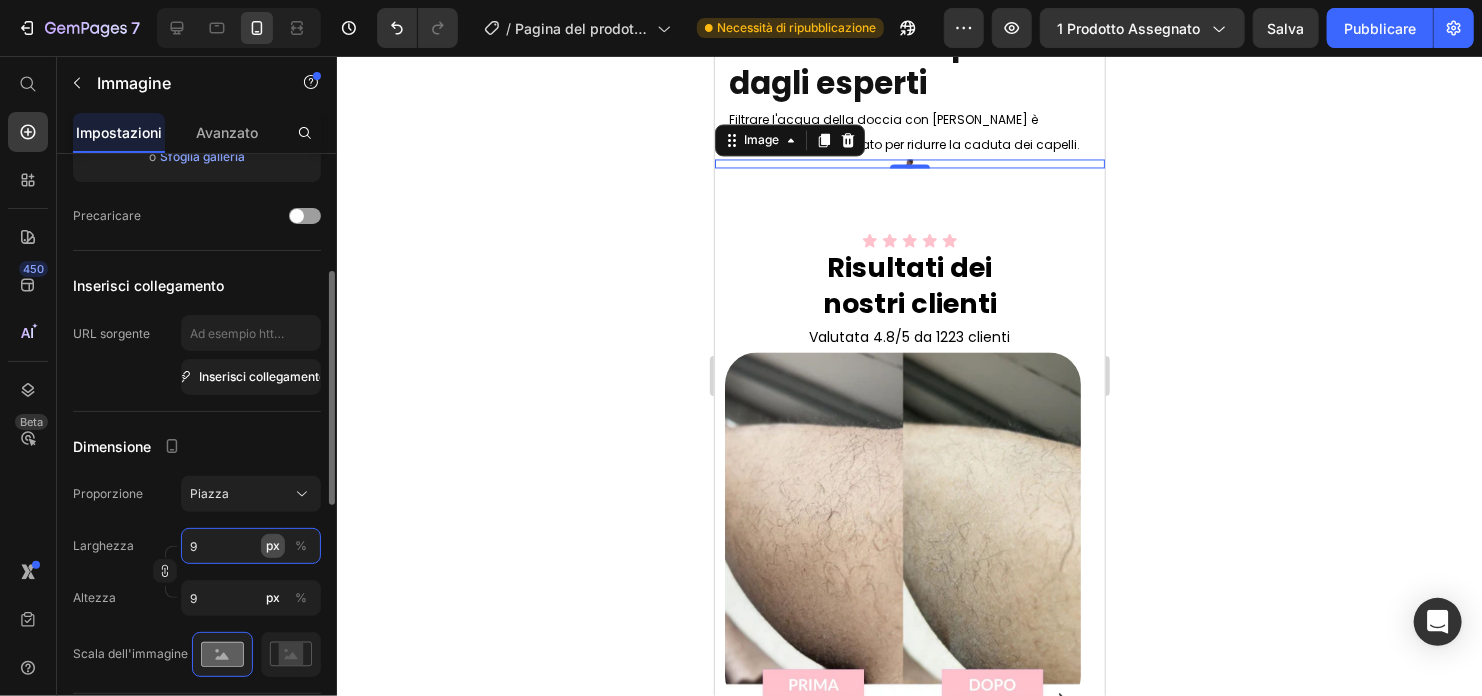 type on "90" 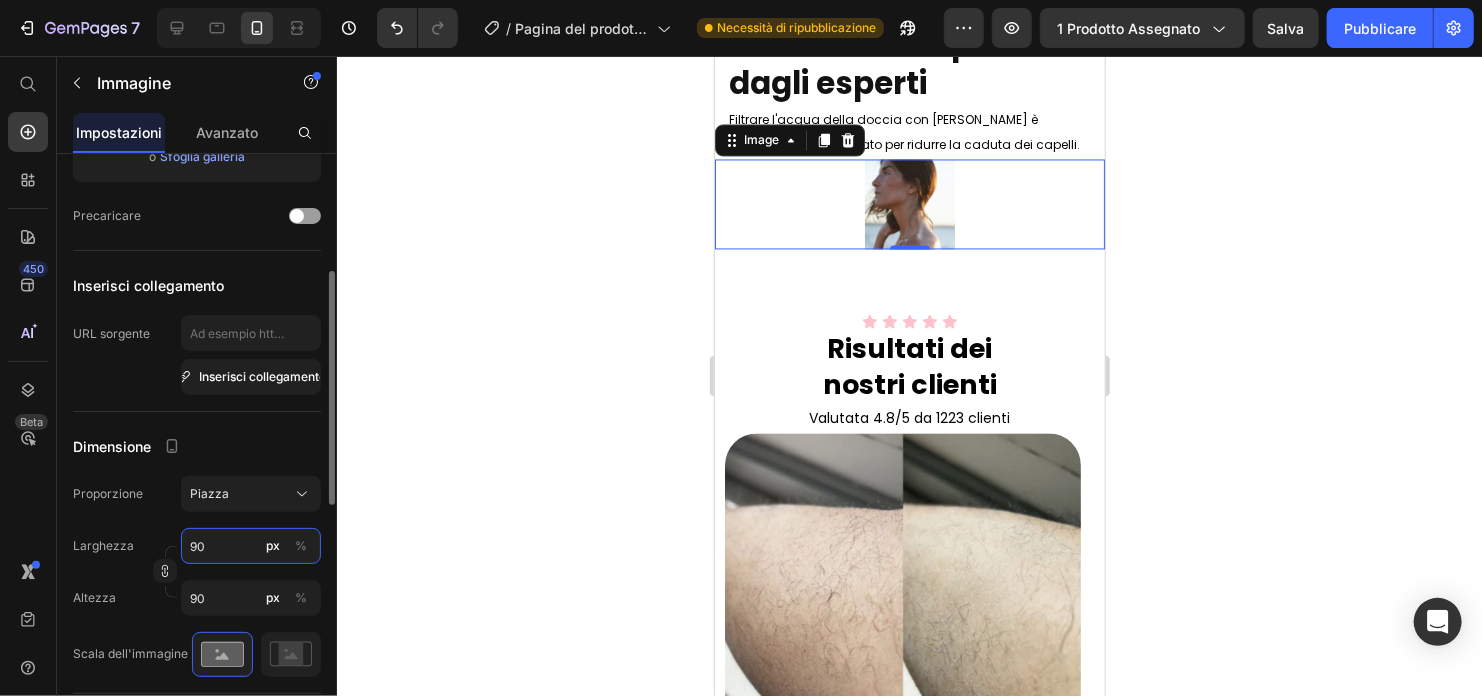 type on "90" 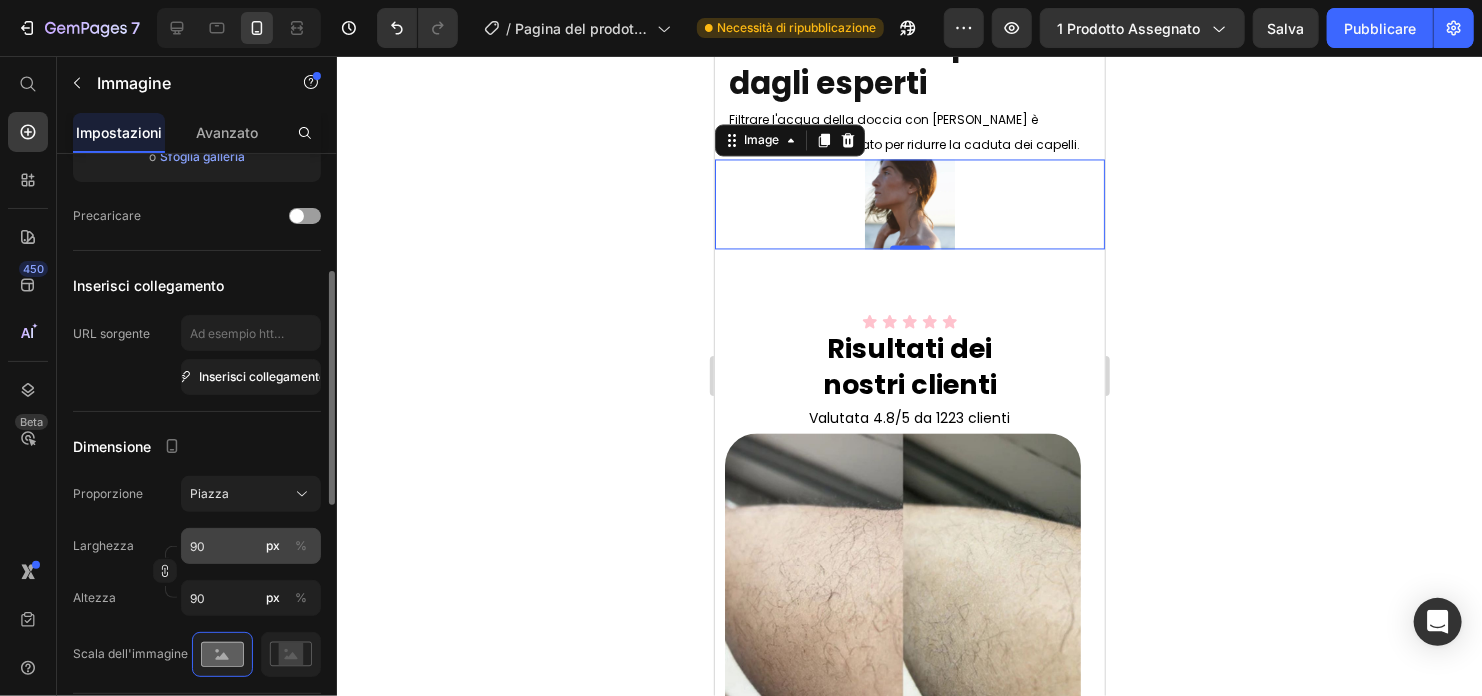 click on "%" at bounding box center (301, 546) 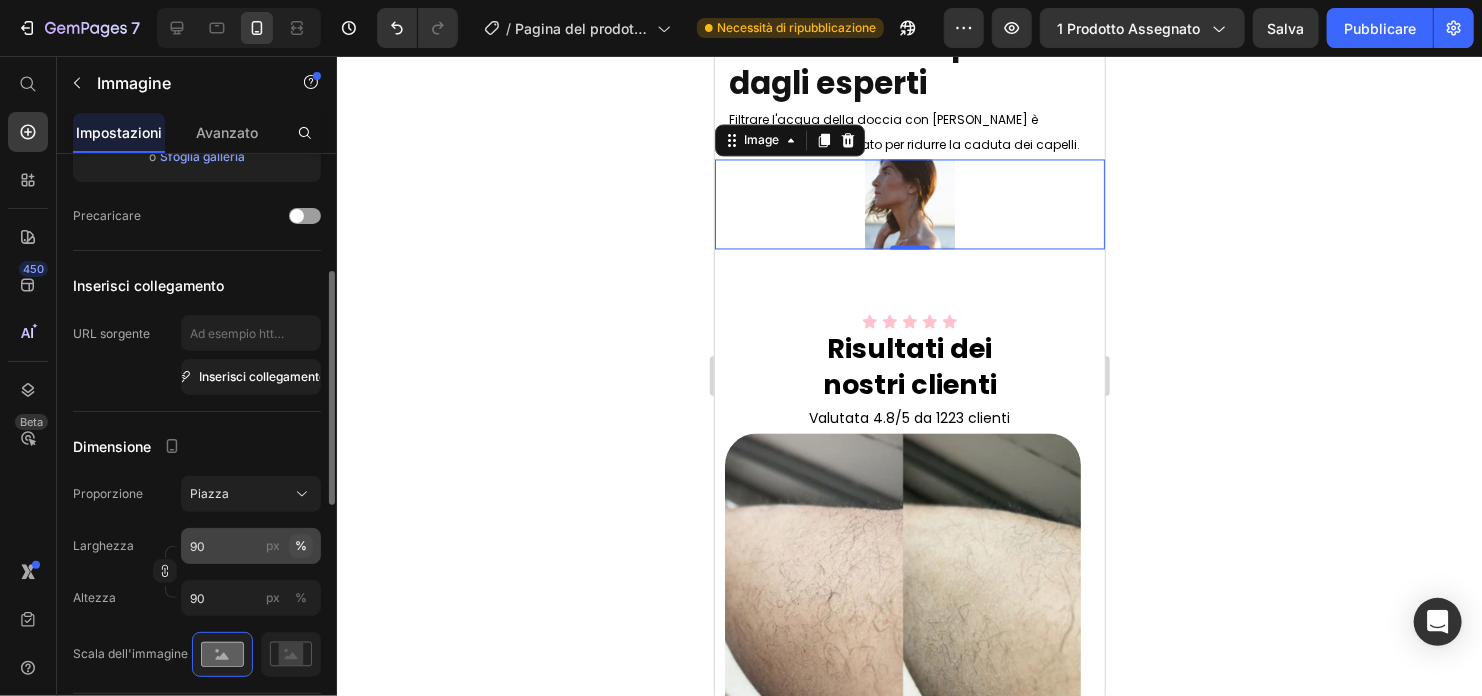 type on "90" 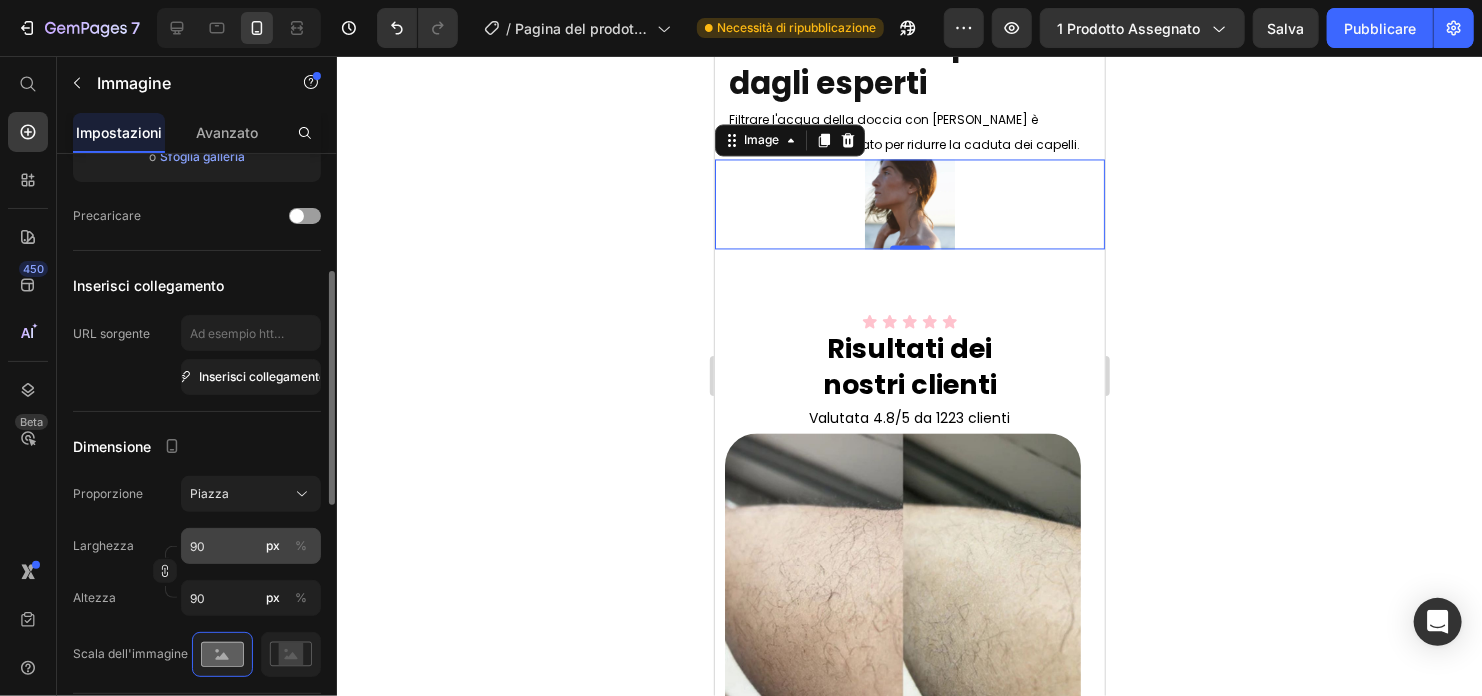 click on "%" at bounding box center [301, 546] 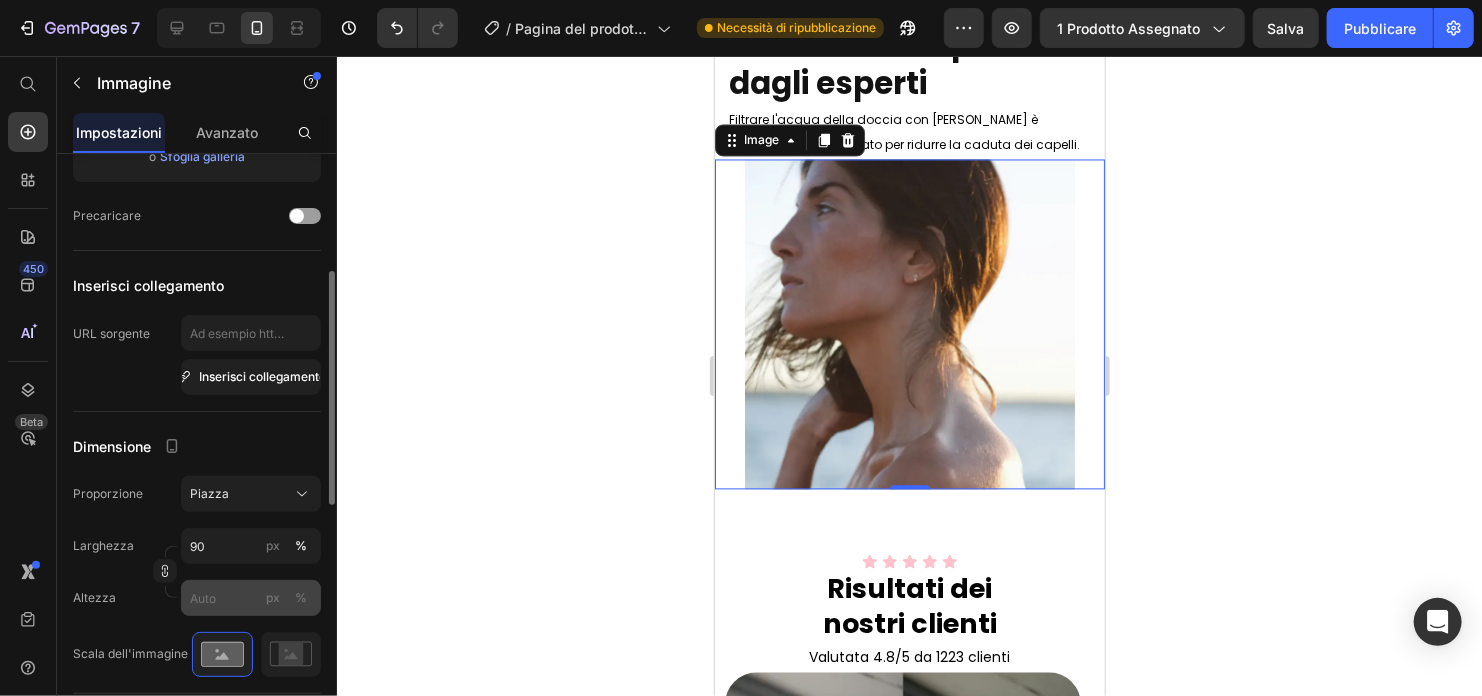 click on "%" at bounding box center [301, 598] 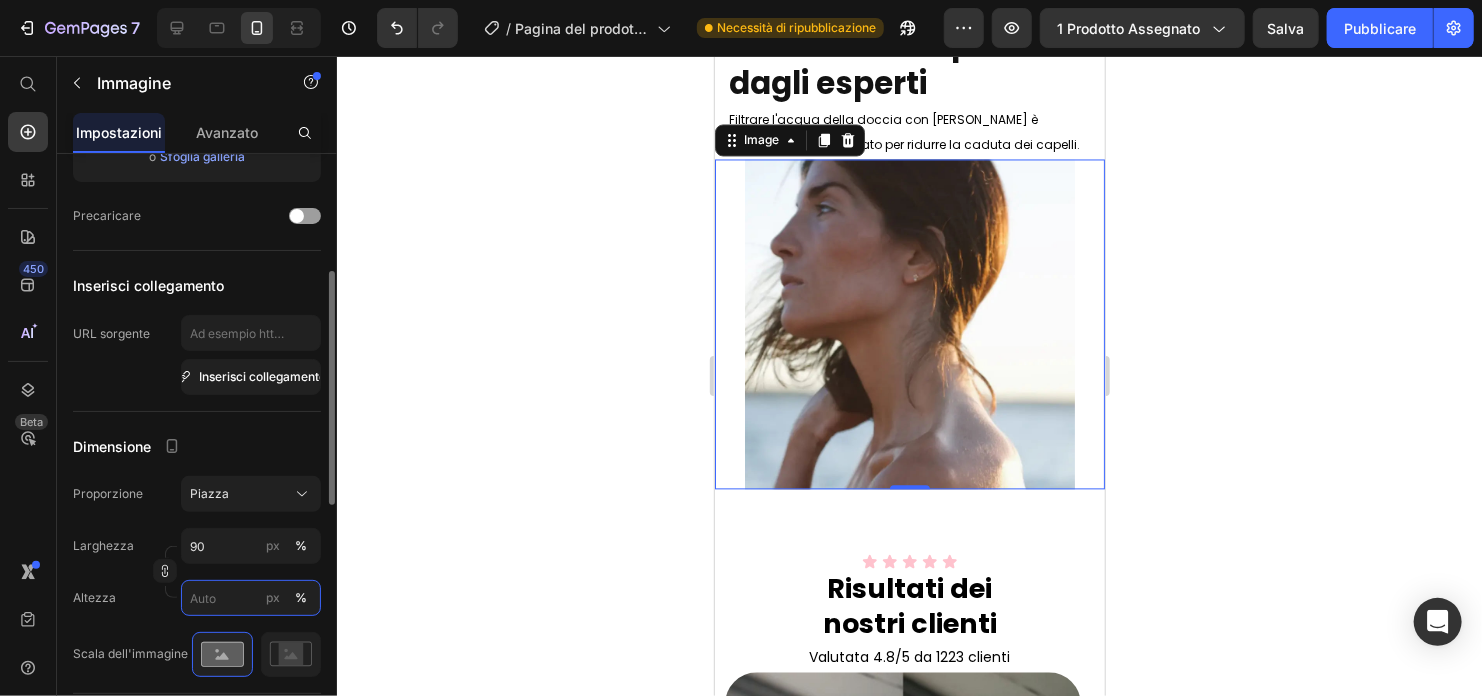 click on "px %" at bounding box center [251, 598] 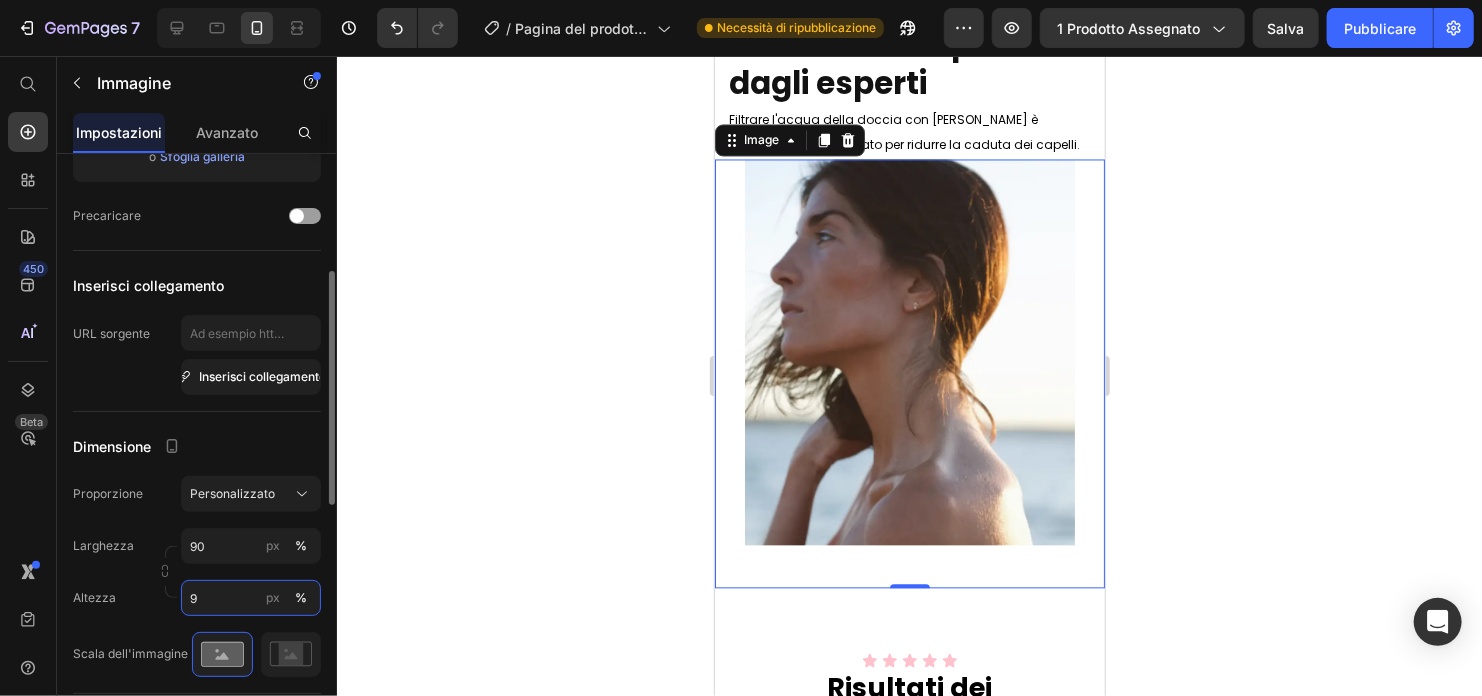 type on "90" 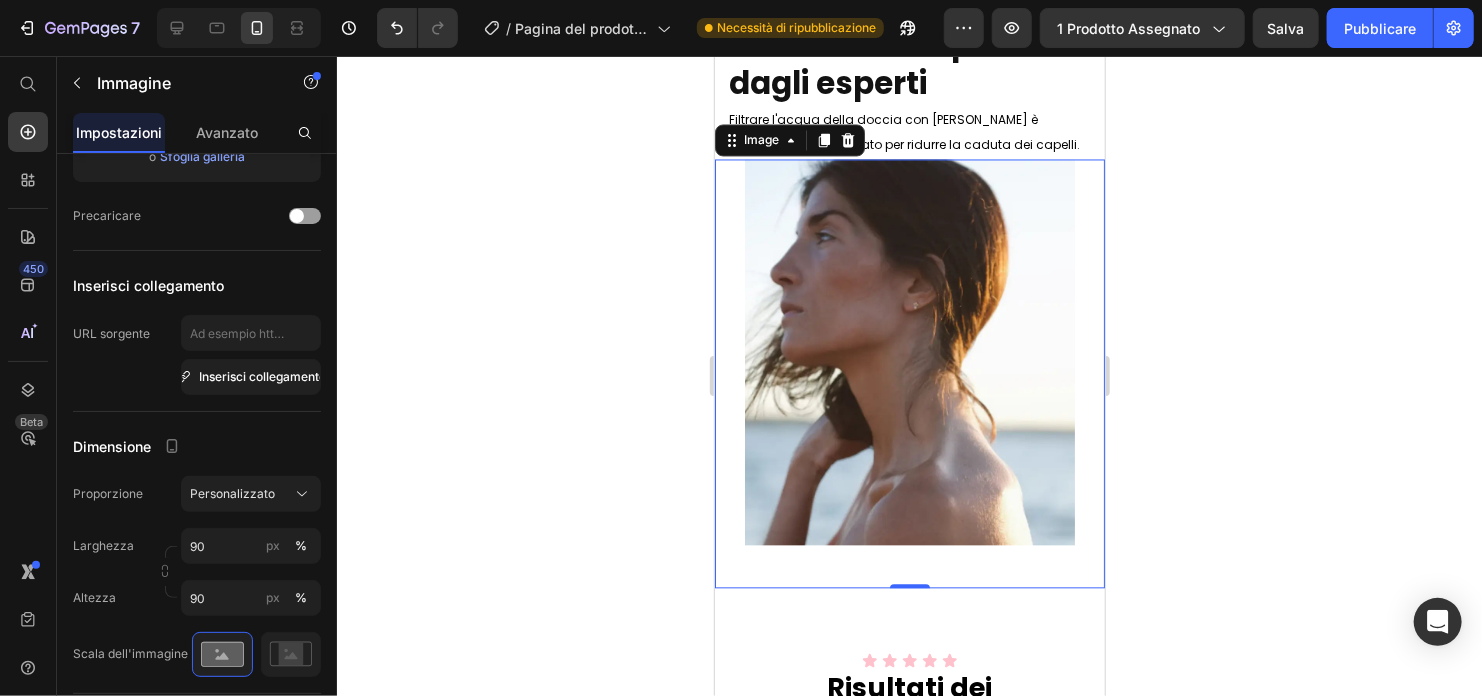 click 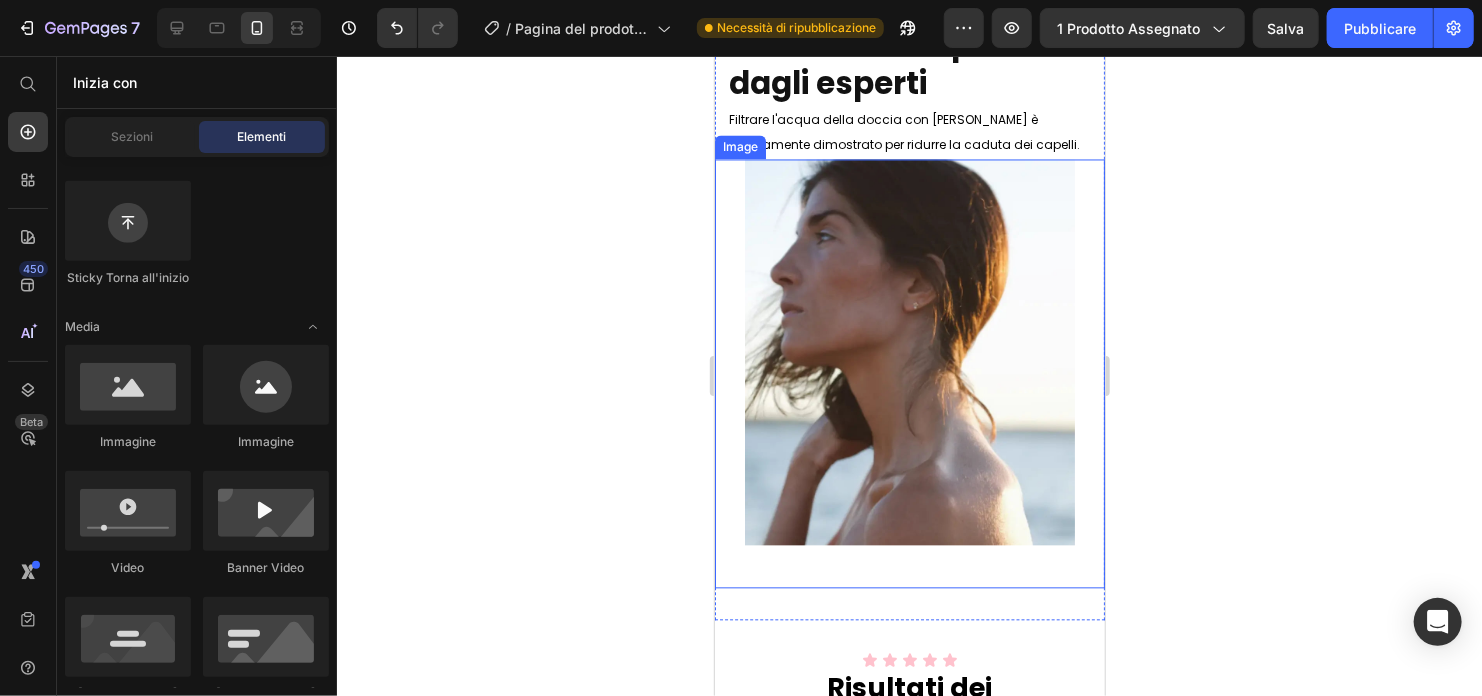 click at bounding box center [909, 373] 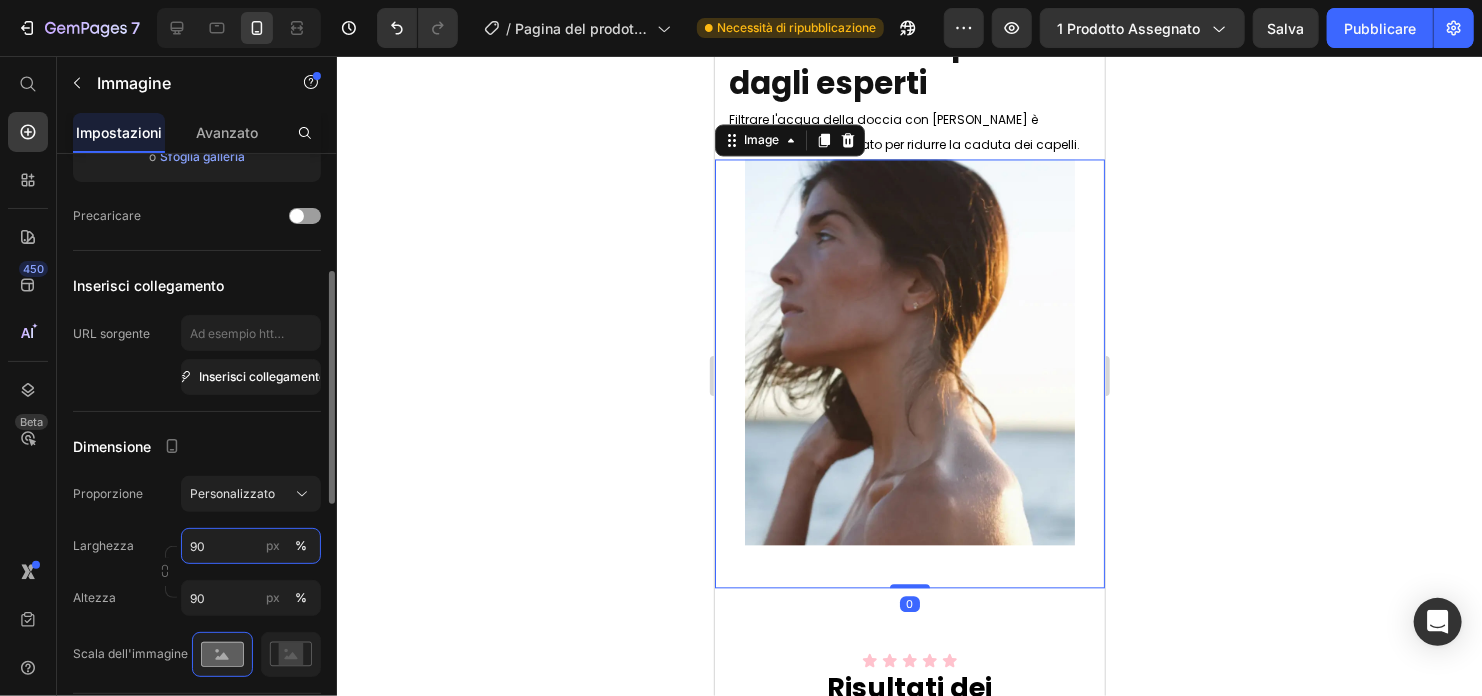 click on "90" at bounding box center [251, 546] 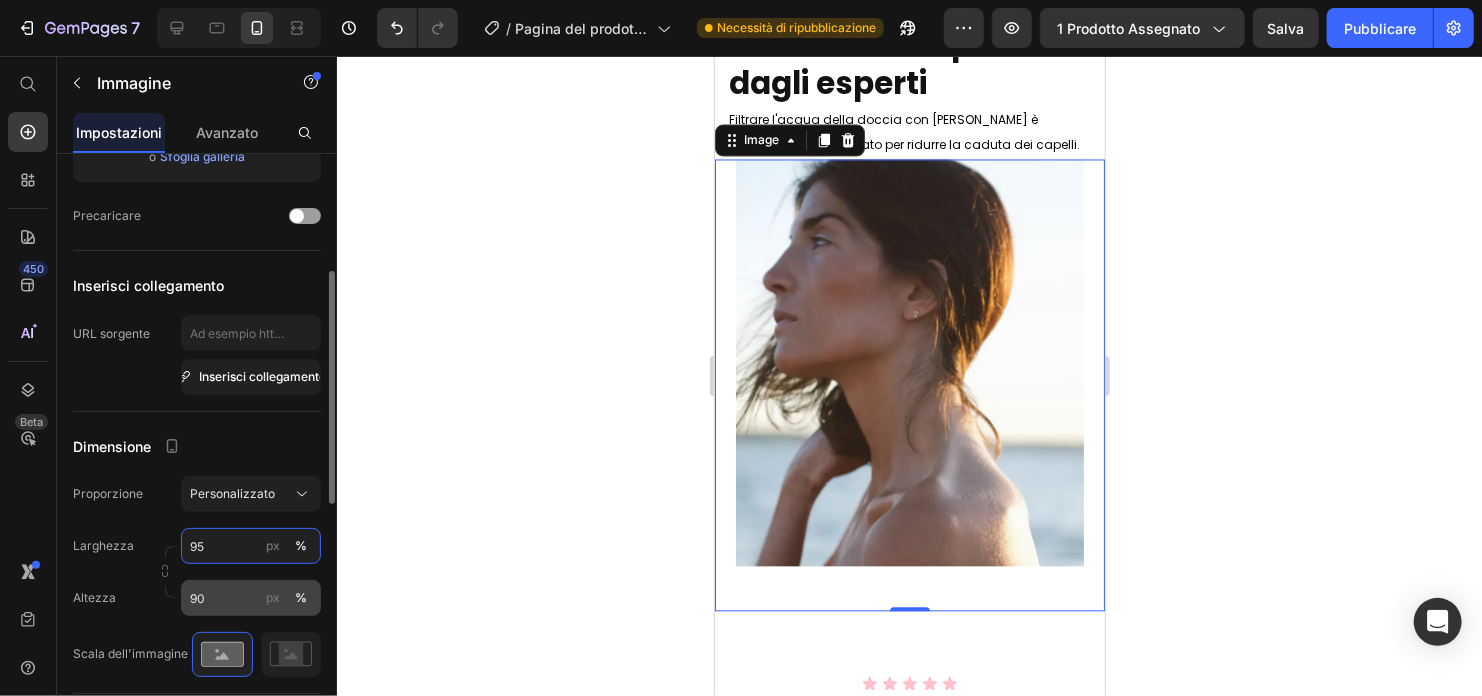 type on "95" 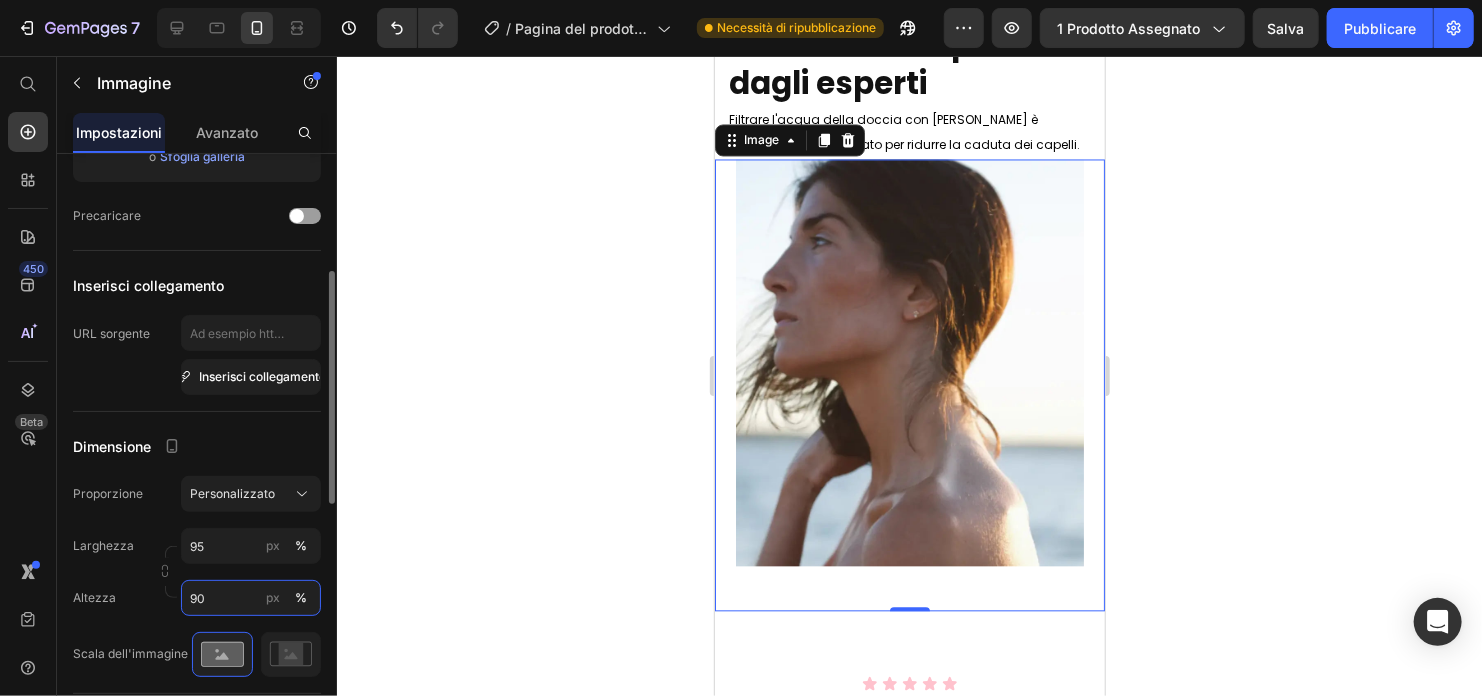 click on "90" at bounding box center [251, 598] 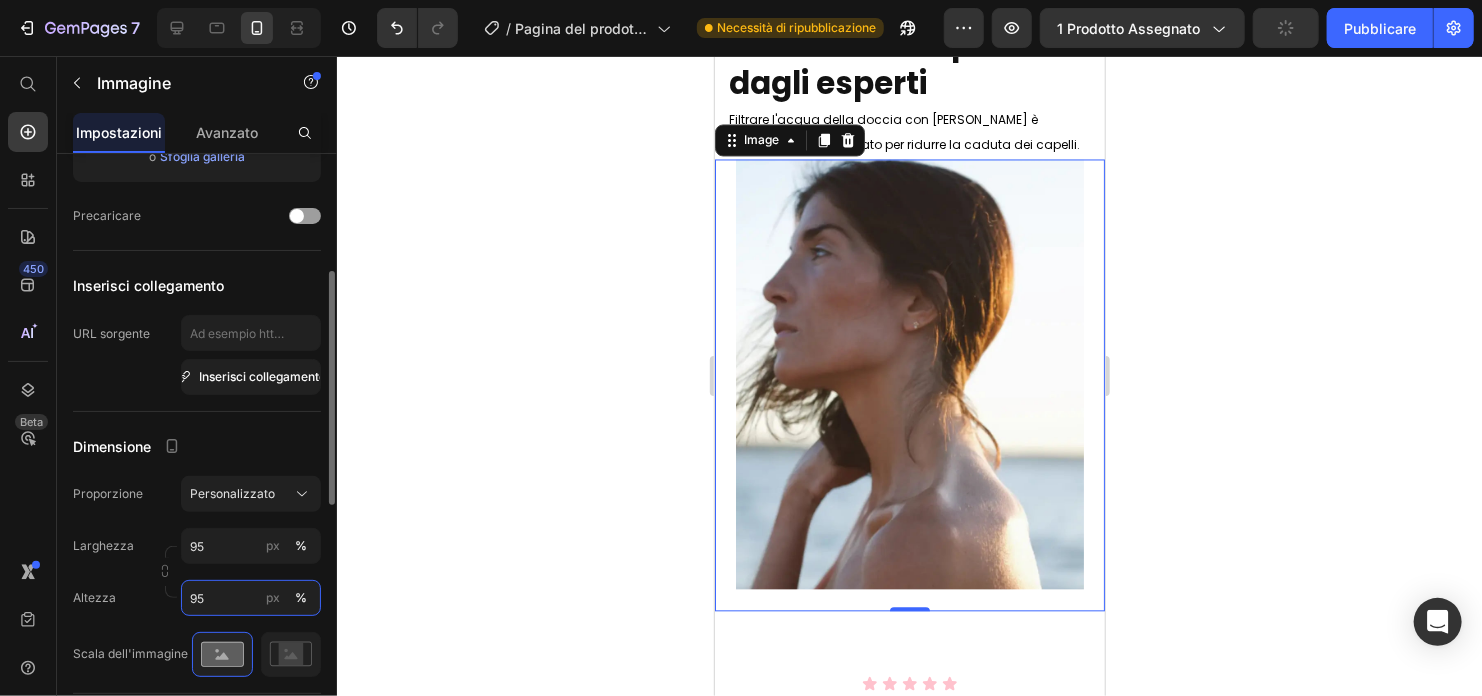 type on "90" 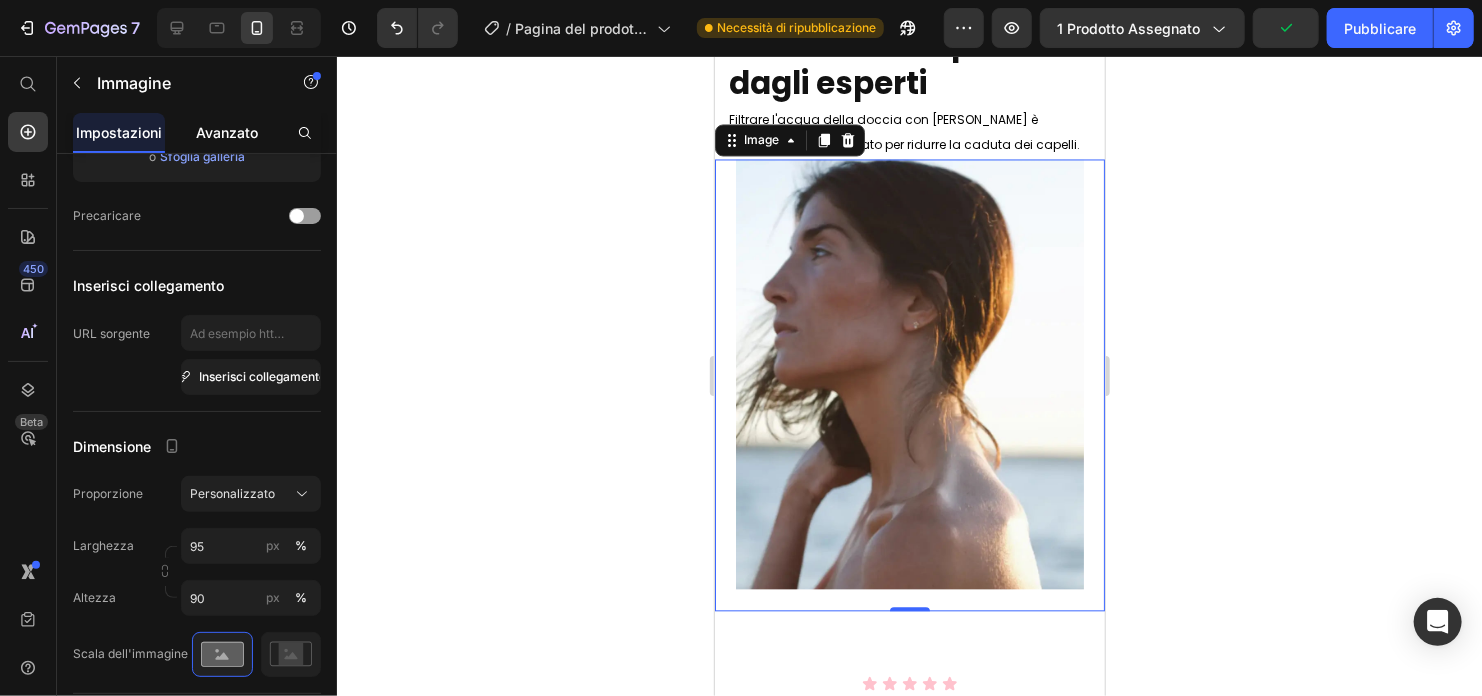click on "Avanzato" at bounding box center (227, 132) 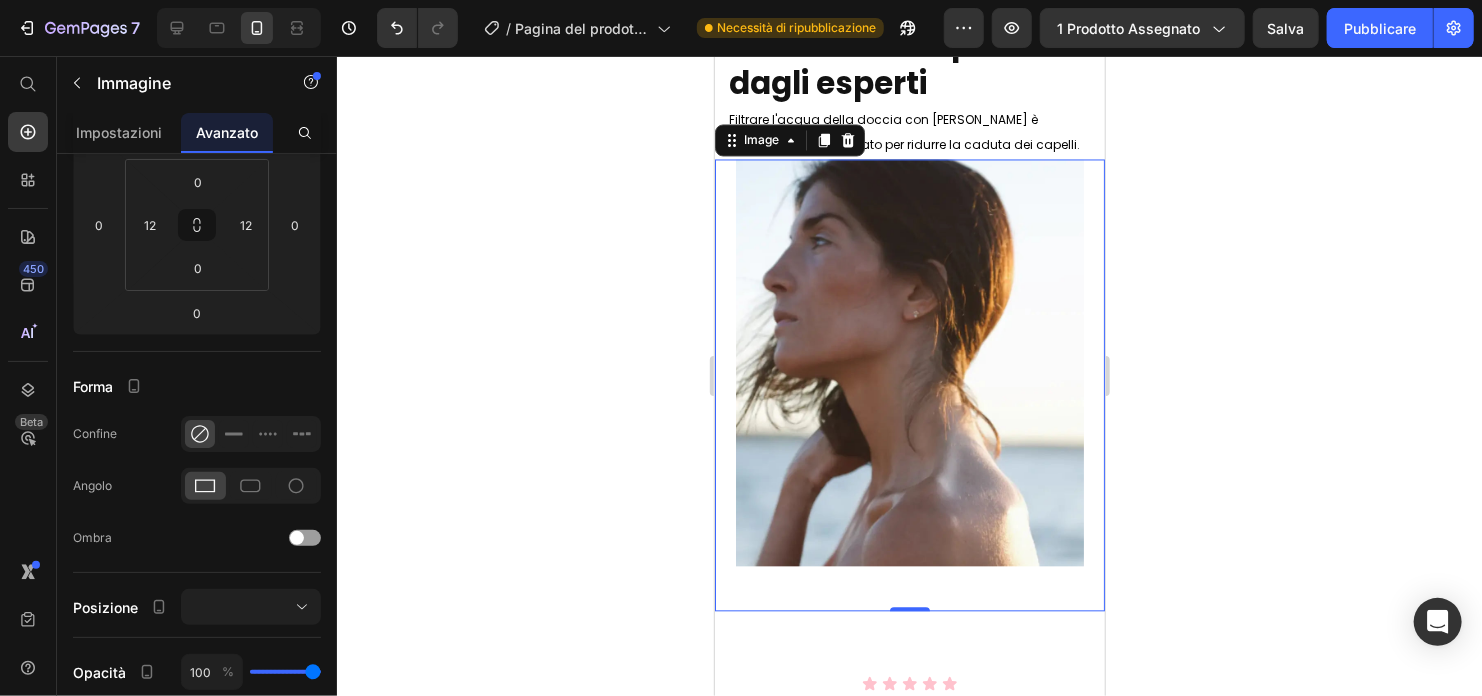 scroll, scrollTop: 0, scrollLeft: 0, axis: both 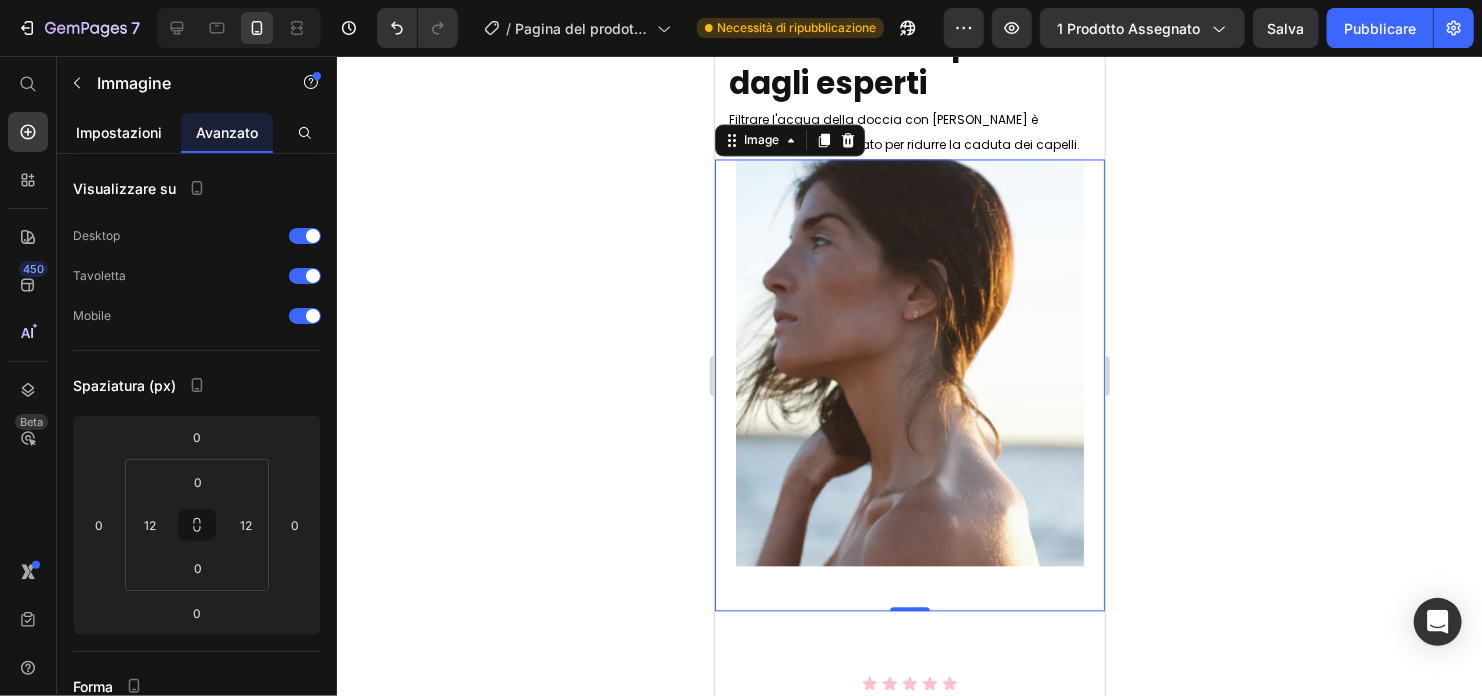 click on "Impostazioni" at bounding box center [119, 132] 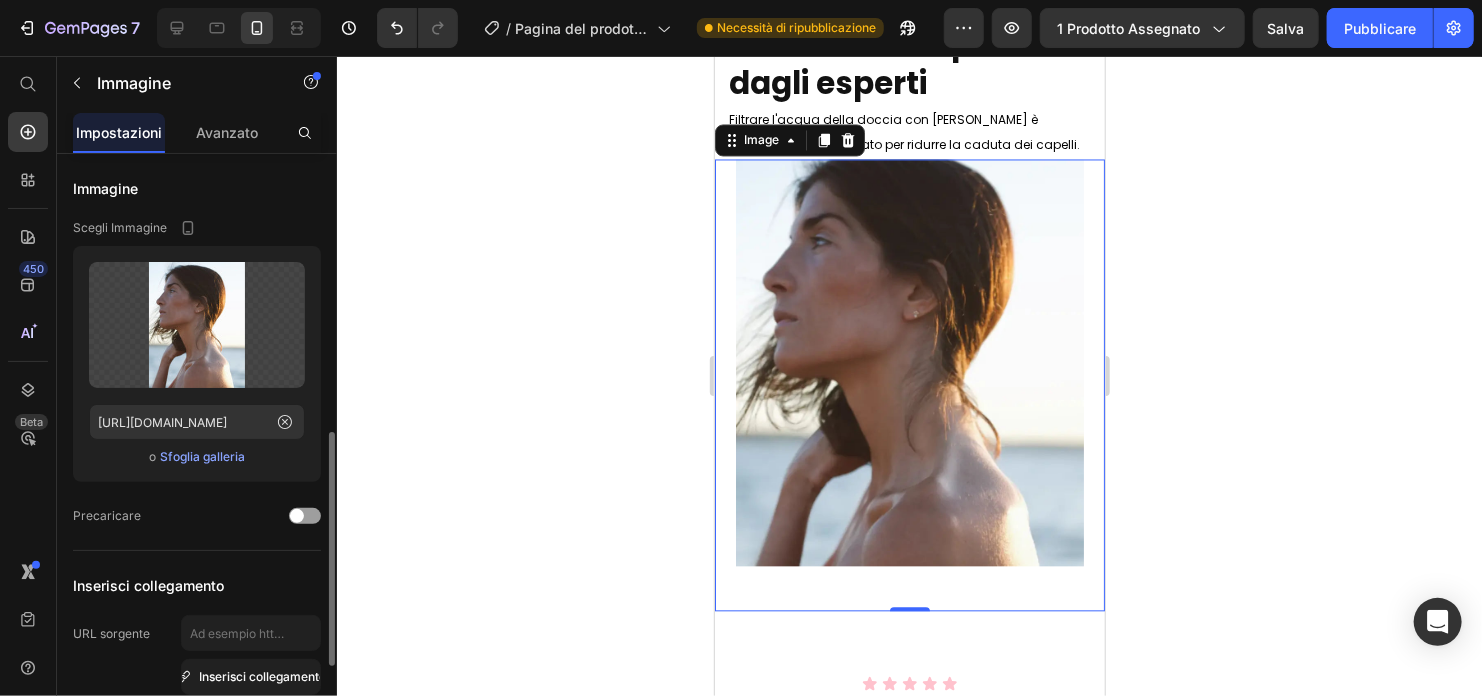 scroll, scrollTop: 300, scrollLeft: 0, axis: vertical 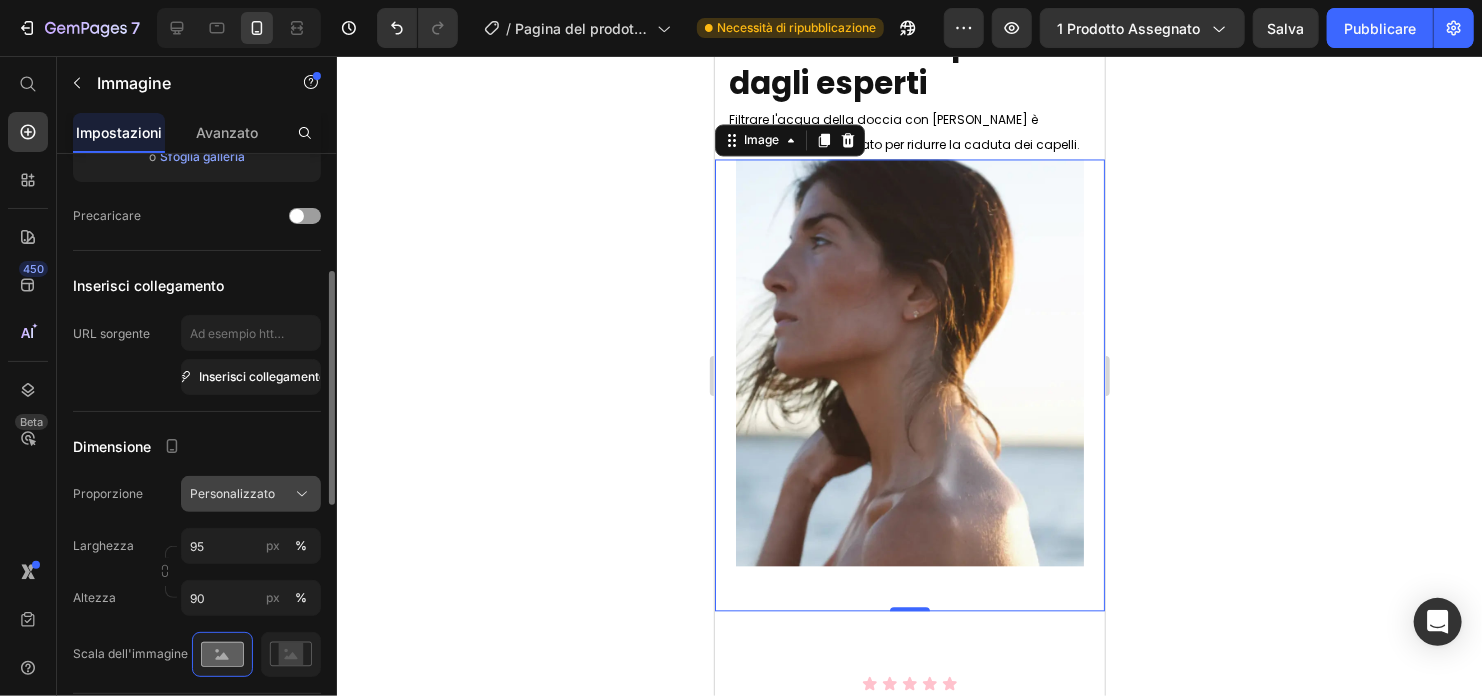 click on "Personalizzato" at bounding box center [232, 494] 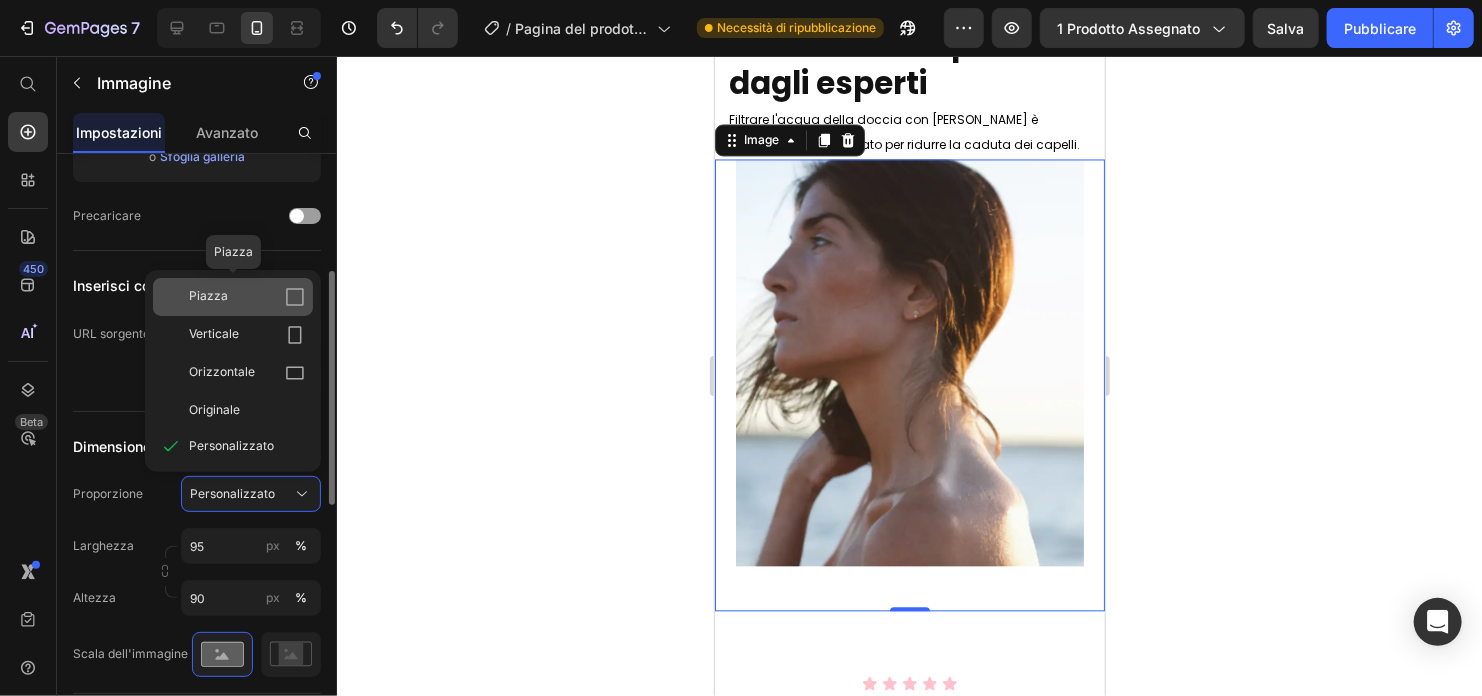 click on "Piazza" 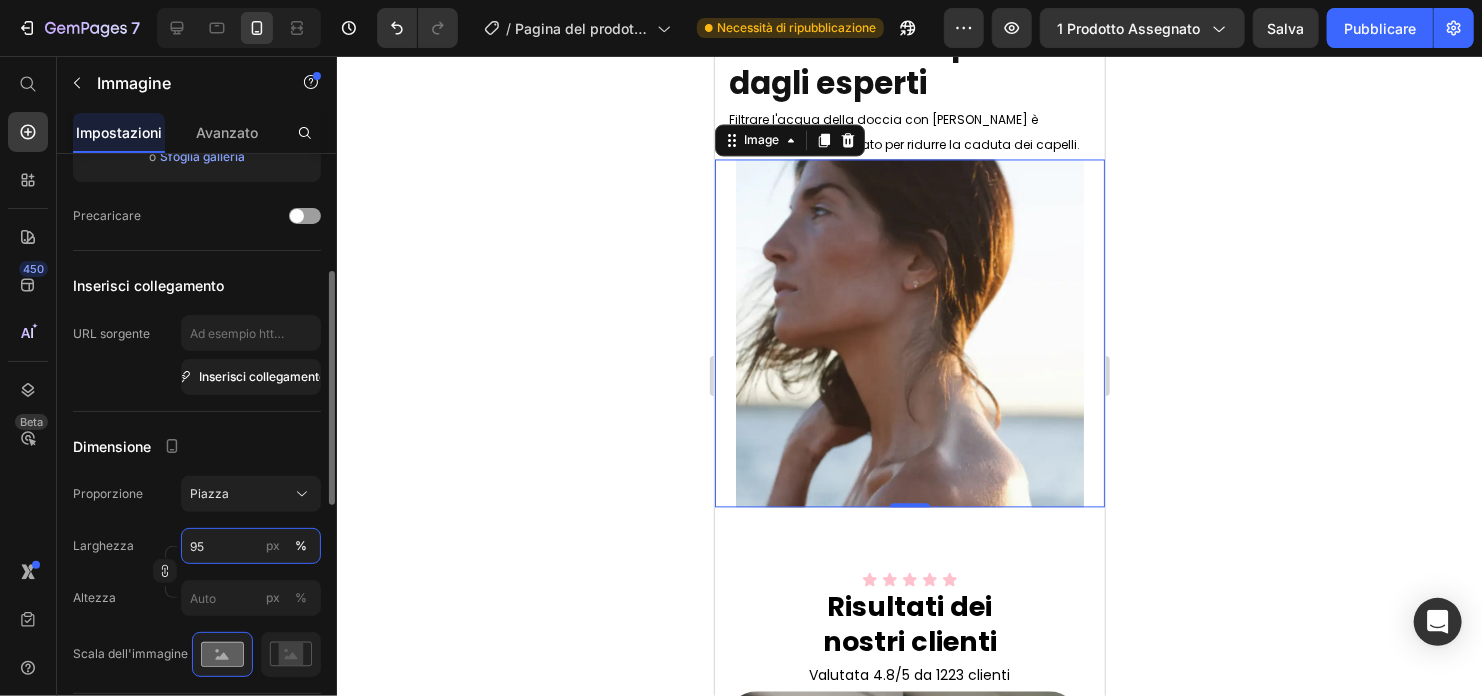 click on "95" at bounding box center [251, 546] 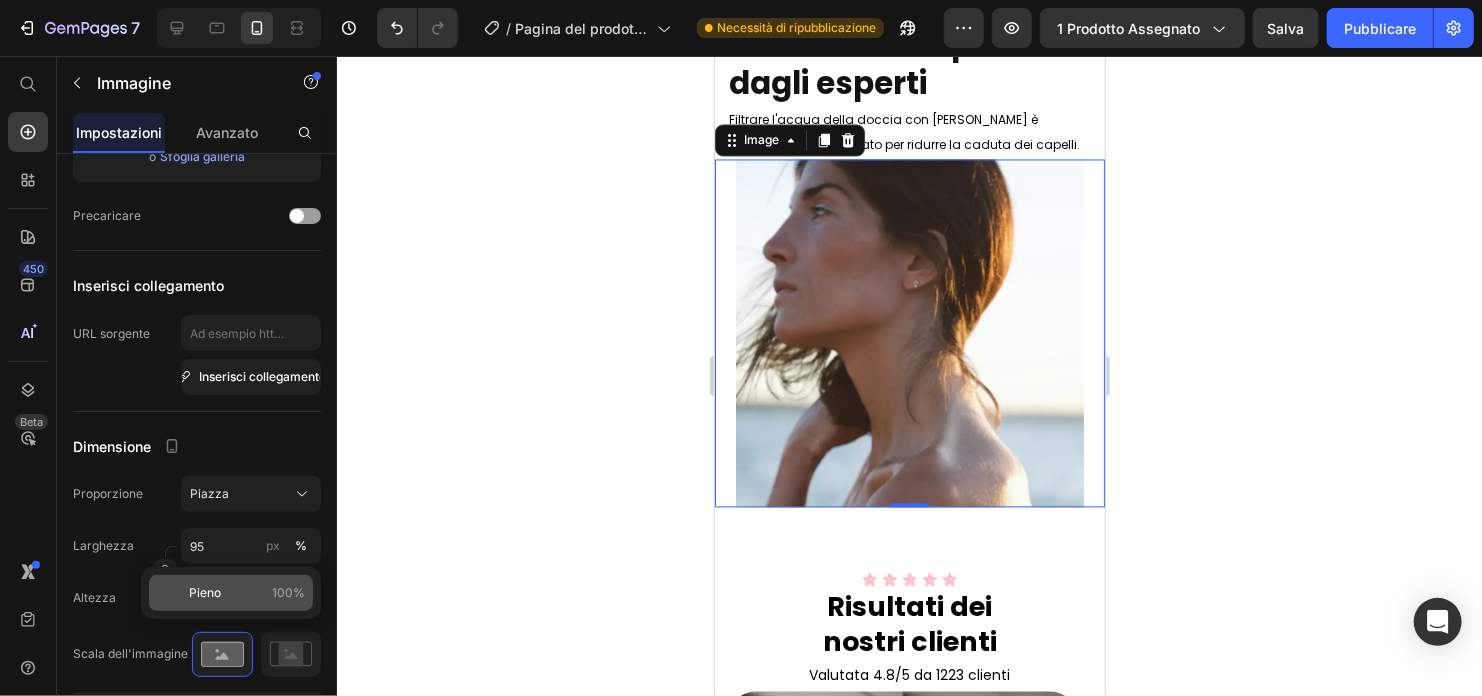 click on "Pieno" at bounding box center [205, 593] 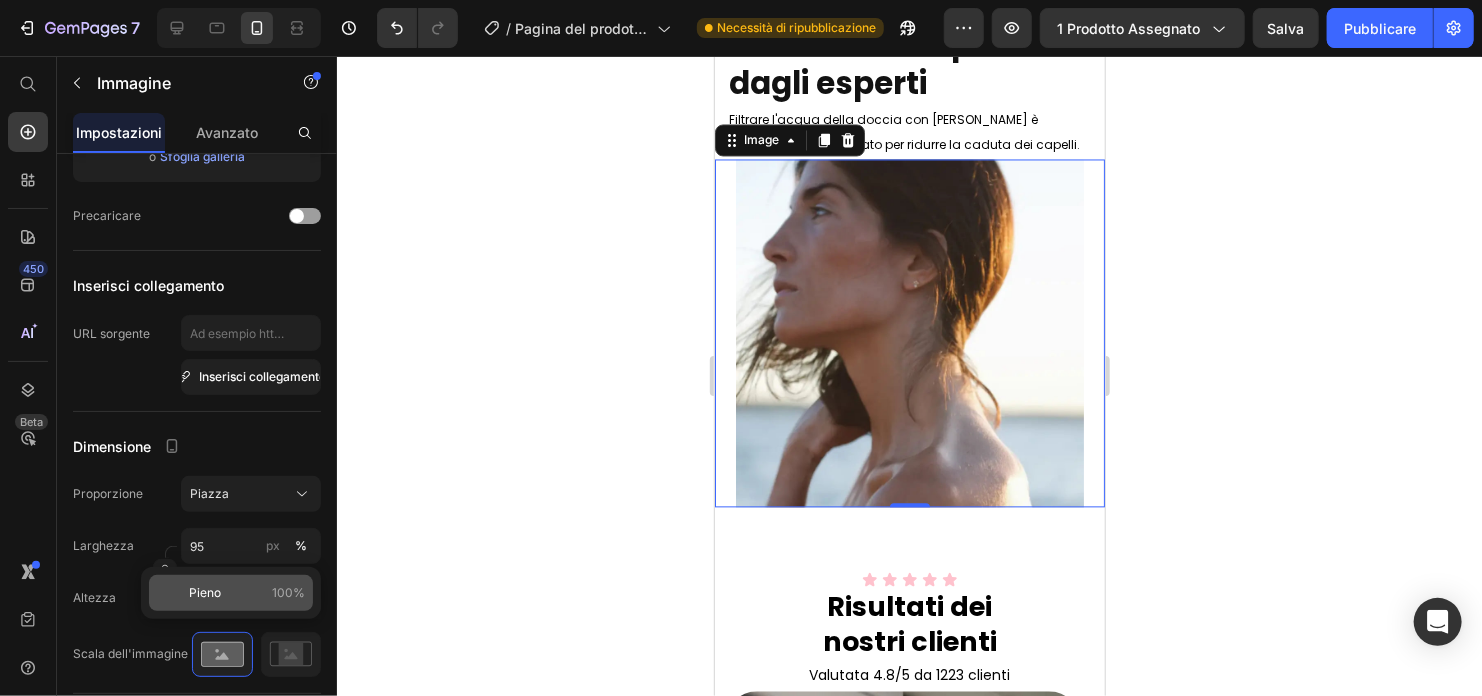 type on "100" 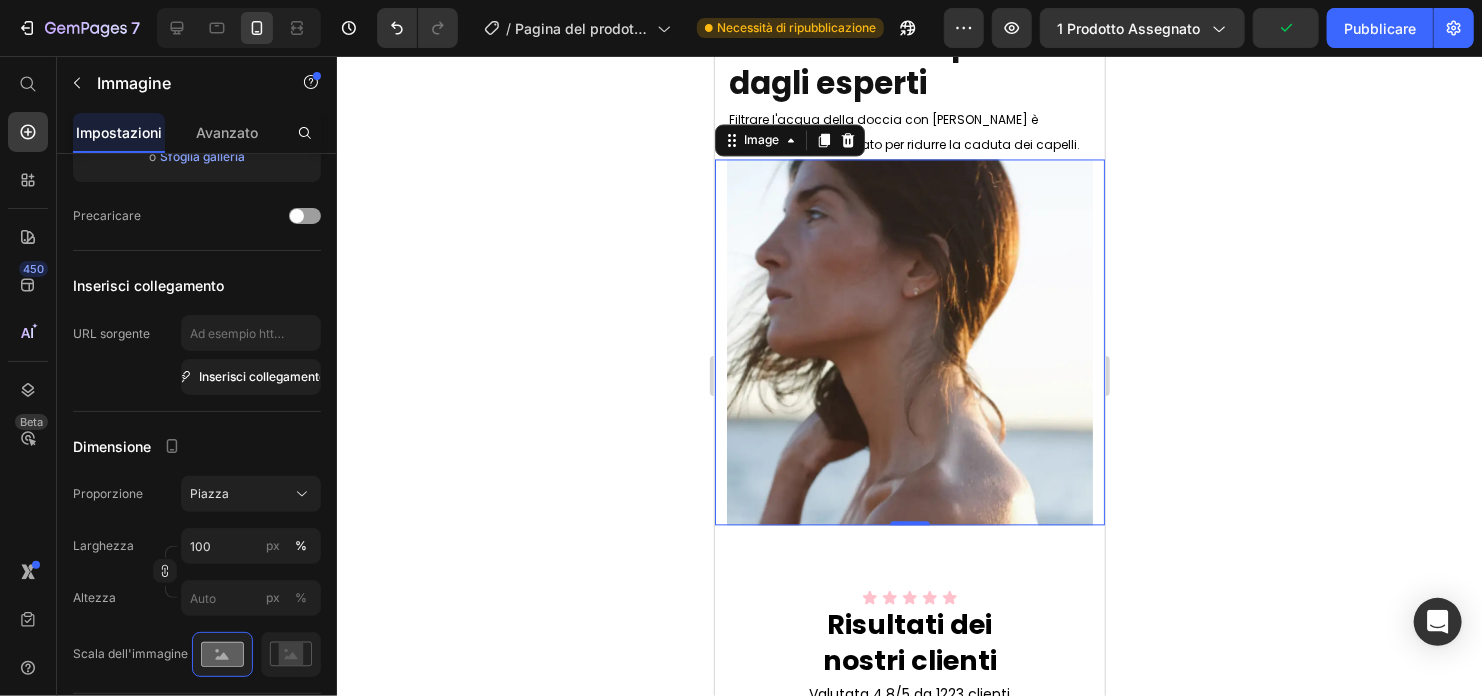 click 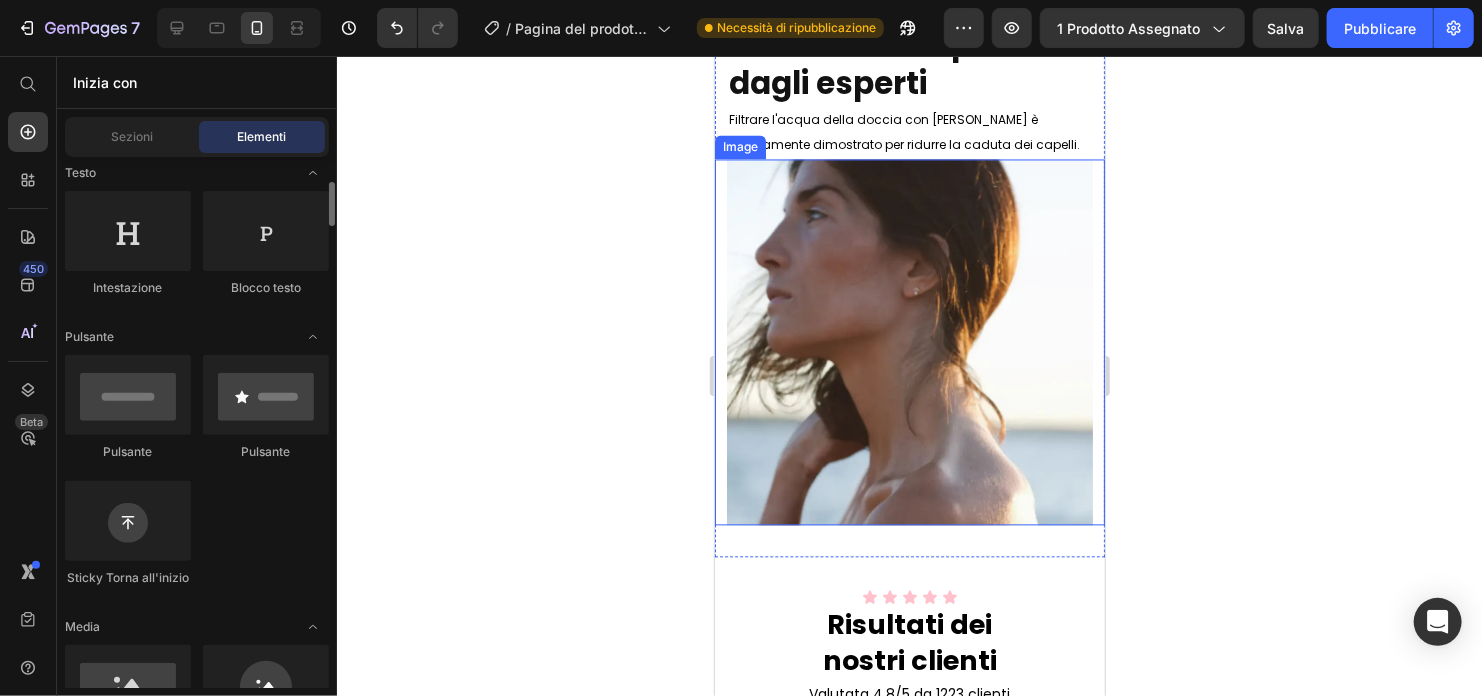 scroll, scrollTop: 100, scrollLeft: 0, axis: vertical 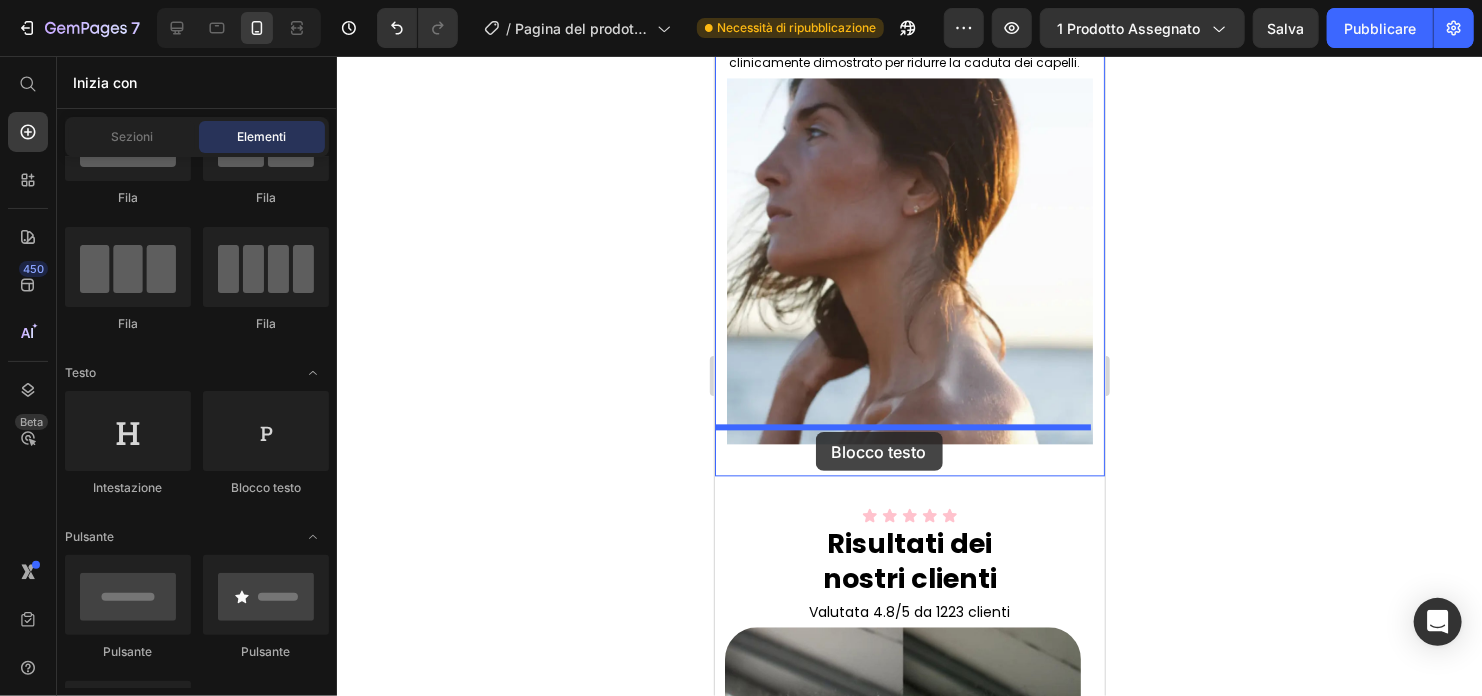 drag, startPoint x: 975, startPoint y: 514, endPoint x: 815, endPoint y: 431, distance: 180.24706 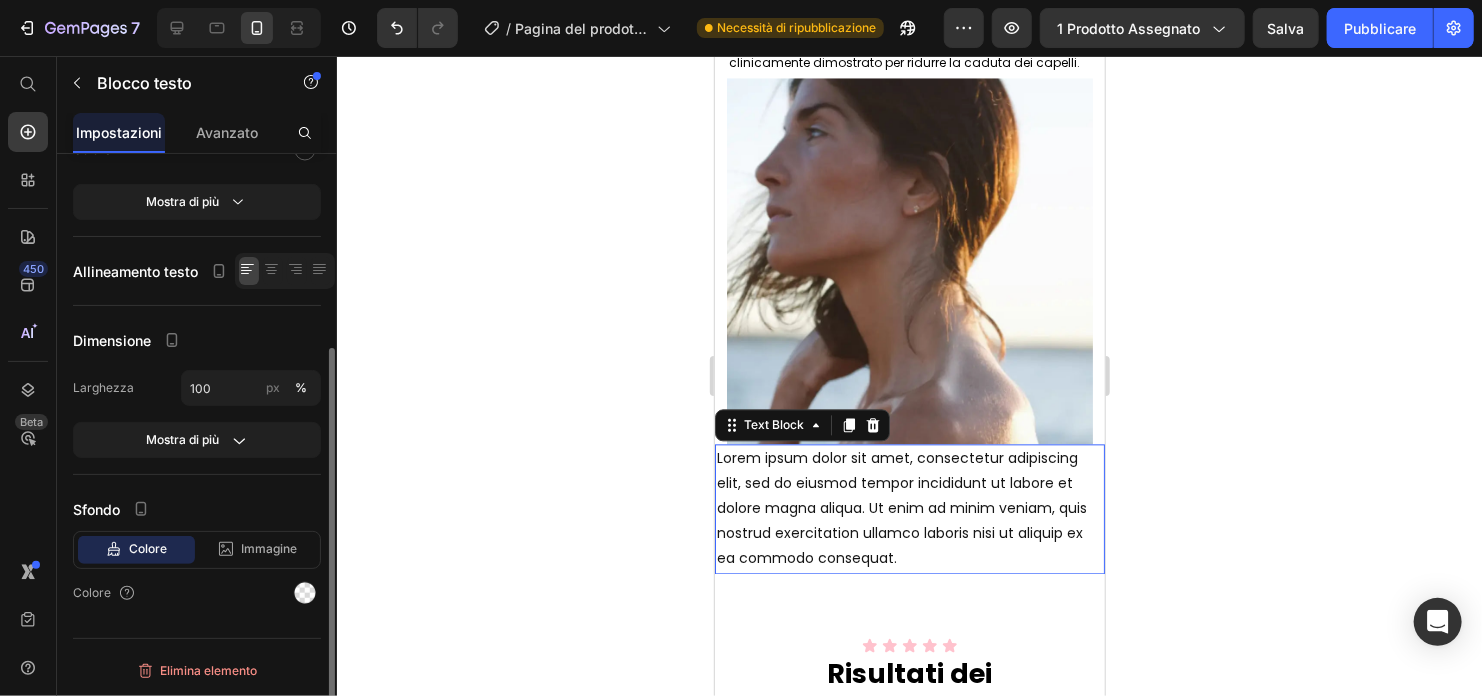 scroll, scrollTop: 0, scrollLeft: 0, axis: both 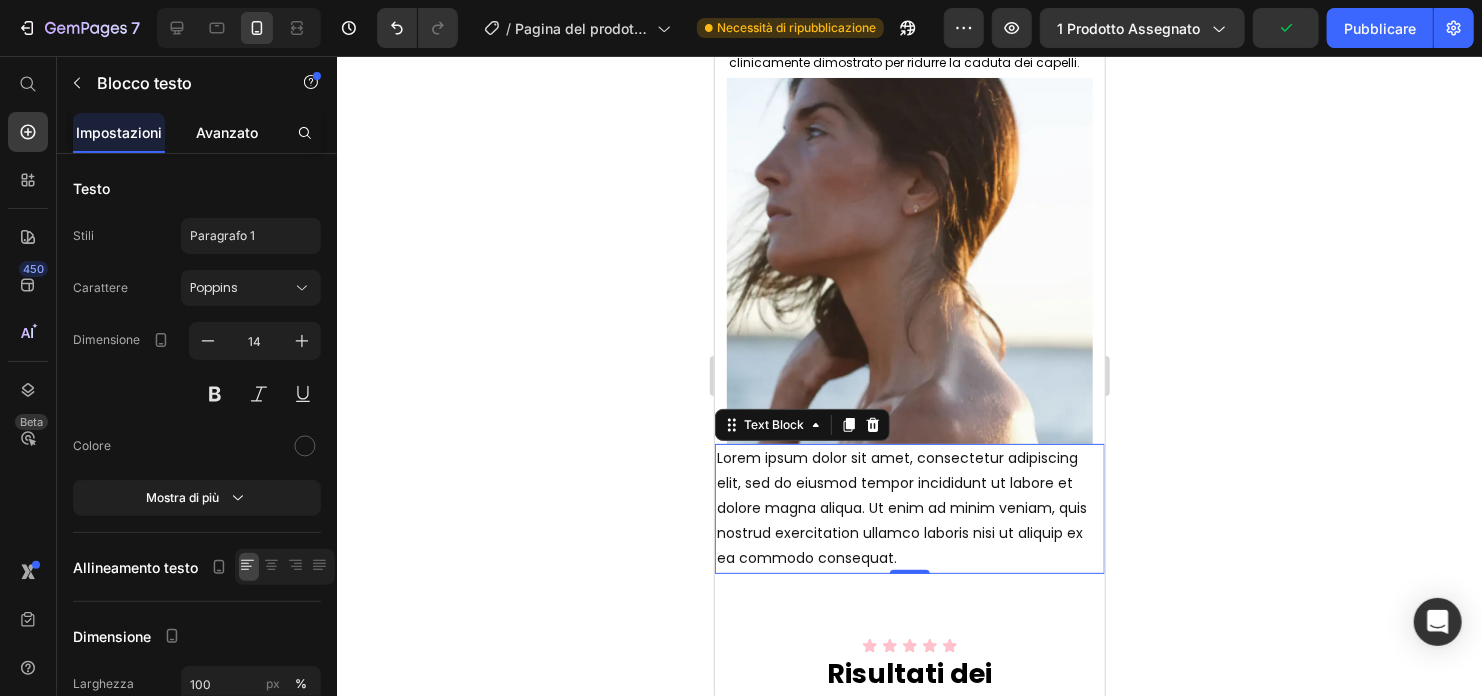 click on "Avanzato" at bounding box center [227, 132] 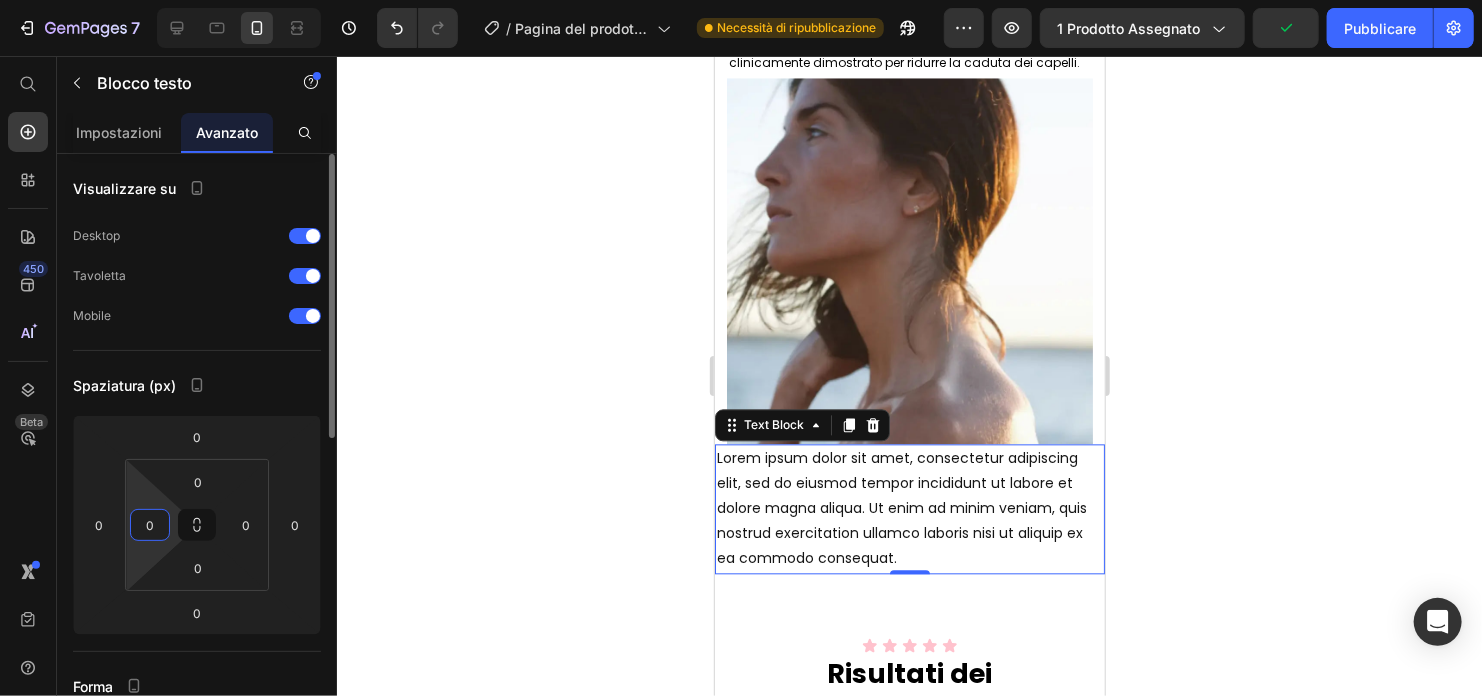 click on "0" at bounding box center (150, 525) 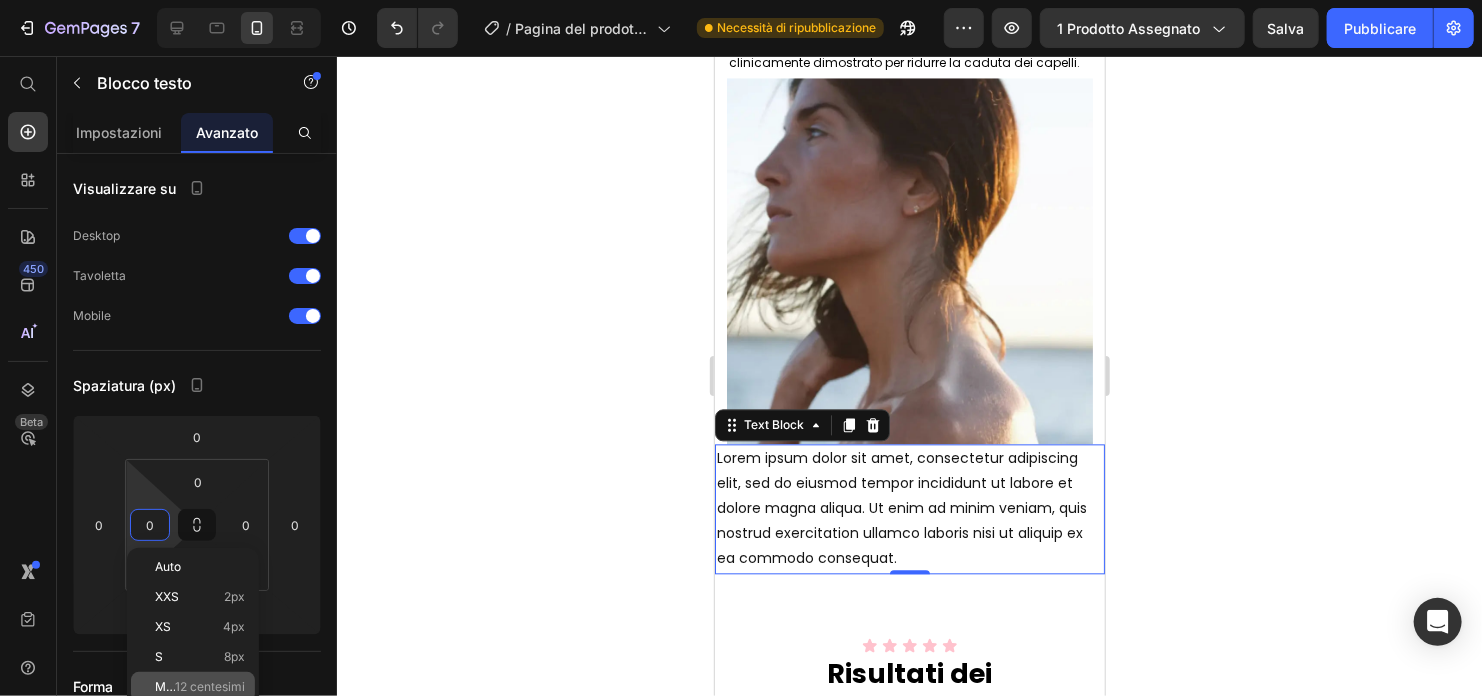 click on "MESCHINO 12 centesimi" 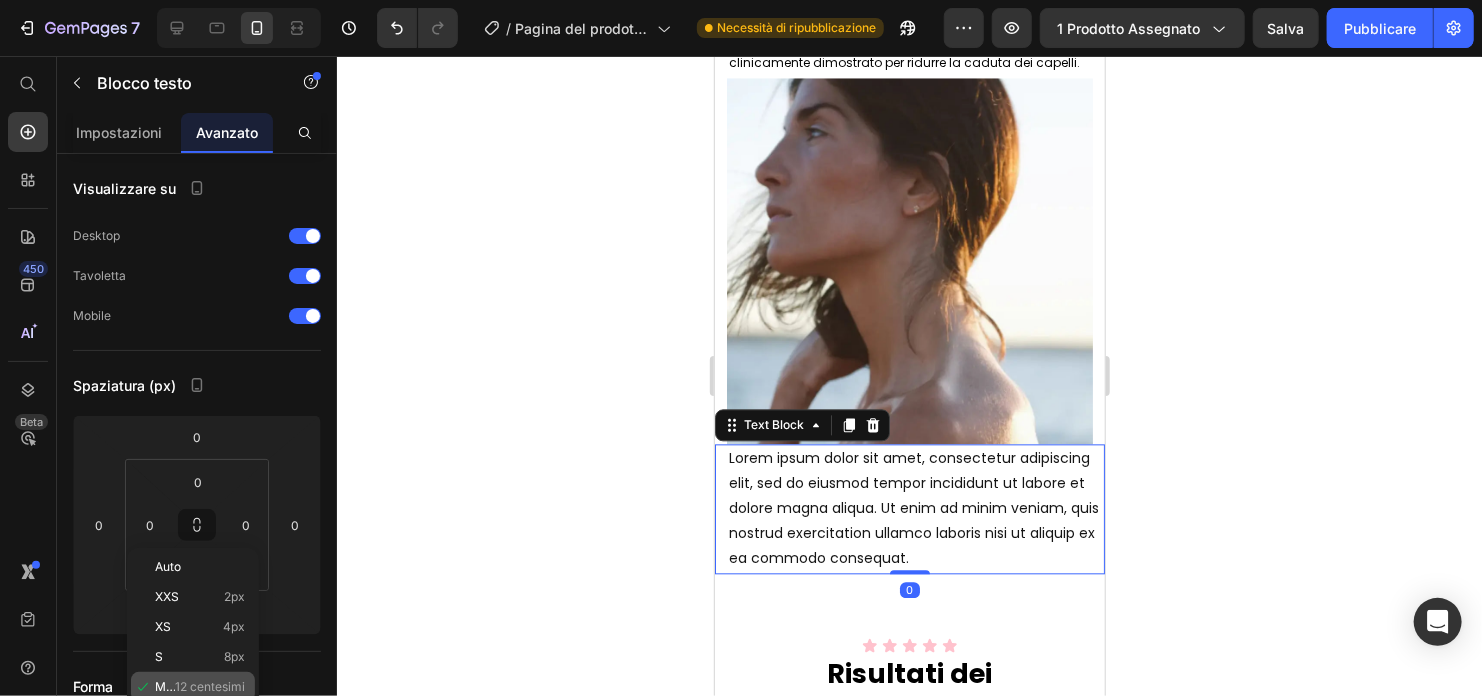 type on "12" 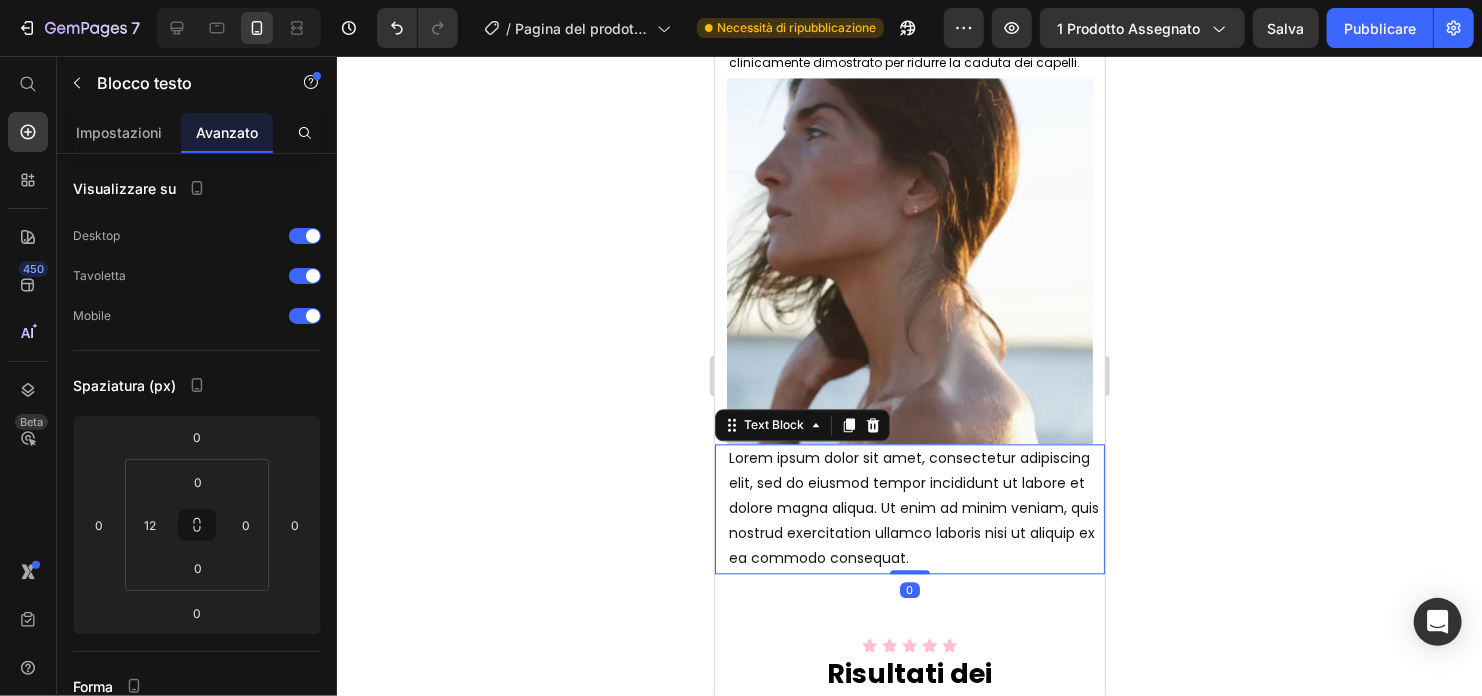 click on "Lorem ipsum dolor sit amet, consectetur adipiscing elit, sed do eiusmod tempor incididunt ut labore et dolore magna aliqua. Ut enim ad minim veniam, quis nostrud exercitation ullamco laboris nisi ut aliquip ex ea commodo consequat." at bounding box center [915, 508] 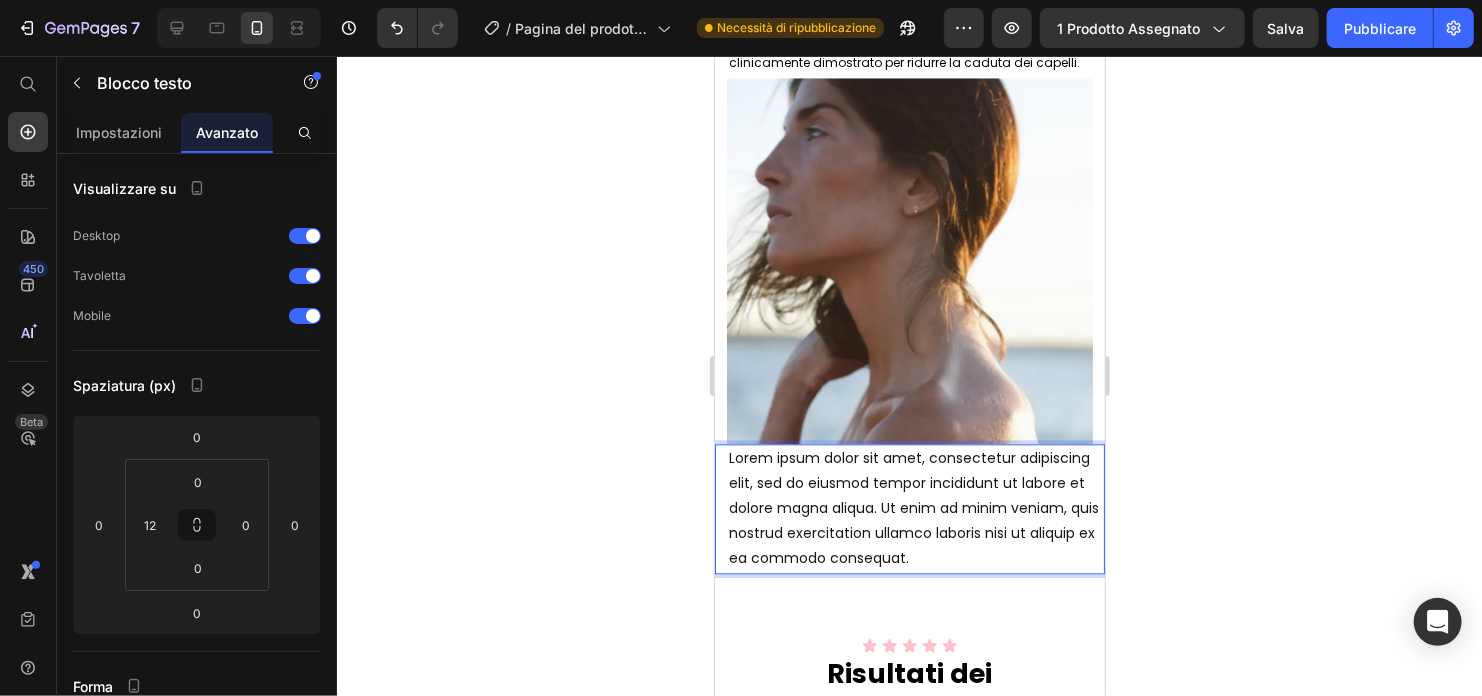 click on "Lorem ipsum dolor sit amet, consectetur adipiscing elit, sed do eiusmod tempor incididunt ut labore et dolore magna aliqua. Ut enim ad minim veniam, quis nostrud exercitation ullamco laboris nisi ut aliquip ex ea commodo consequat." at bounding box center (915, 508) 